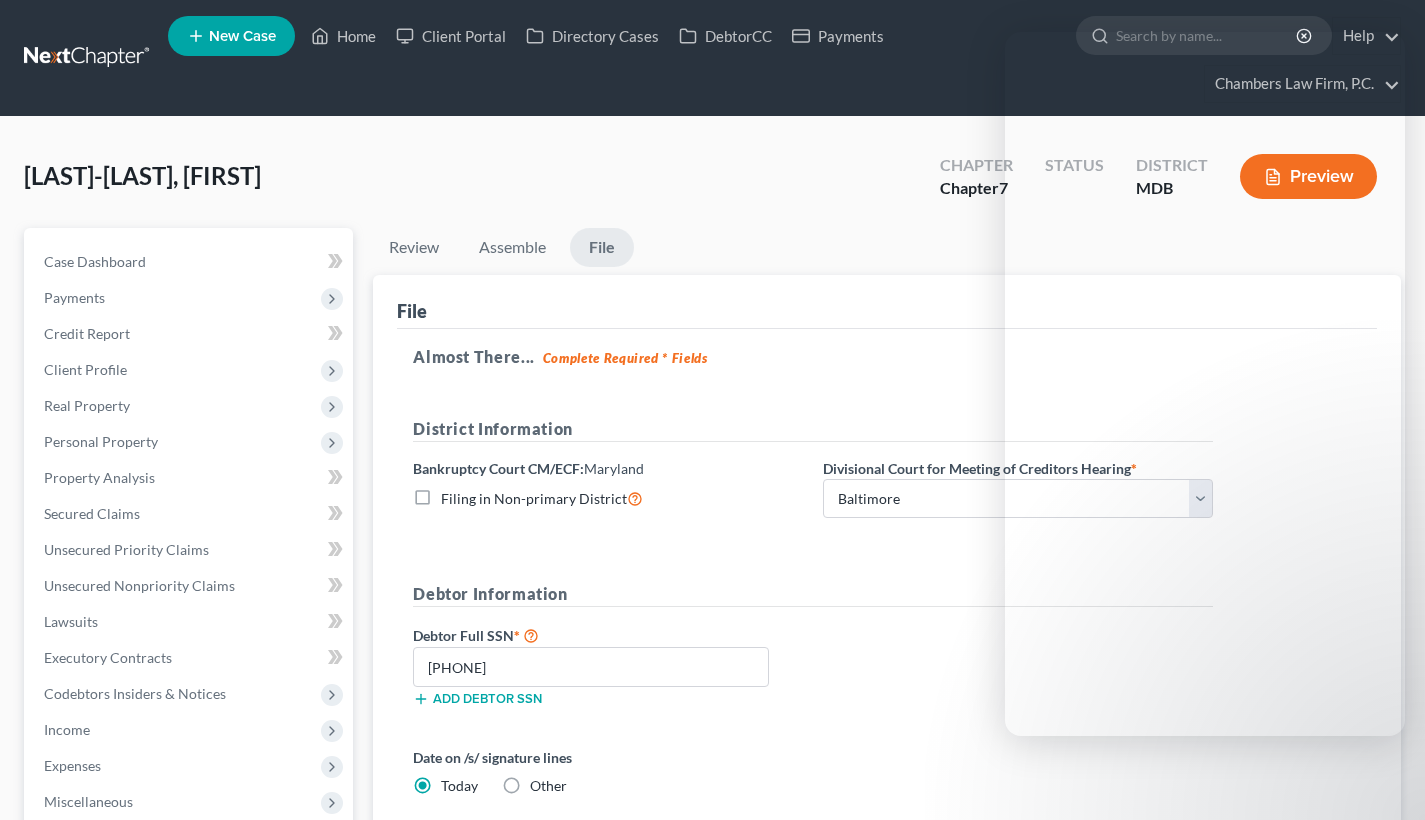 select on "0" 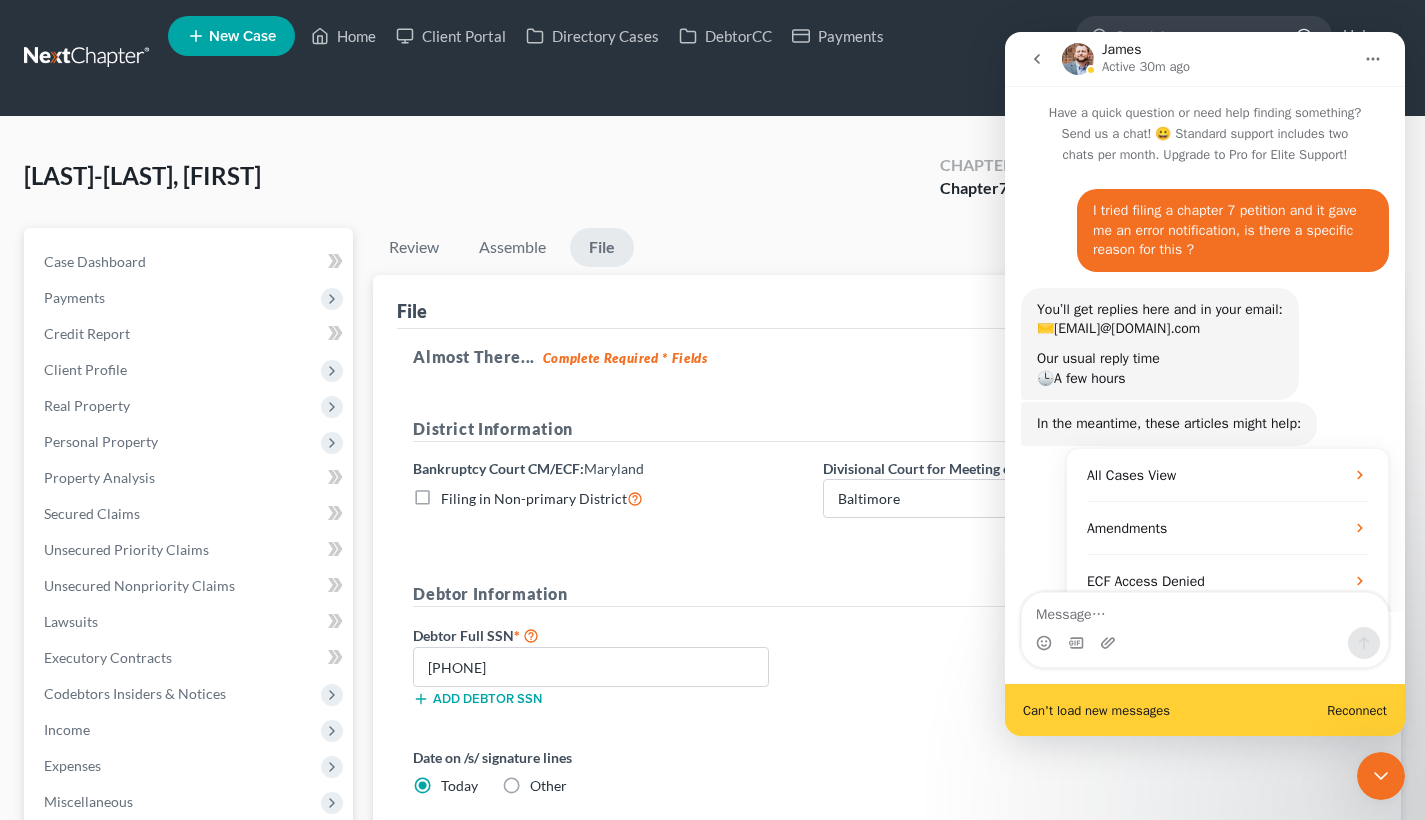 scroll, scrollTop: 315, scrollLeft: 0, axis: vertical 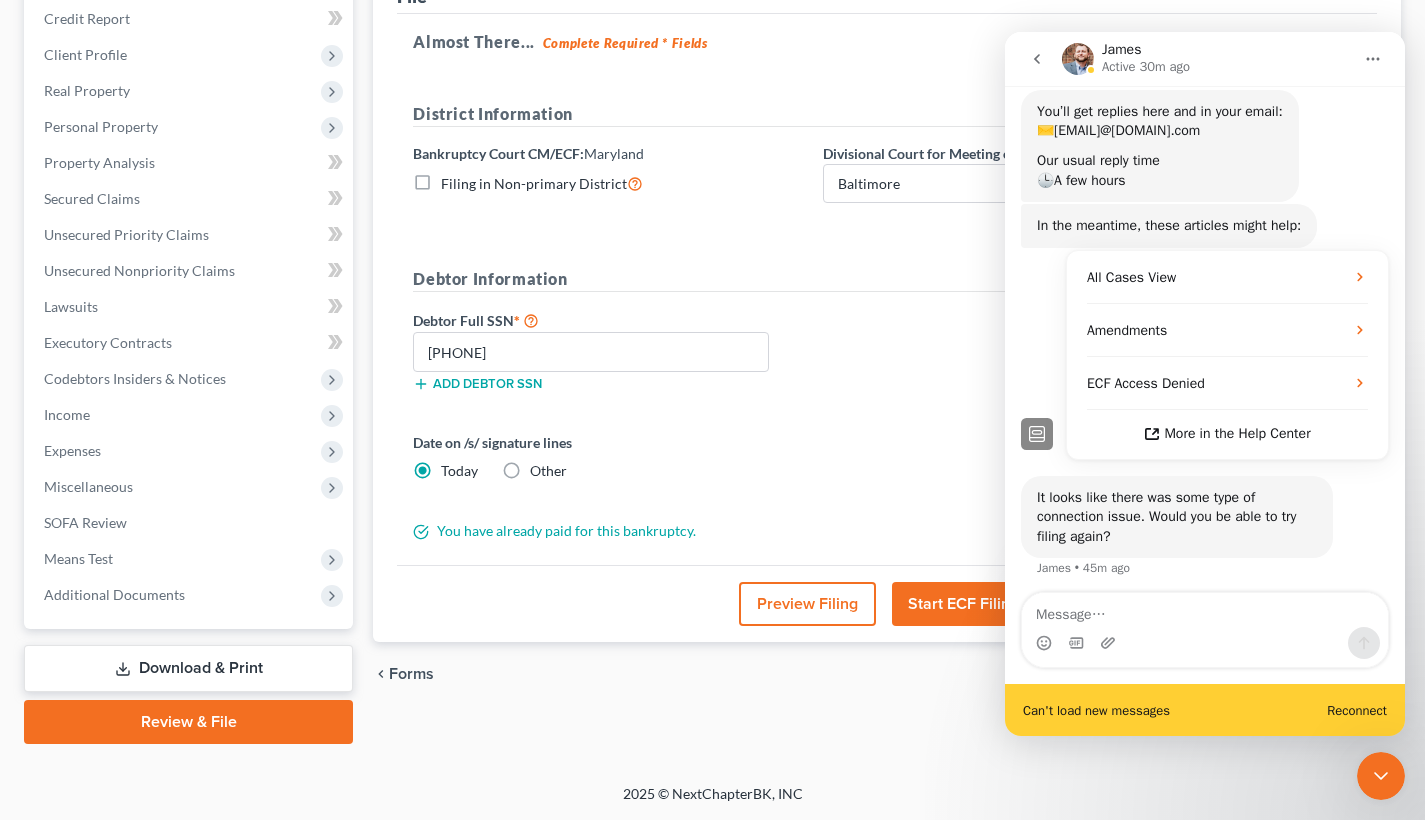 click 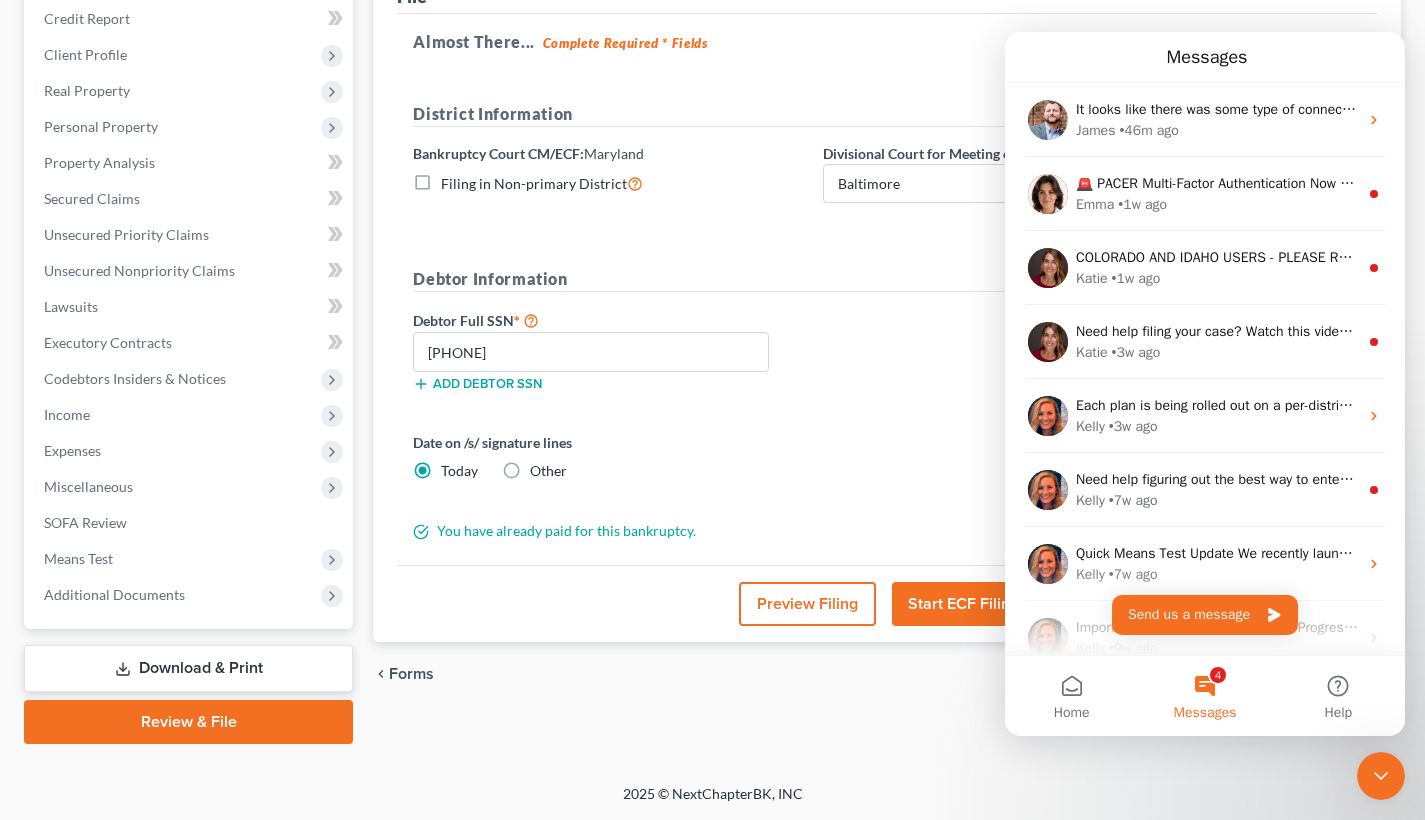 click on "Almost There... Complete Required * Fields District Information Bankruptcy Court CM/ECF:  Maryland Filing in Non-primary District  Divisional Court for Meeting of Creditors Hearing  * Choose Division Baltimore Greenbelt Debtor Information Debtor Full SSN  *   [SSN] Add debtor SSN Date on /s/ signature lines Today Other You have already paid for this bankruptcy." at bounding box center [887, 290] 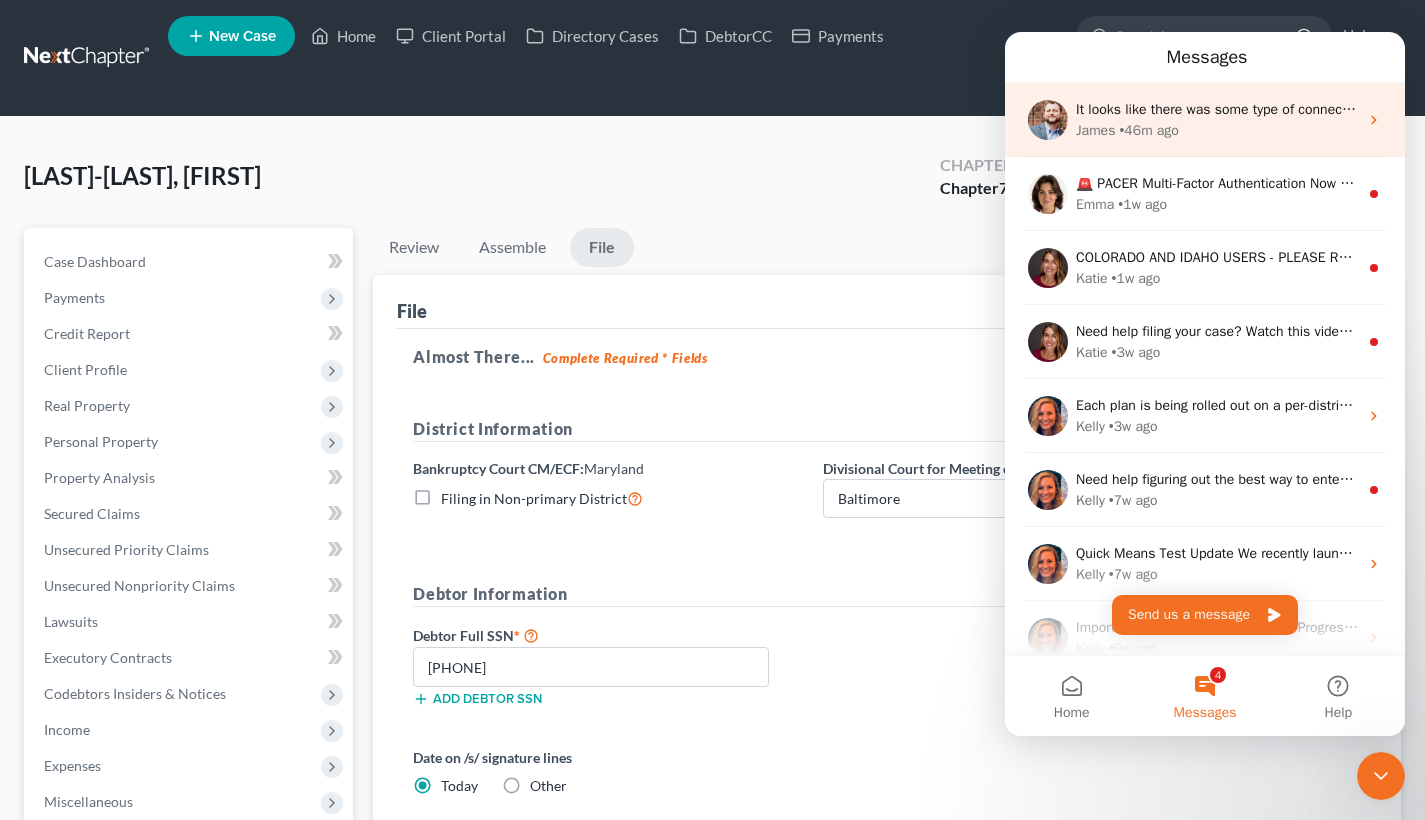scroll, scrollTop: 0, scrollLeft: 0, axis: both 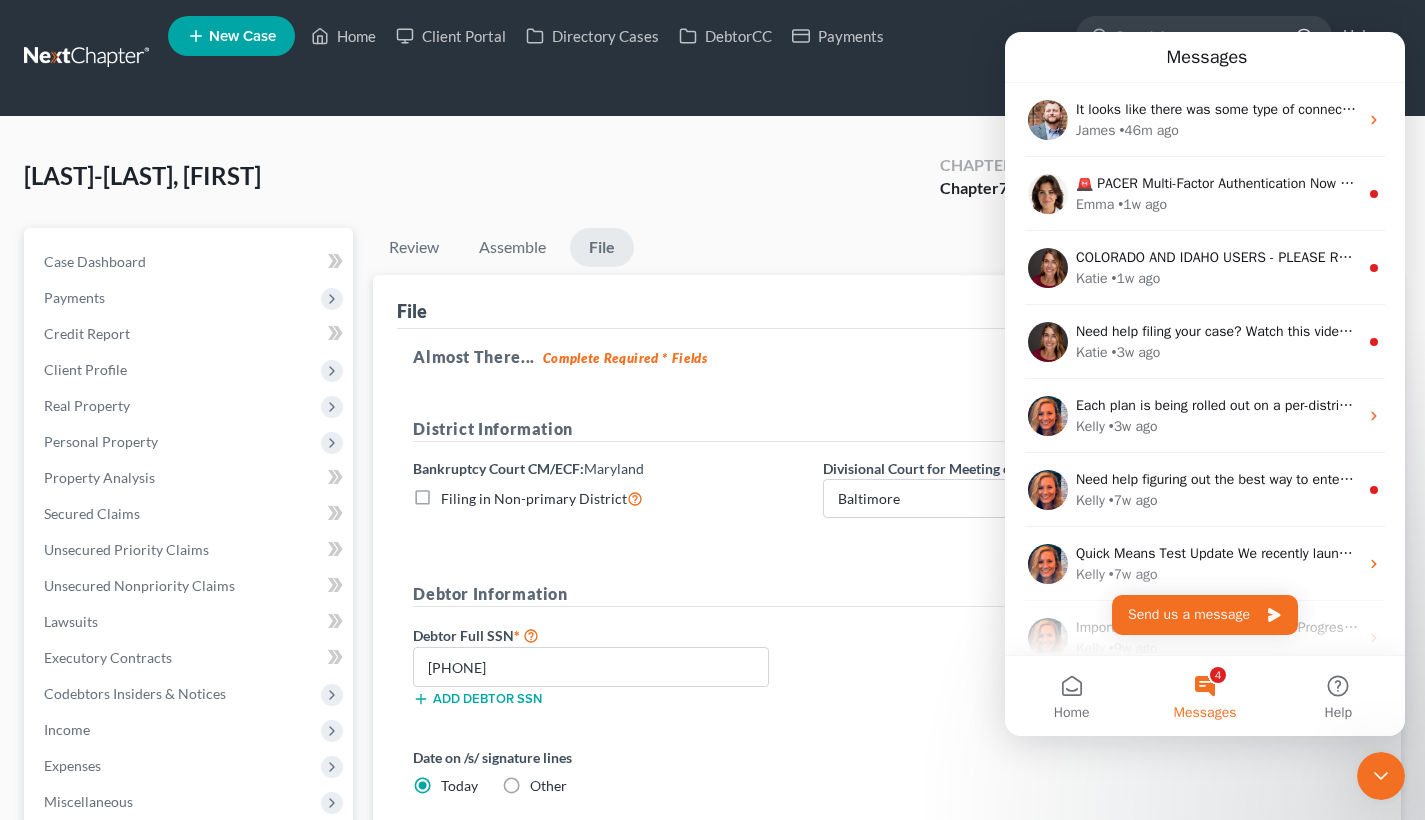 click 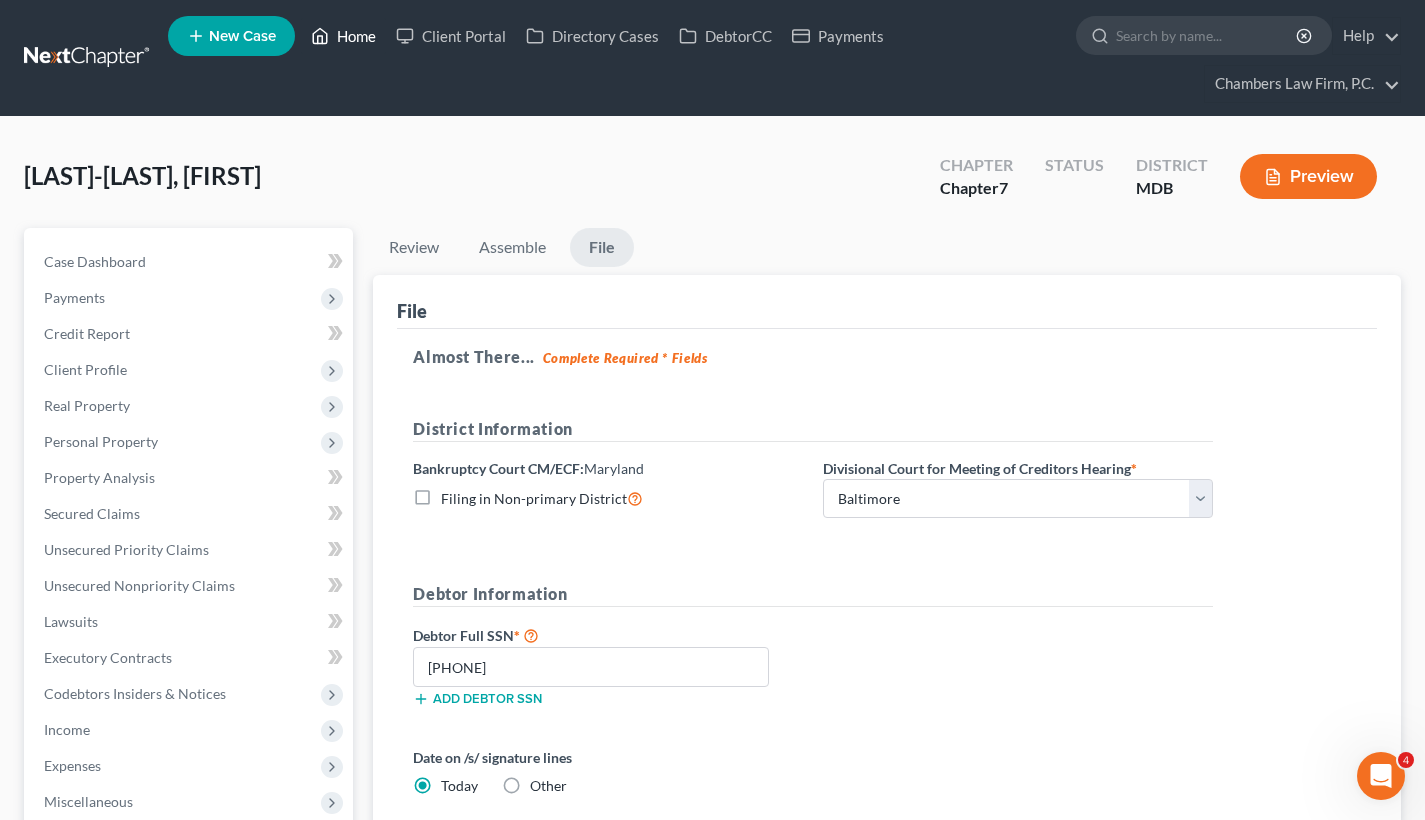 click on "Home" at bounding box center [343, 36] 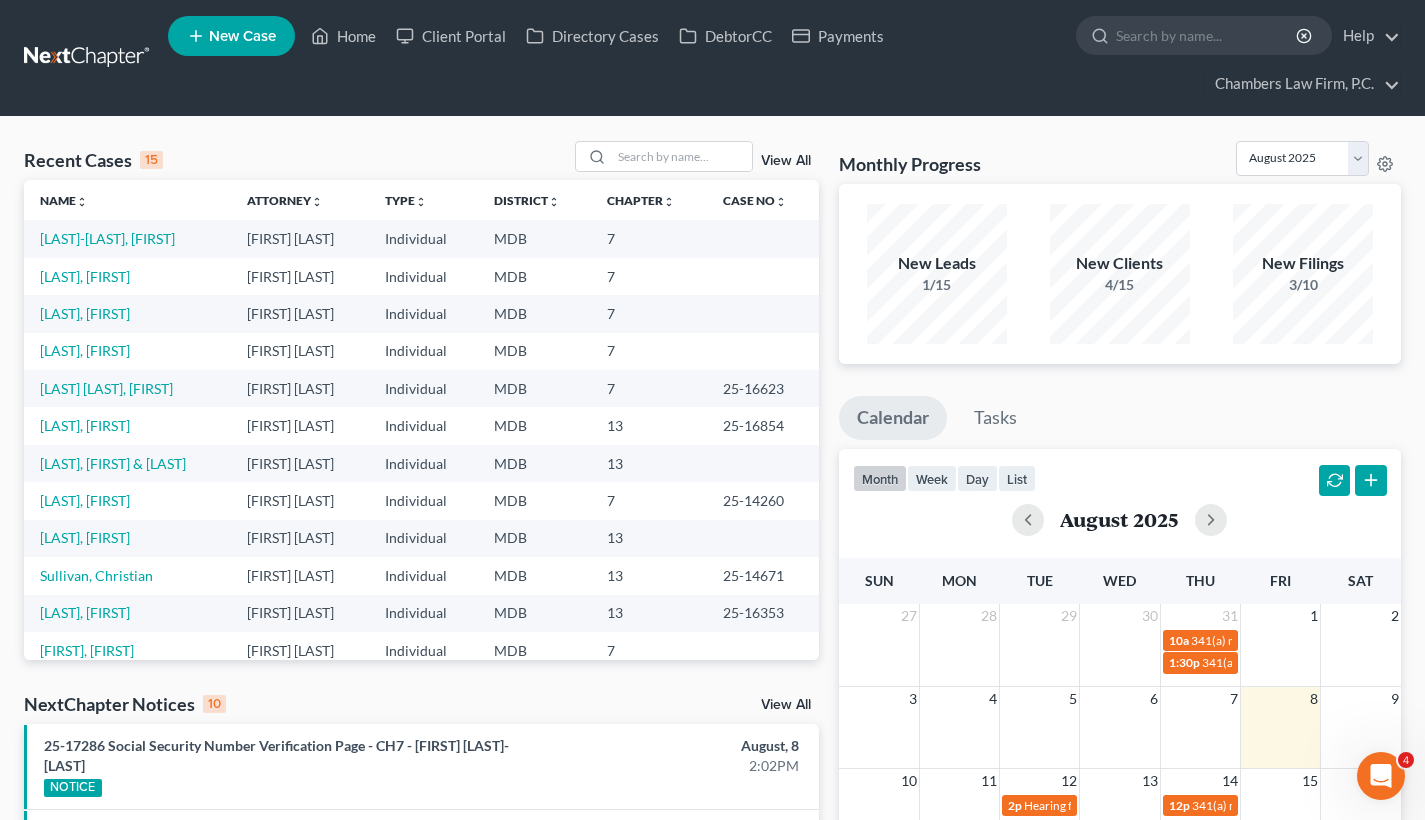 scroll, scrollTop: 0, scrollLeft: 0, axis: both 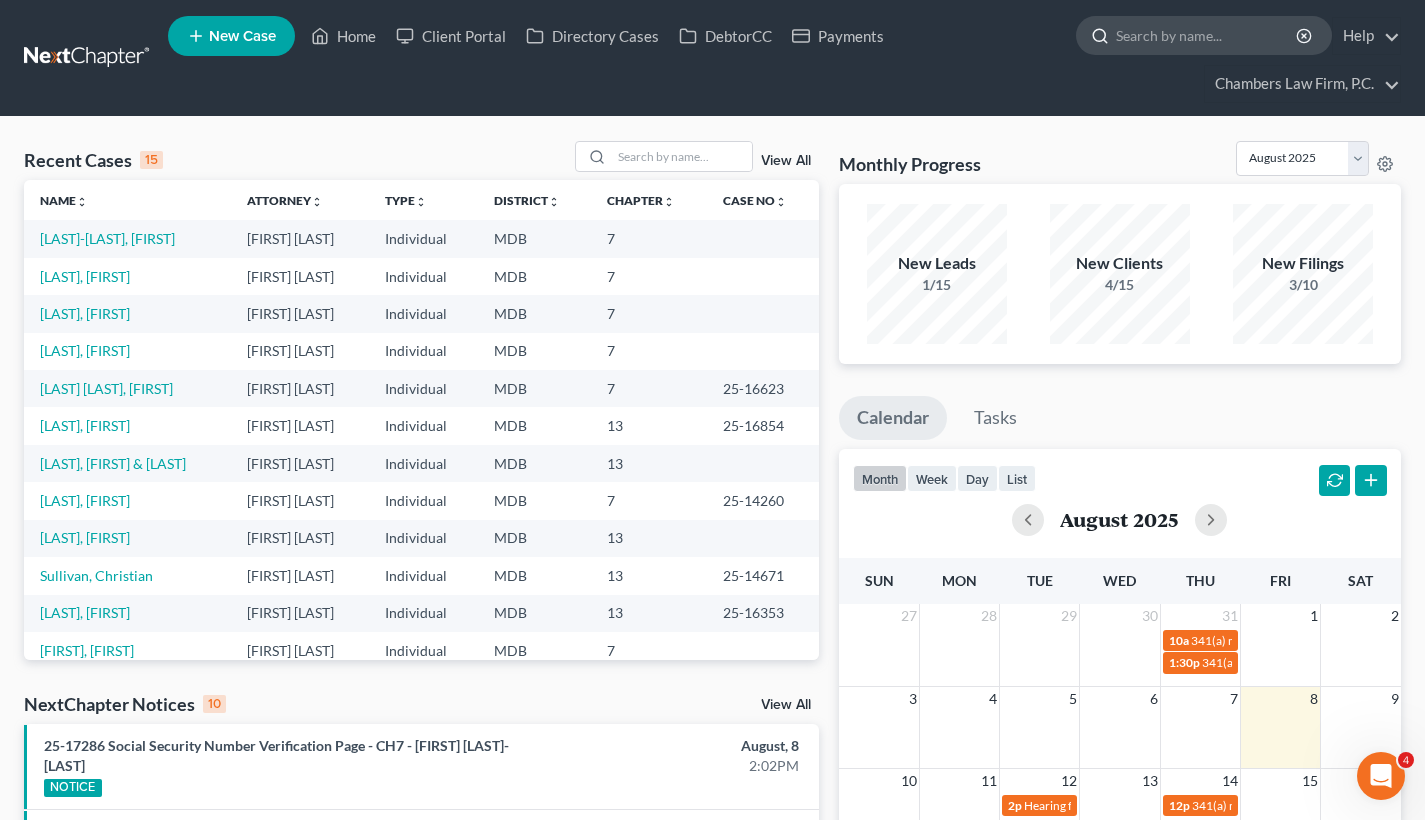 click at bounding box center [1207, 35] 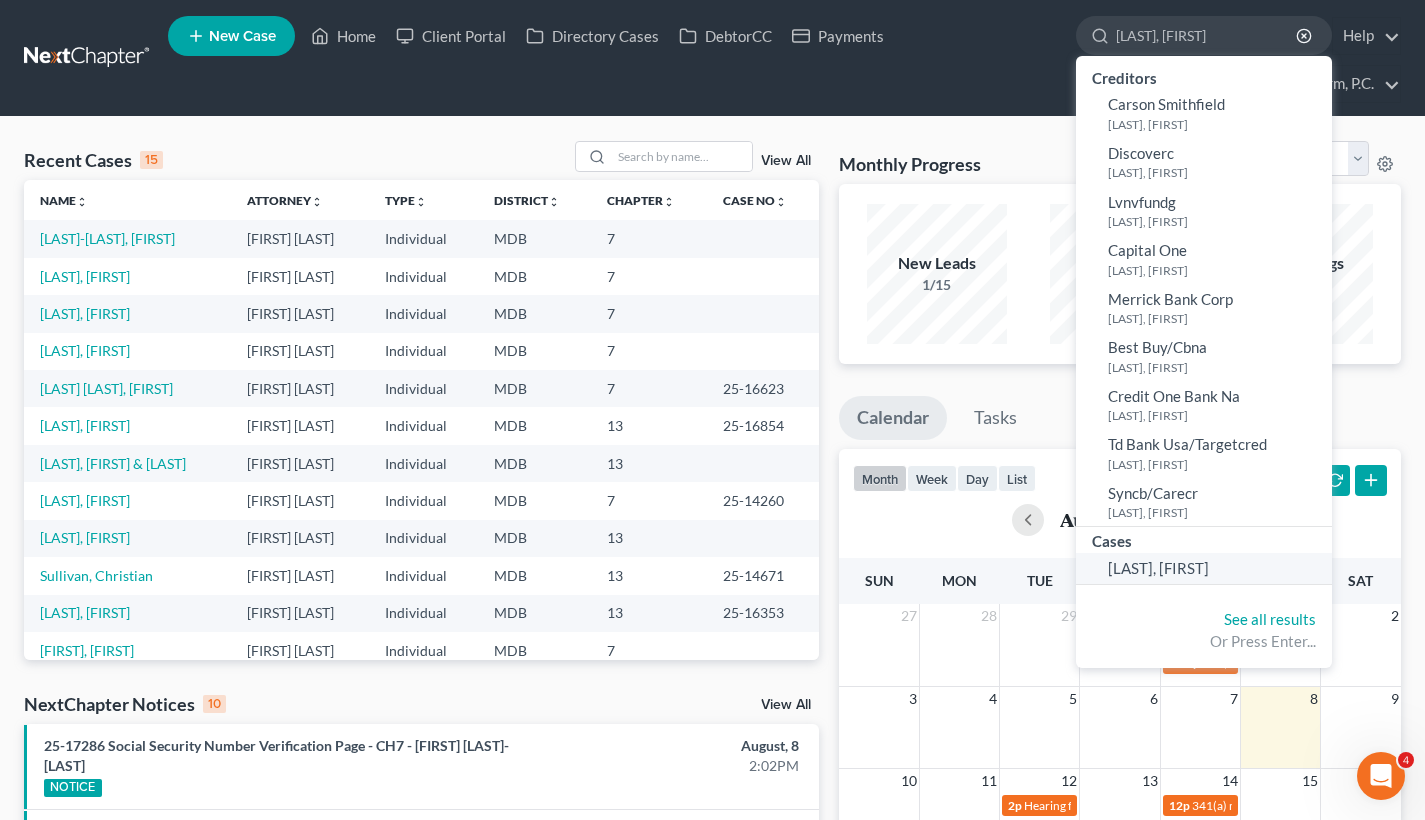 type on "[LAST], [FIRST]" 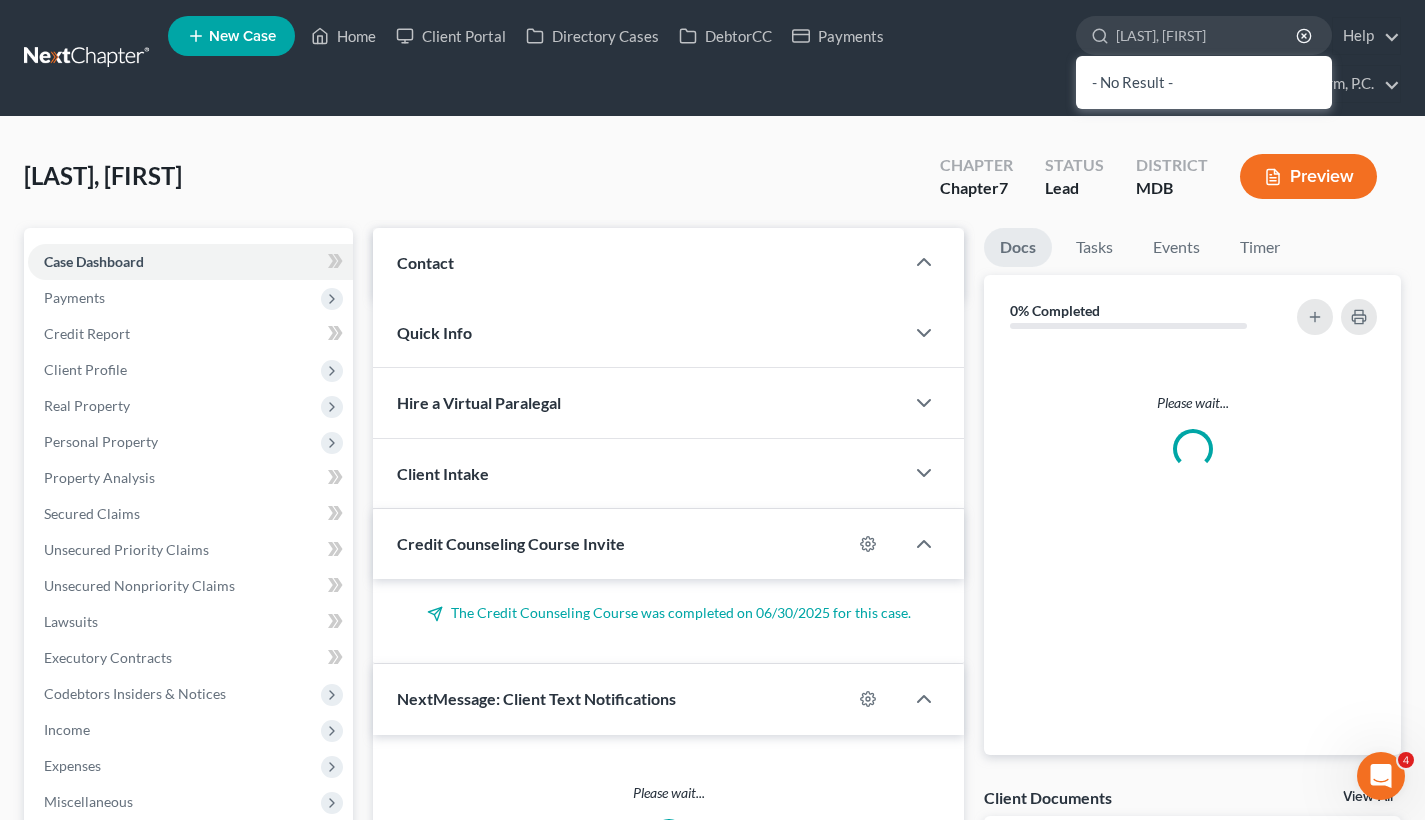 type 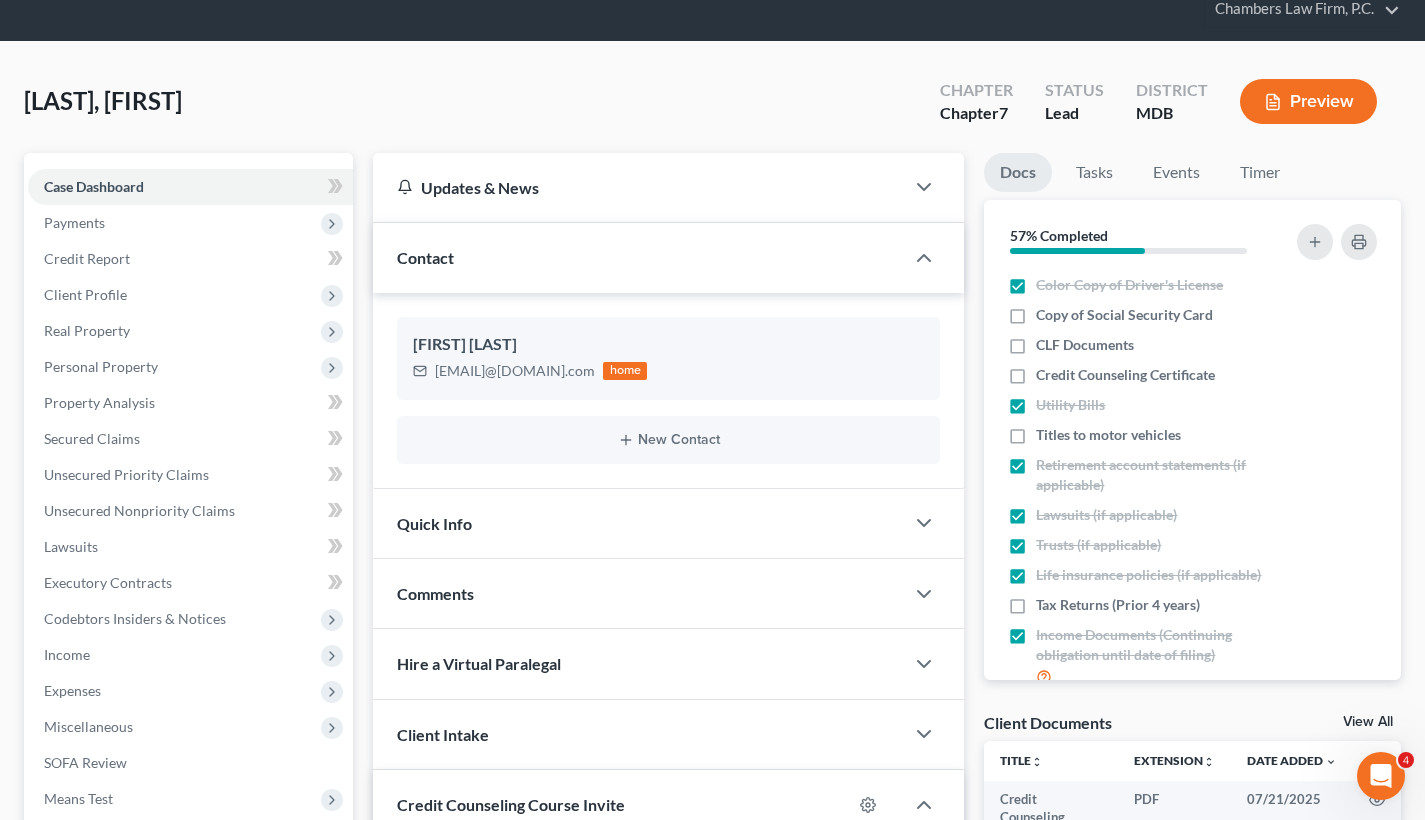 scroll, scrollTop: 86, scrollLeft: 0, axis: vertical 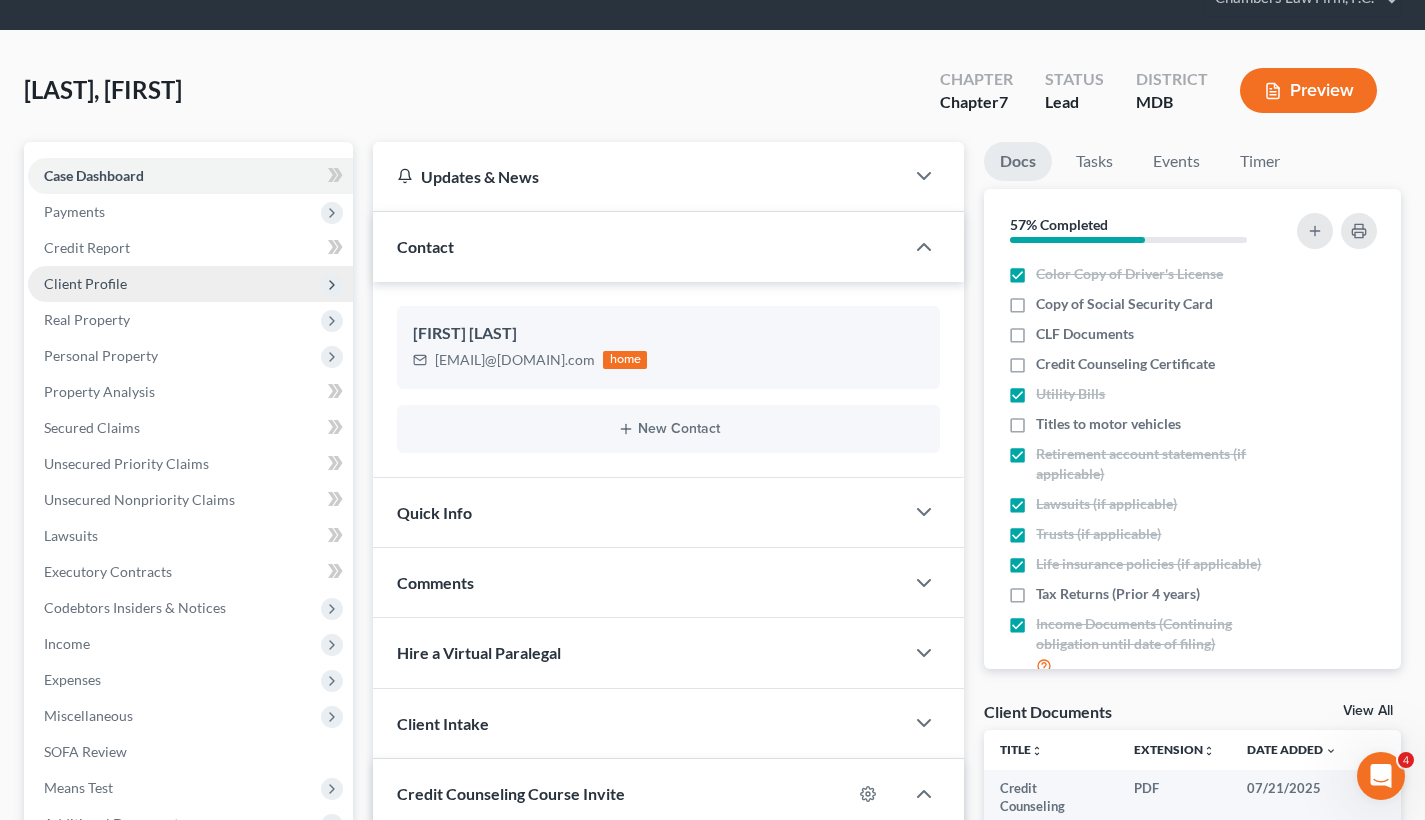 click on "Client Profile" at bounding box center [85, 283] 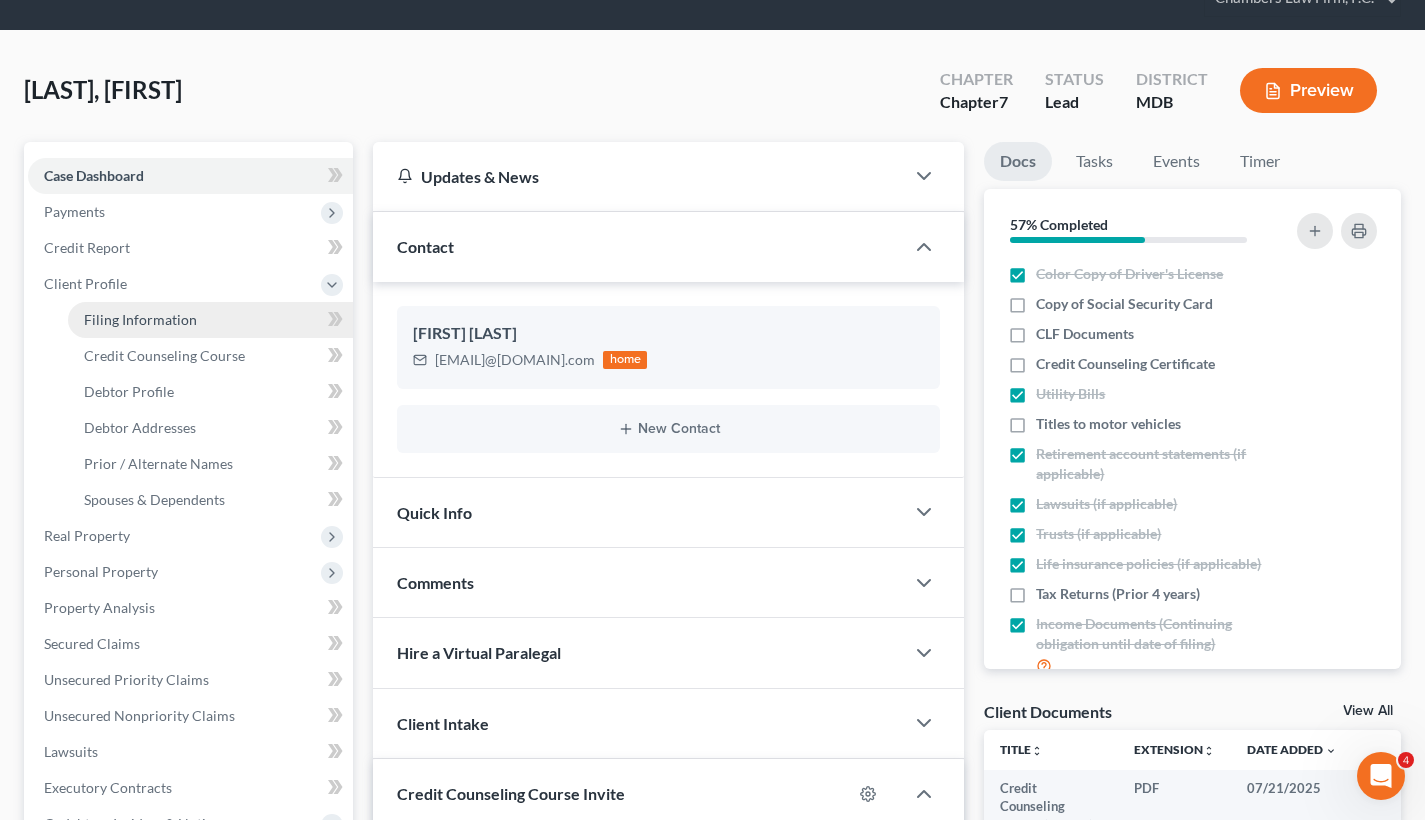 click on "Filing Information" at bounding box center [140, 319] 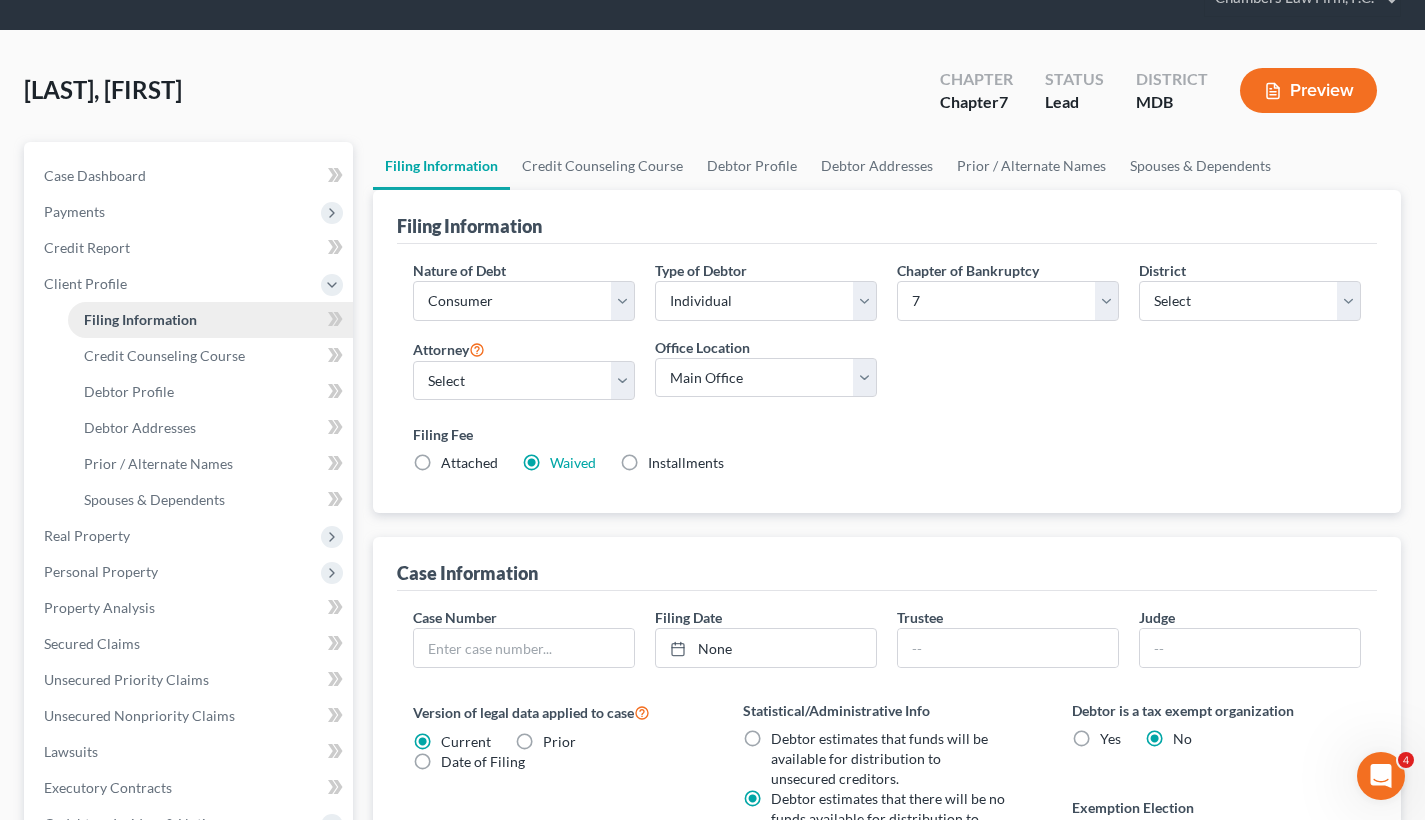 scroll, scrollTop: 0, scrollLeft: 0, axis: both 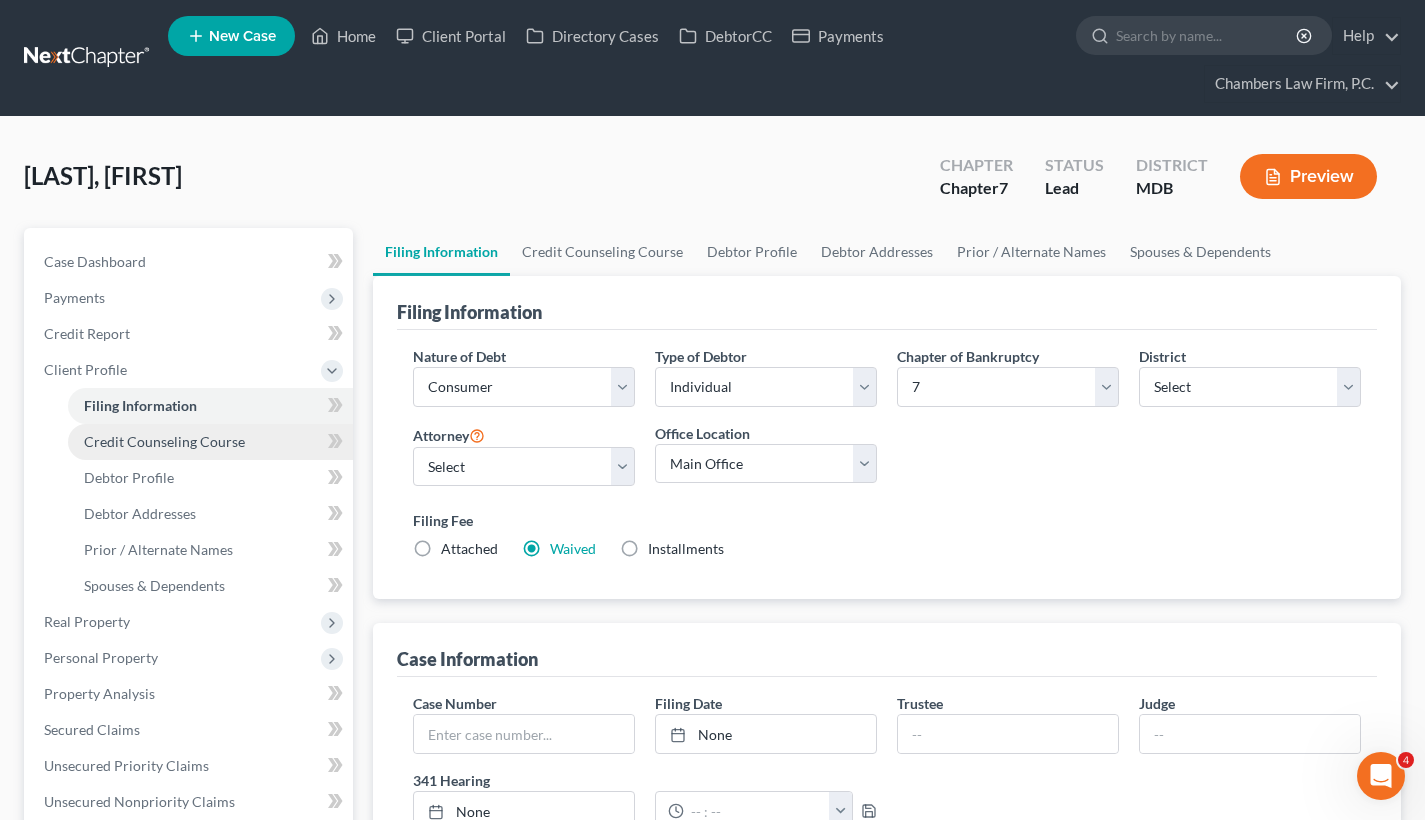 click on "Credit Counseling Course" at bounding box center [210, 442] 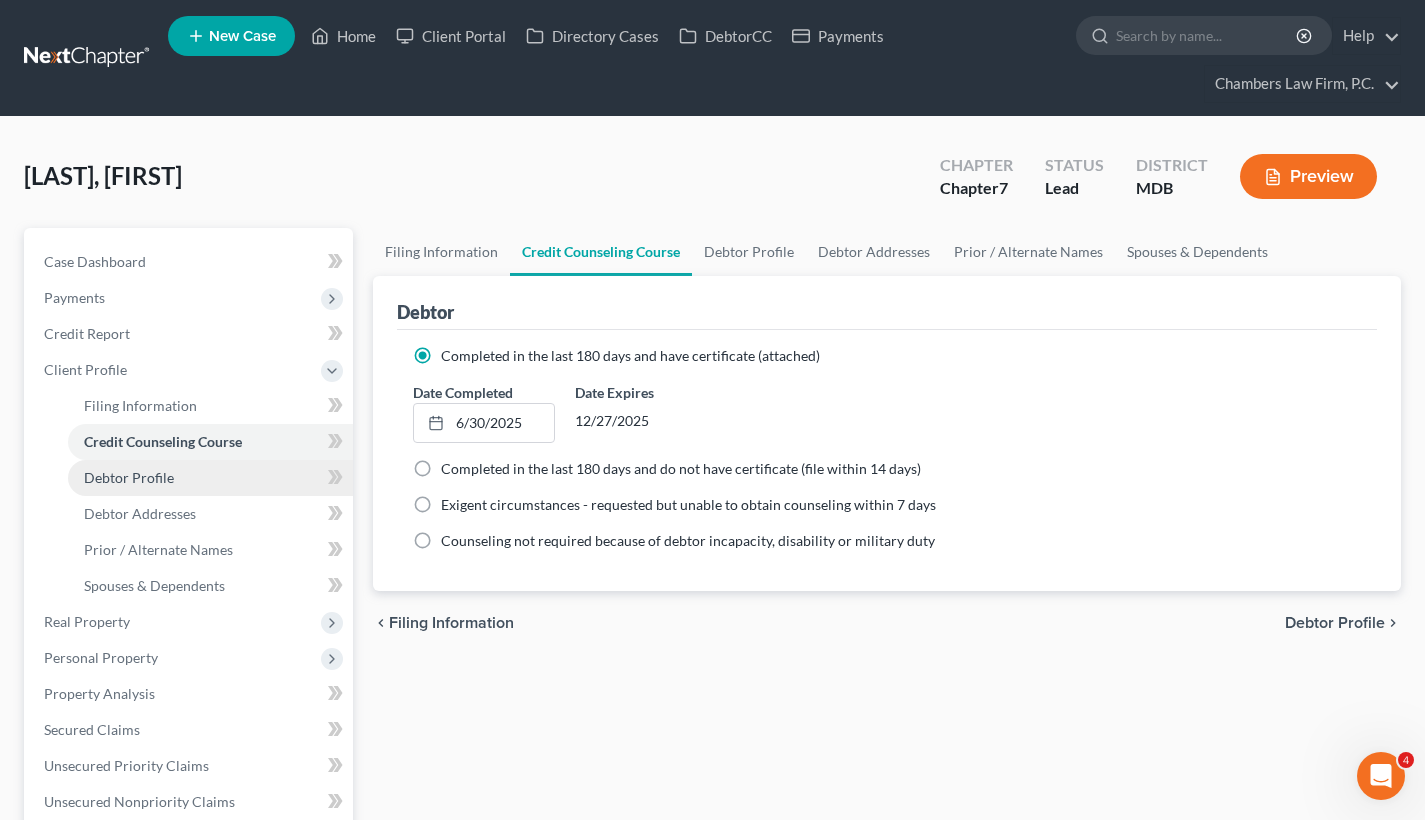 click on "Debtor Profile" at bounding box center [129, 477] 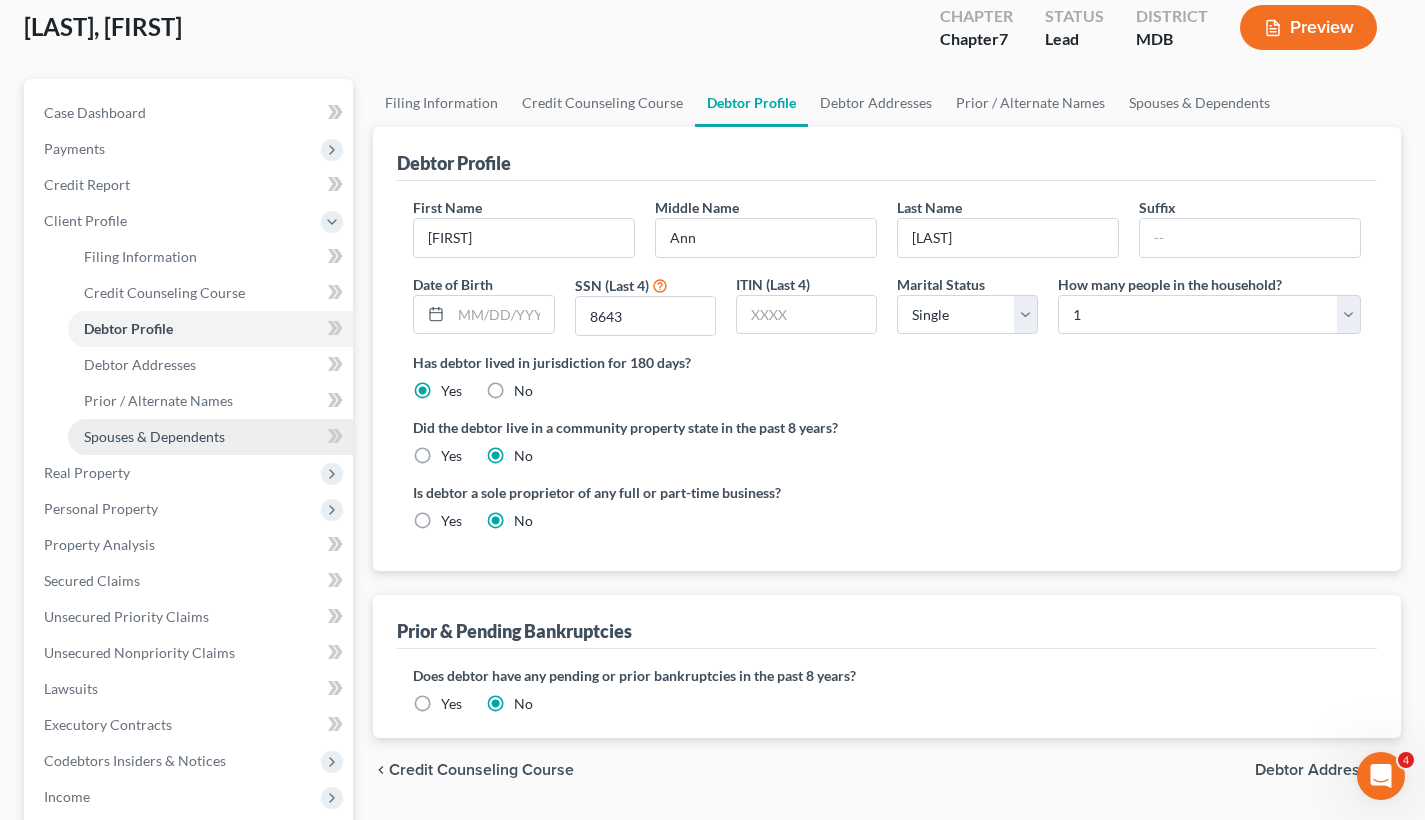 scroll, scrollTop: 163, scrollLeft: 0, axis: vertical 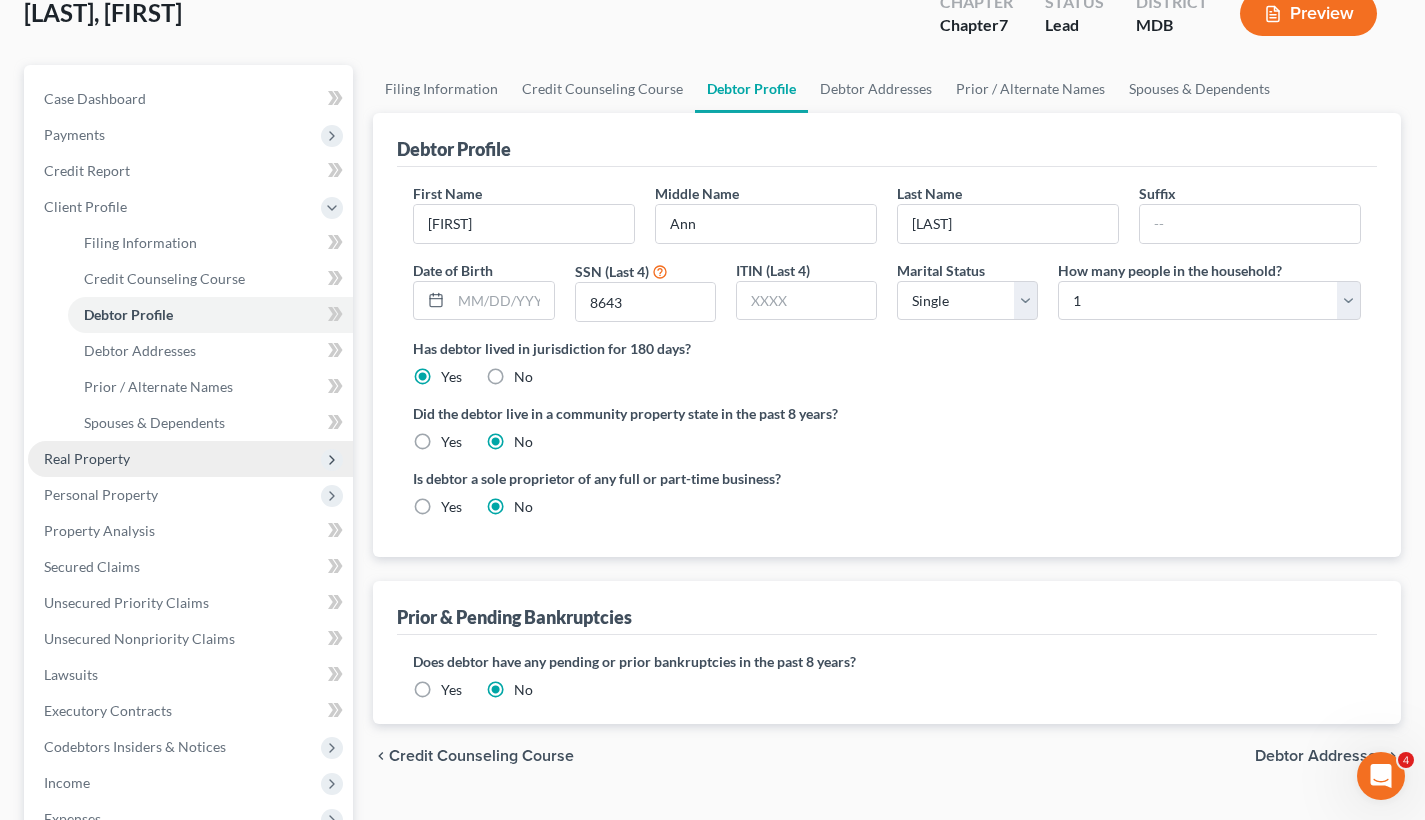 click on "Real Property" at bounding box center (190, 459) 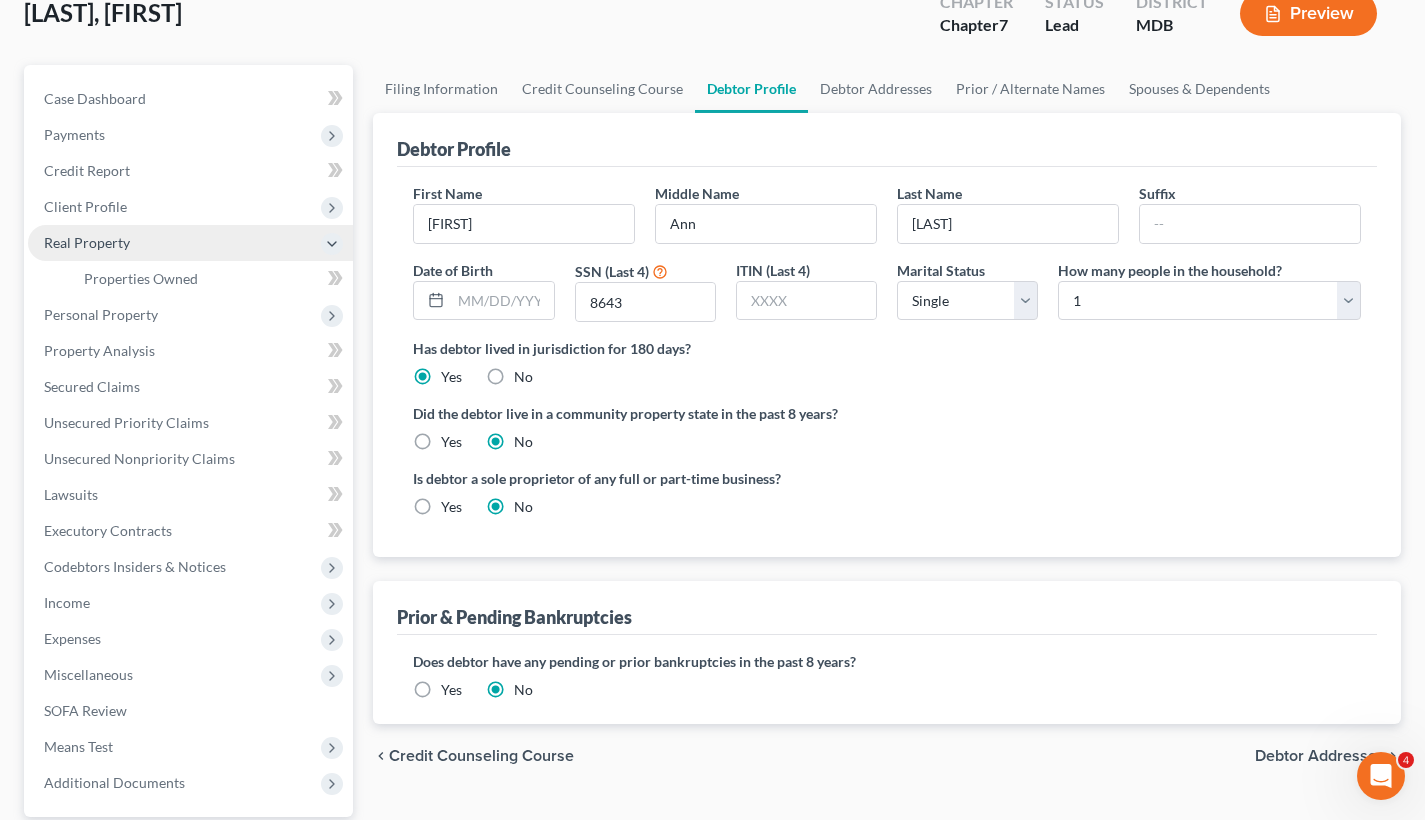 click on "Real Property" at bounding box center [190, 243] 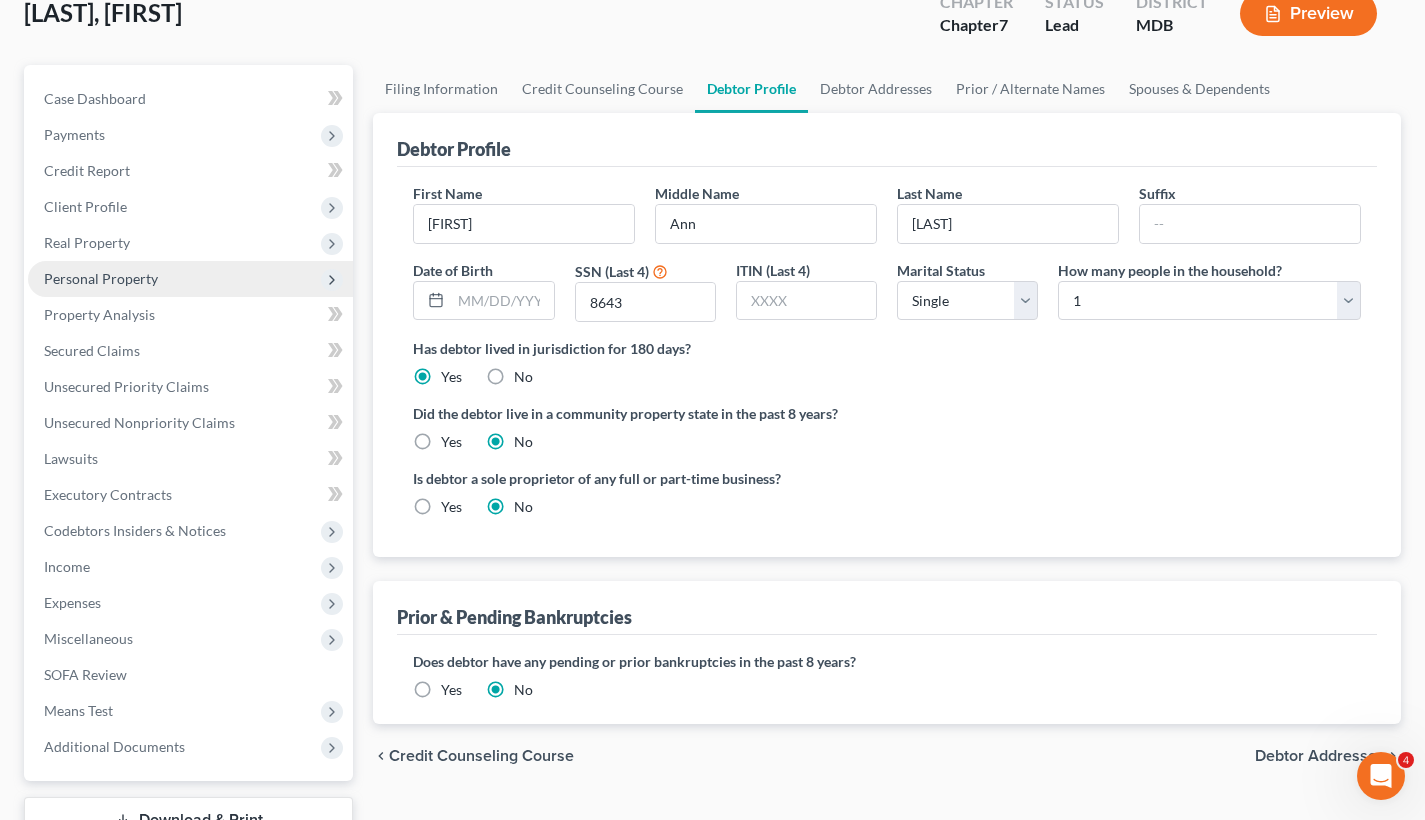 click on "Personal Property" at bounding box center (190, 279) 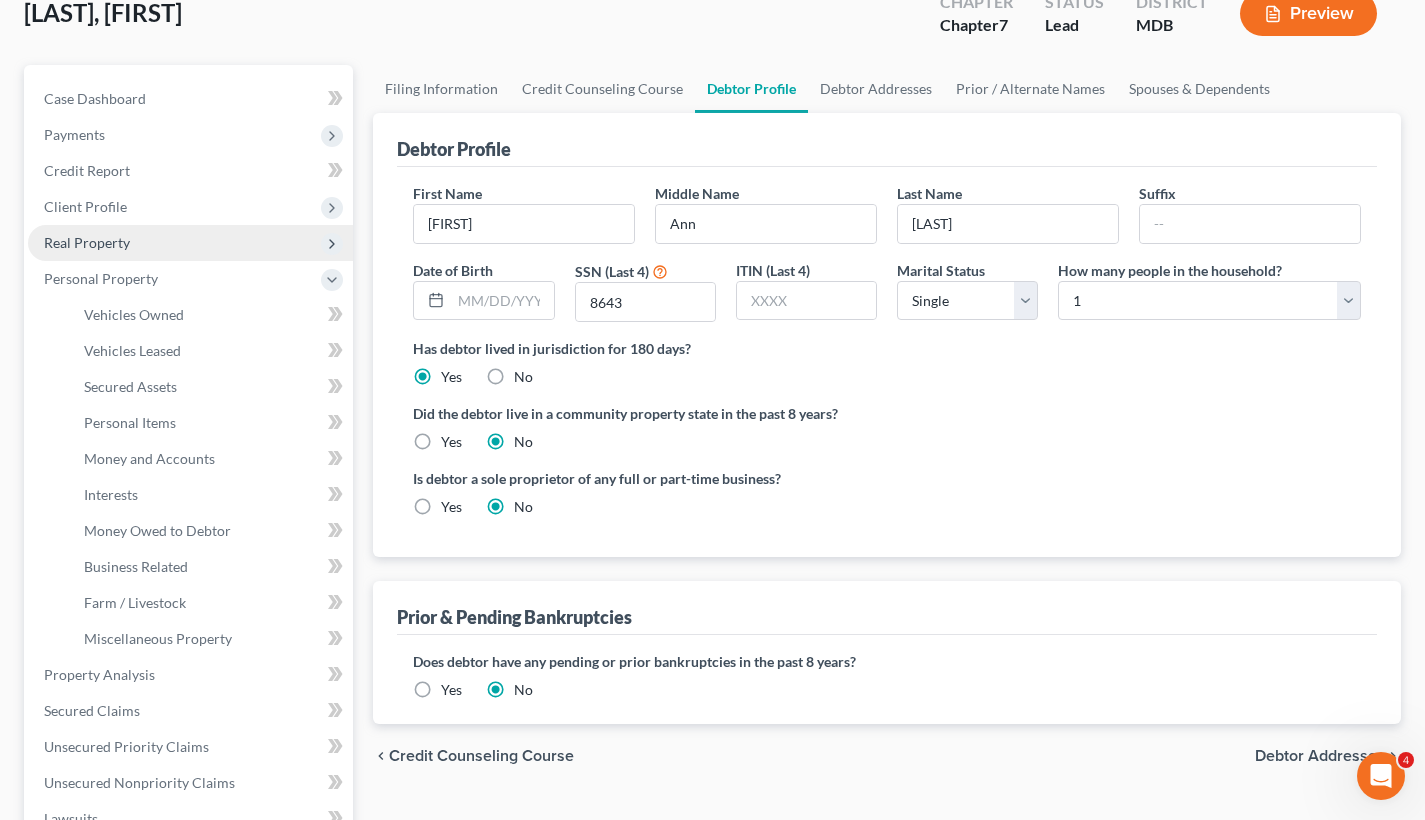 click on "Real Property" at bounding box center (190, 243) 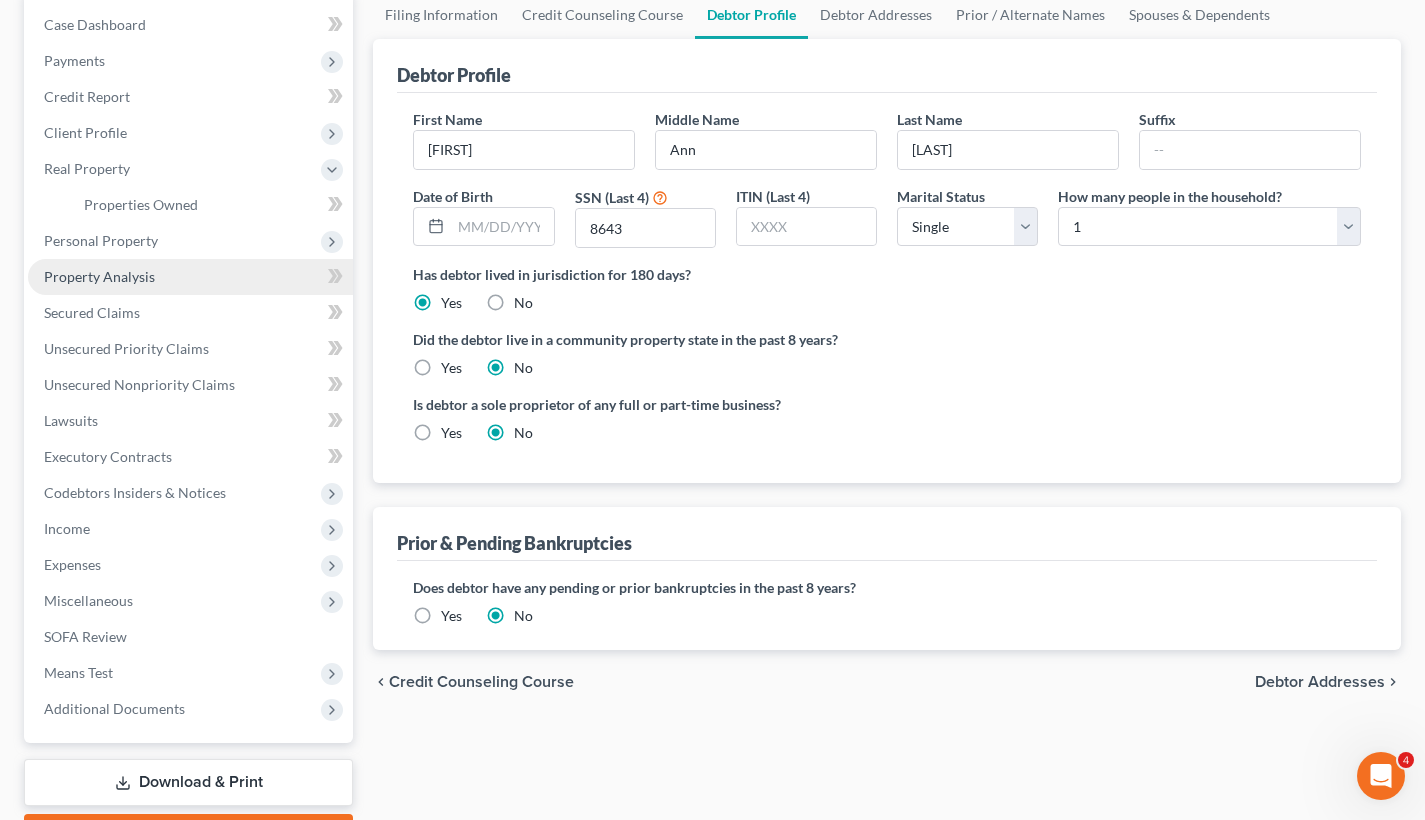 scroll, scrollTop: 260, scrollLeft: 0, axis: vertical 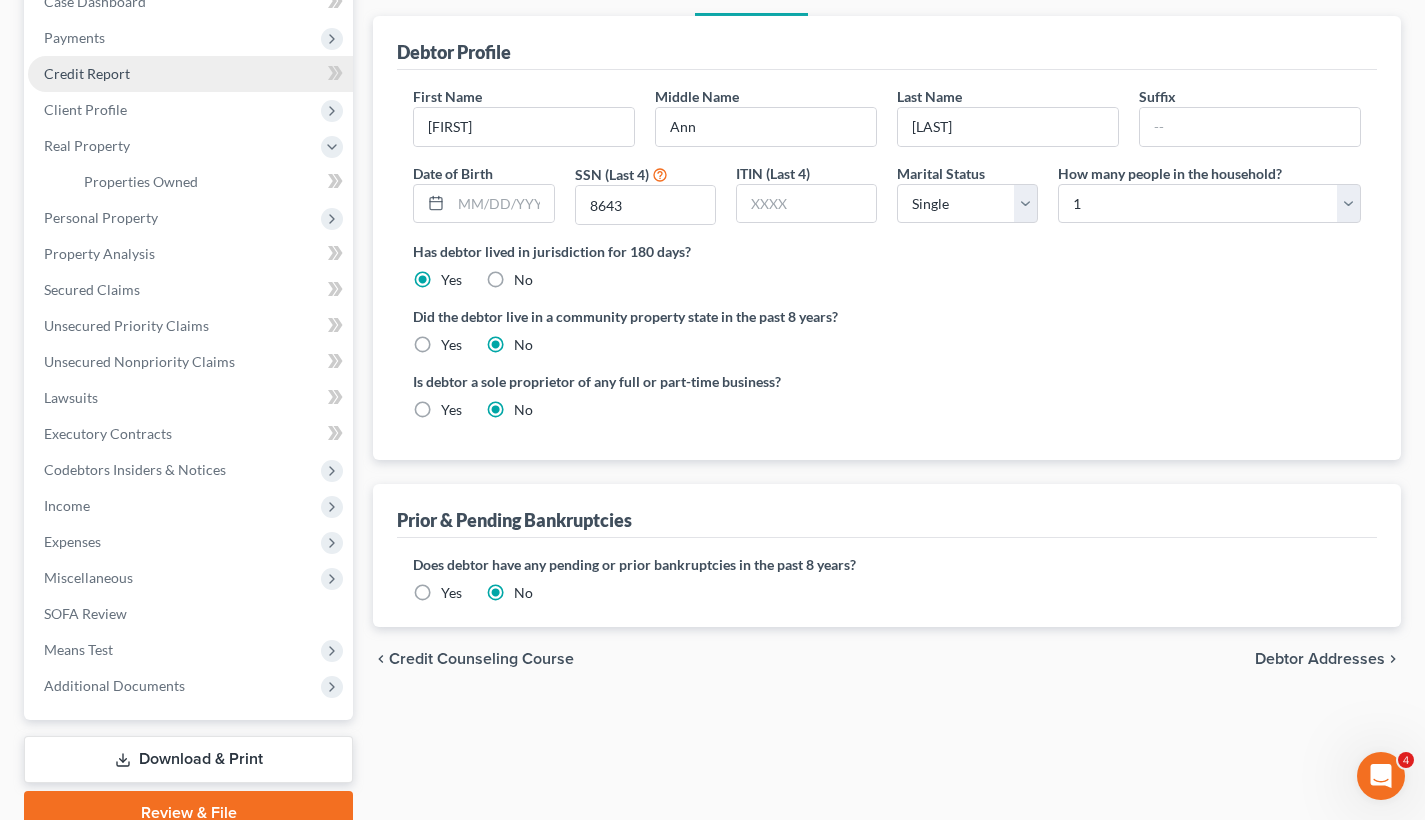 click on "Credit Report" at bounding box center (87, 73) 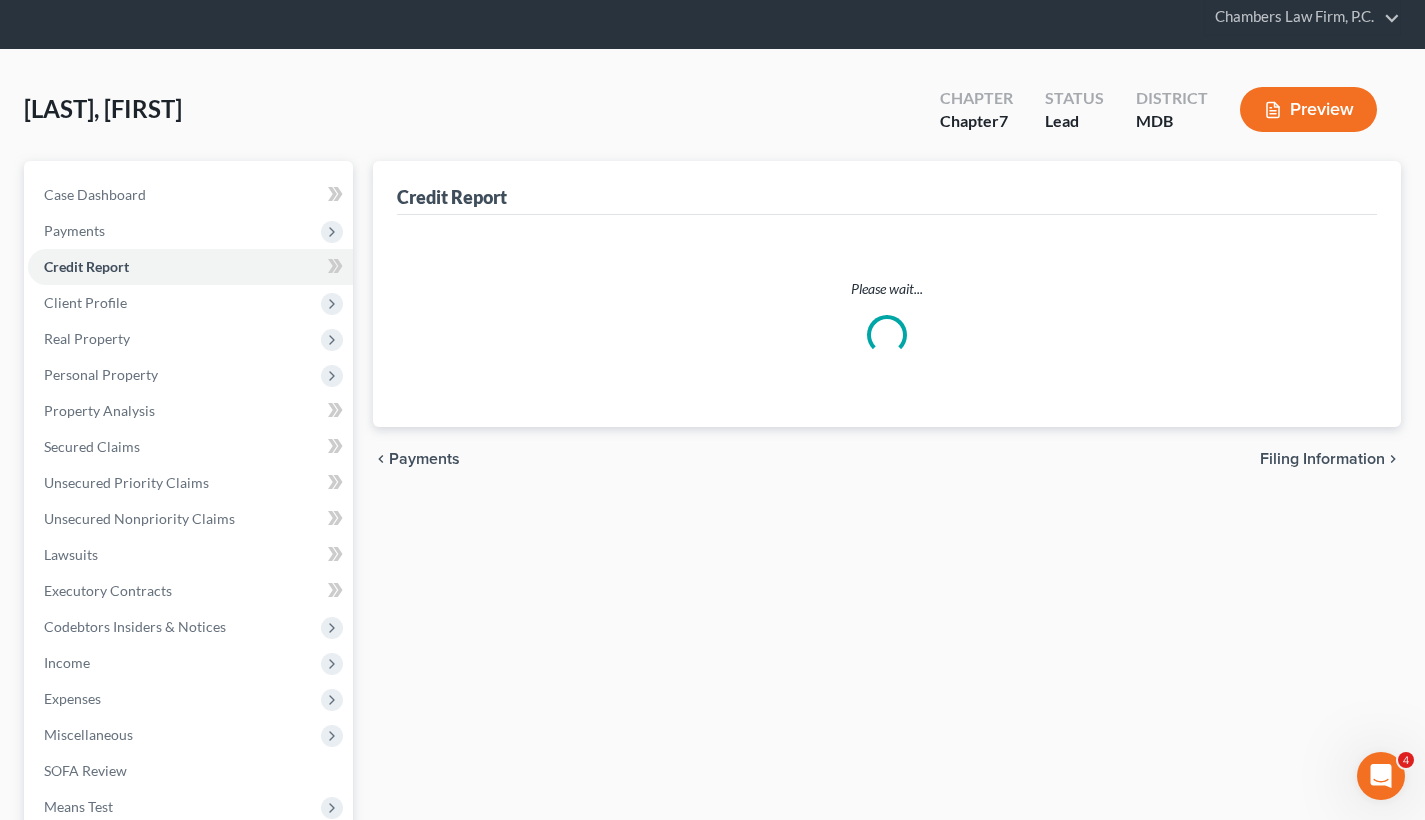 scroll, scrollTop: 0, scrollLeft: 0, axis: both 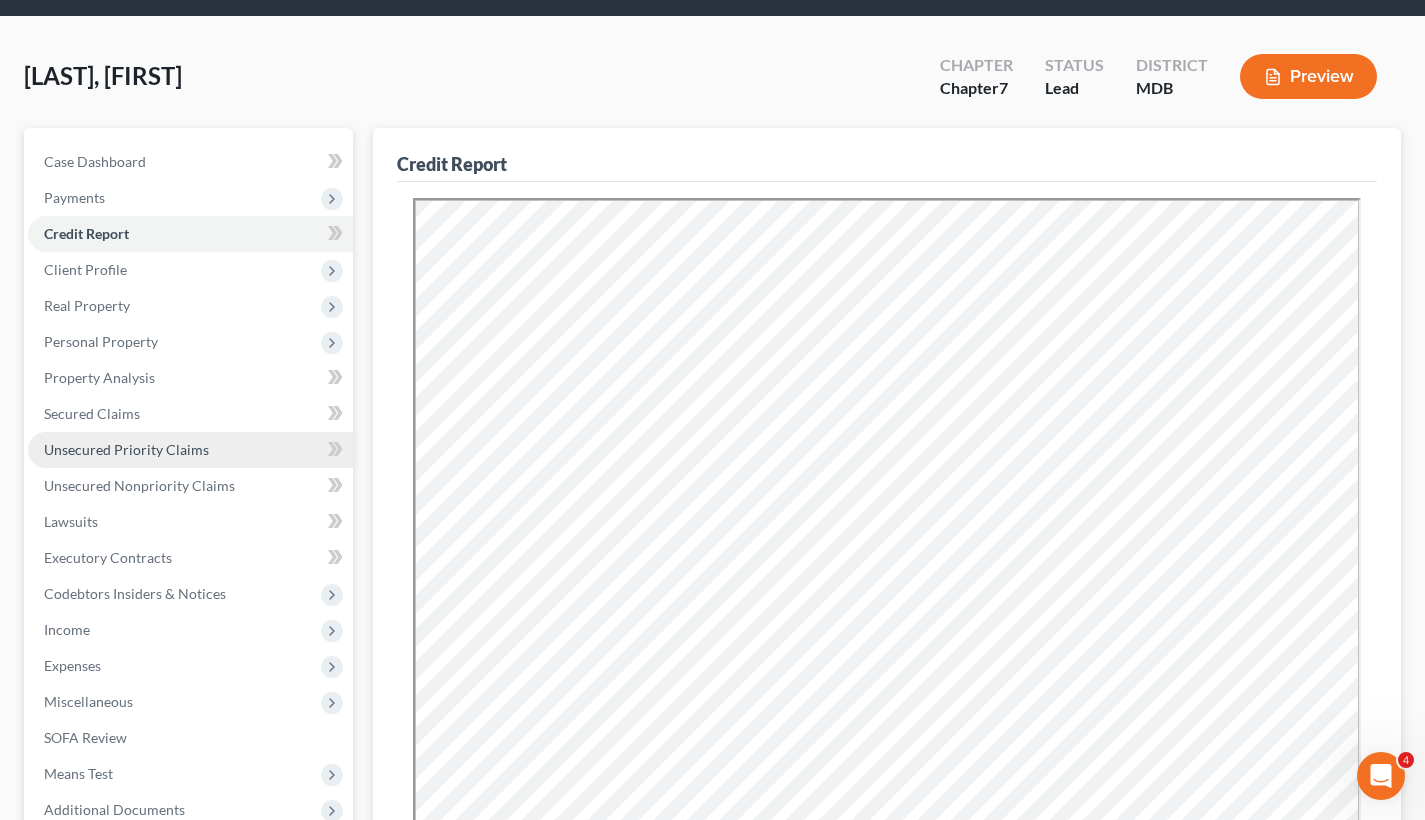 click on "Unsecured Priority Claims" at bounding box center [190, 450] 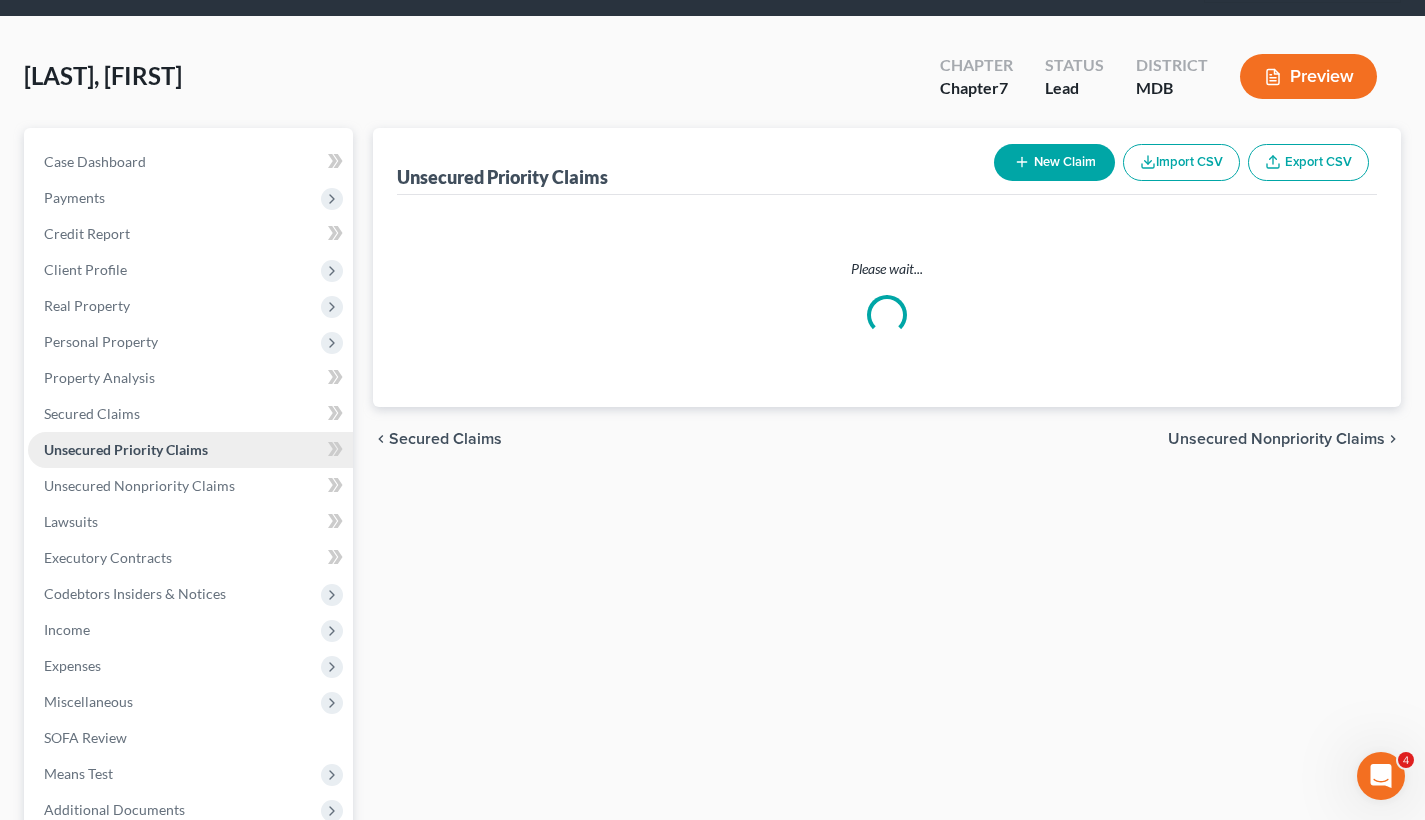 scroll, scrollTop: 0, scrollLeft: 0, axis: both 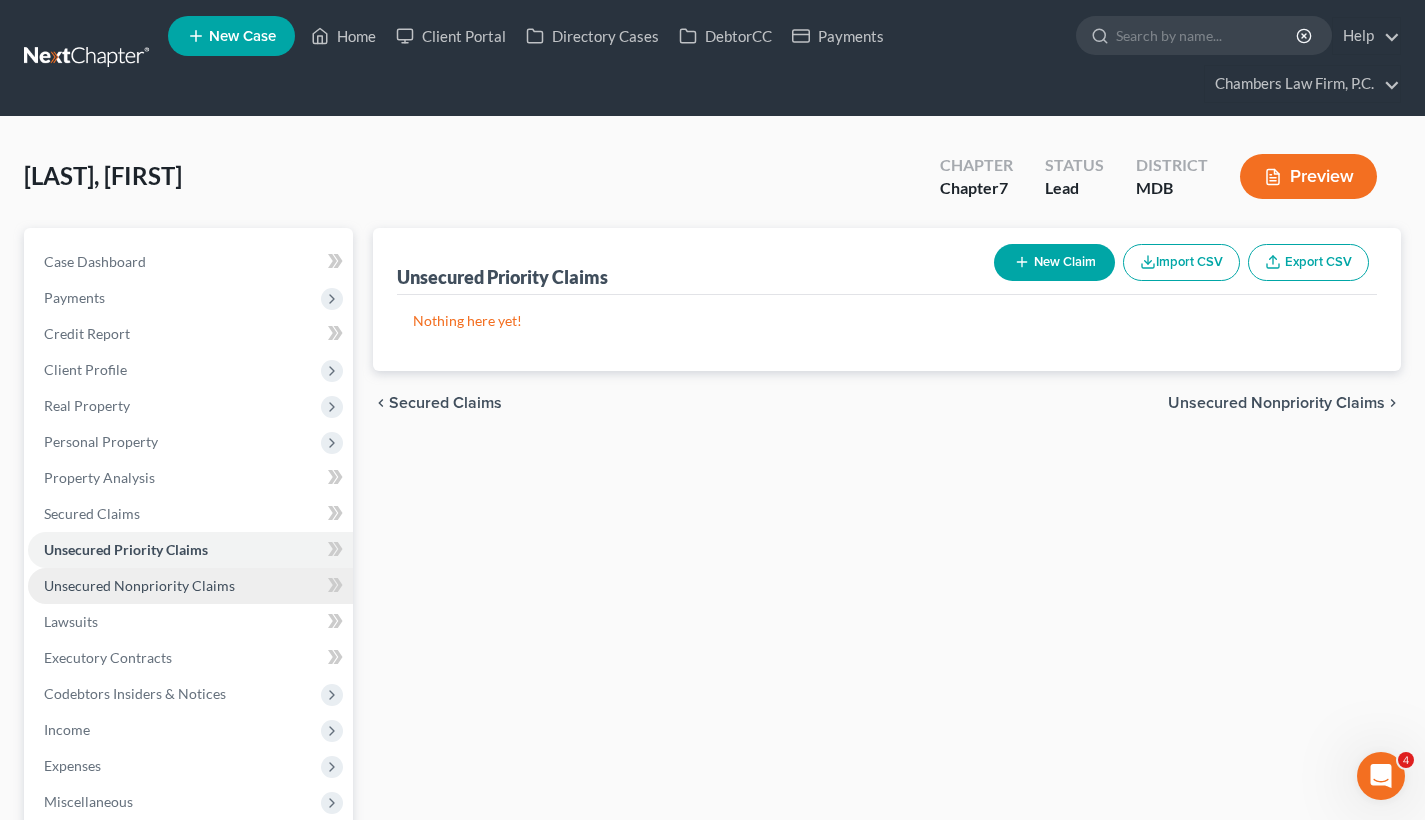 click on "Unsecured Nonpriority Claims" at bounding box center (139, 585) 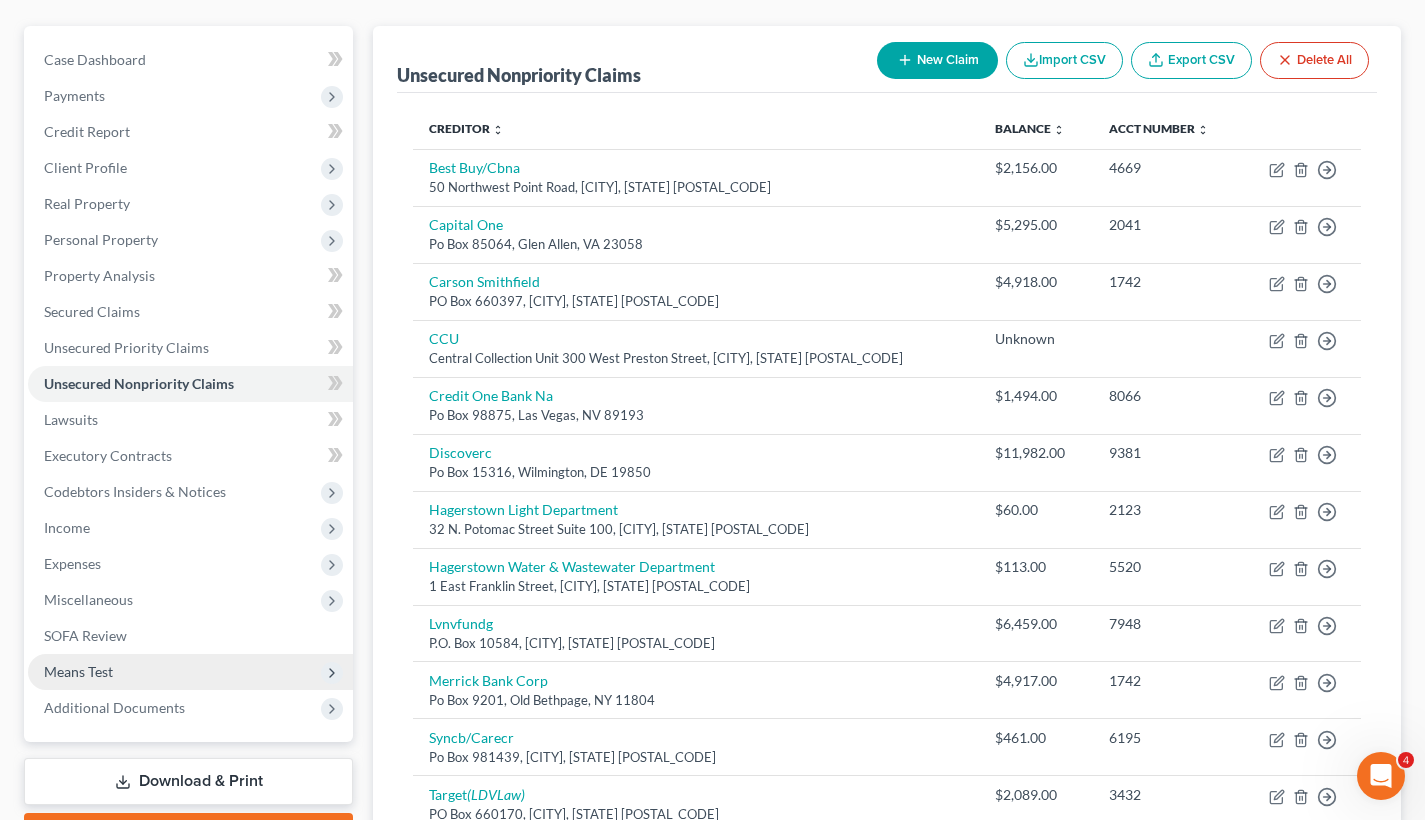 scroll, scrollTop: 200, scrollLeft: 0, axis: vertical 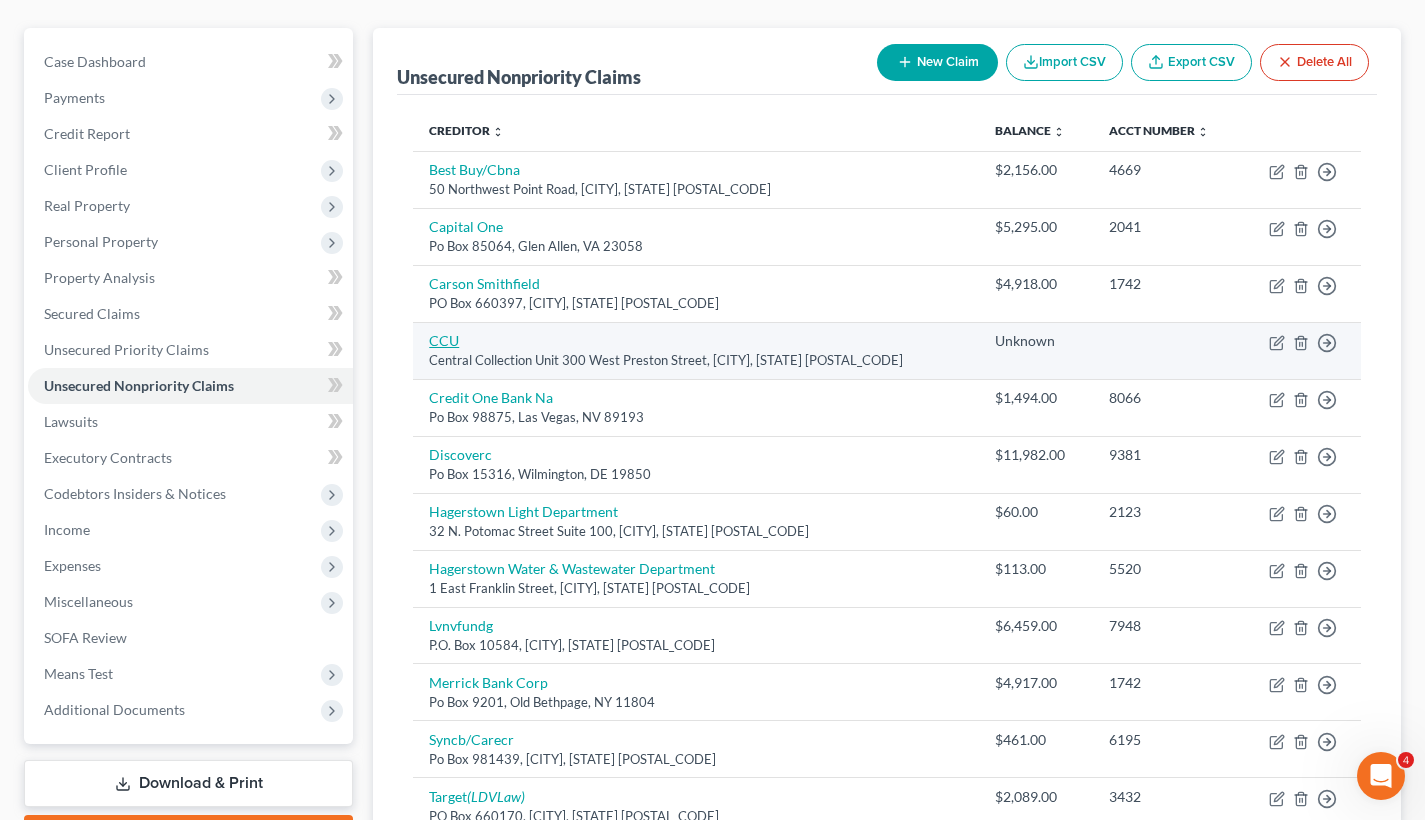 click on "CCU" at bounding box center [444, 340] 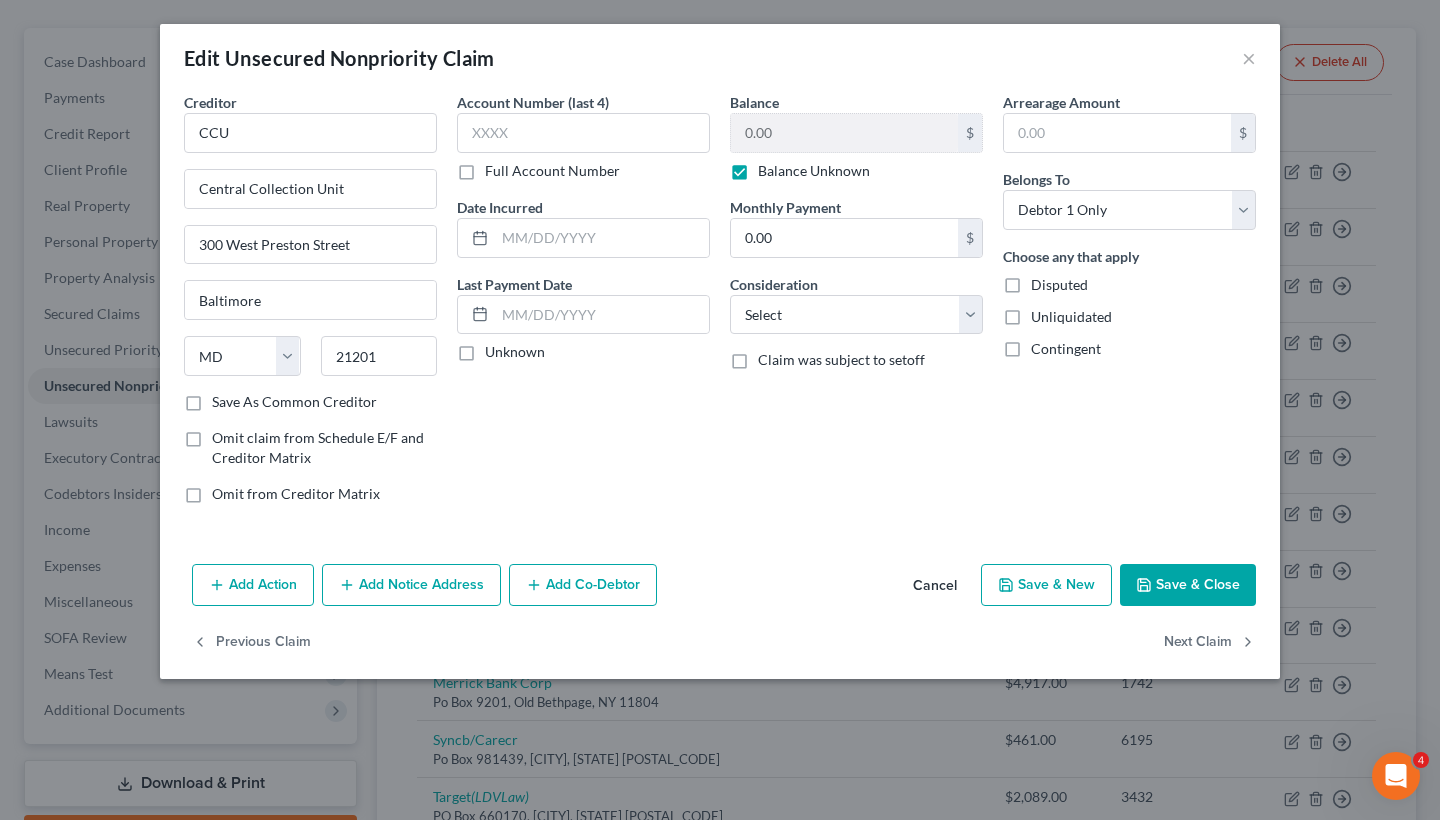 click on "Balance Unknown" at bounding box center [814, 171] 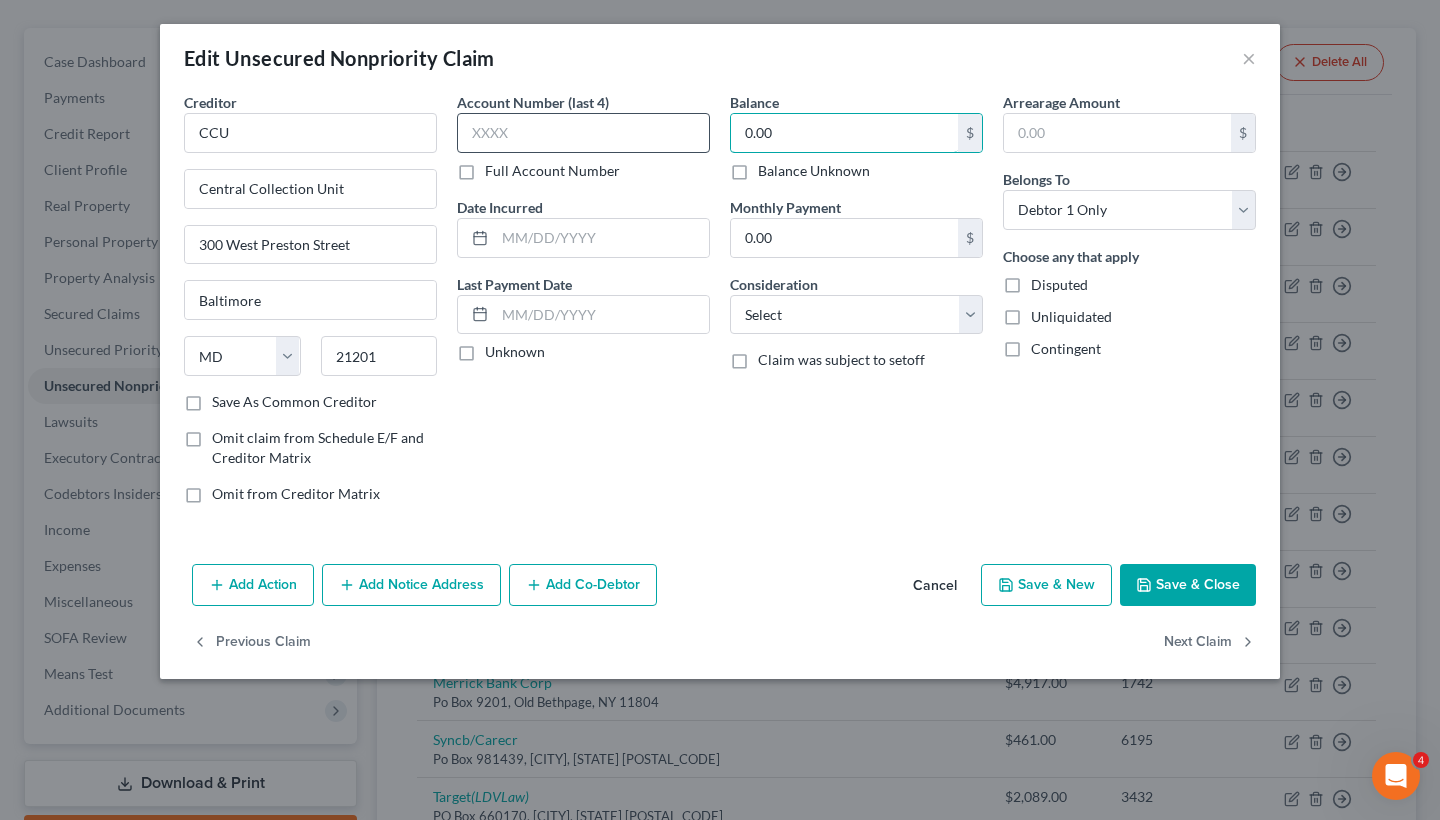 drag, startPoint x: 780, startPoint y: 146, endPoint x: 709, endPoint y: 144, distance: 71.02816 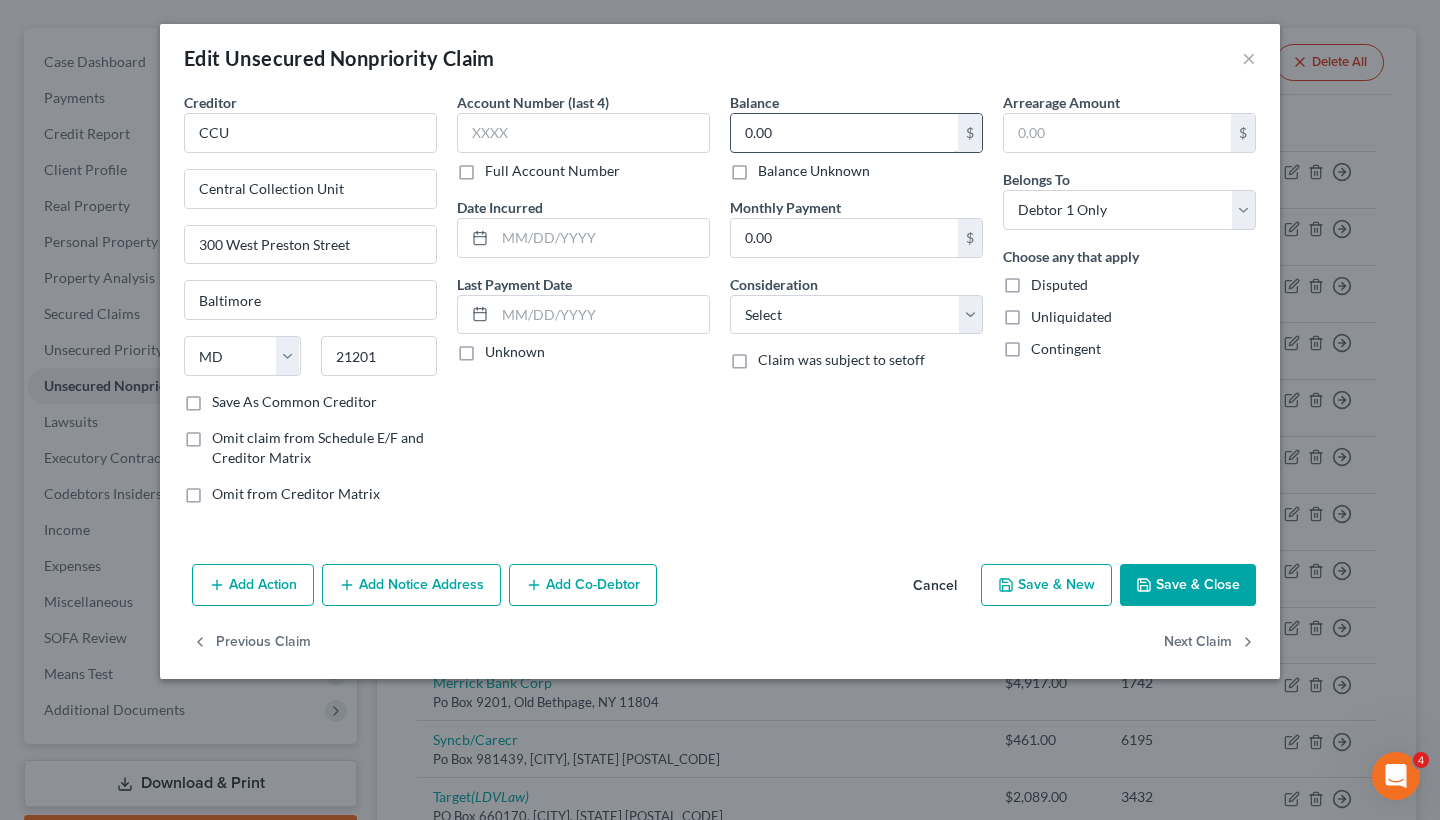 drag, startPoint x: 784, startPoint y: 122, endPoint x: 818, endPoint y: 127, distance: 34.36568 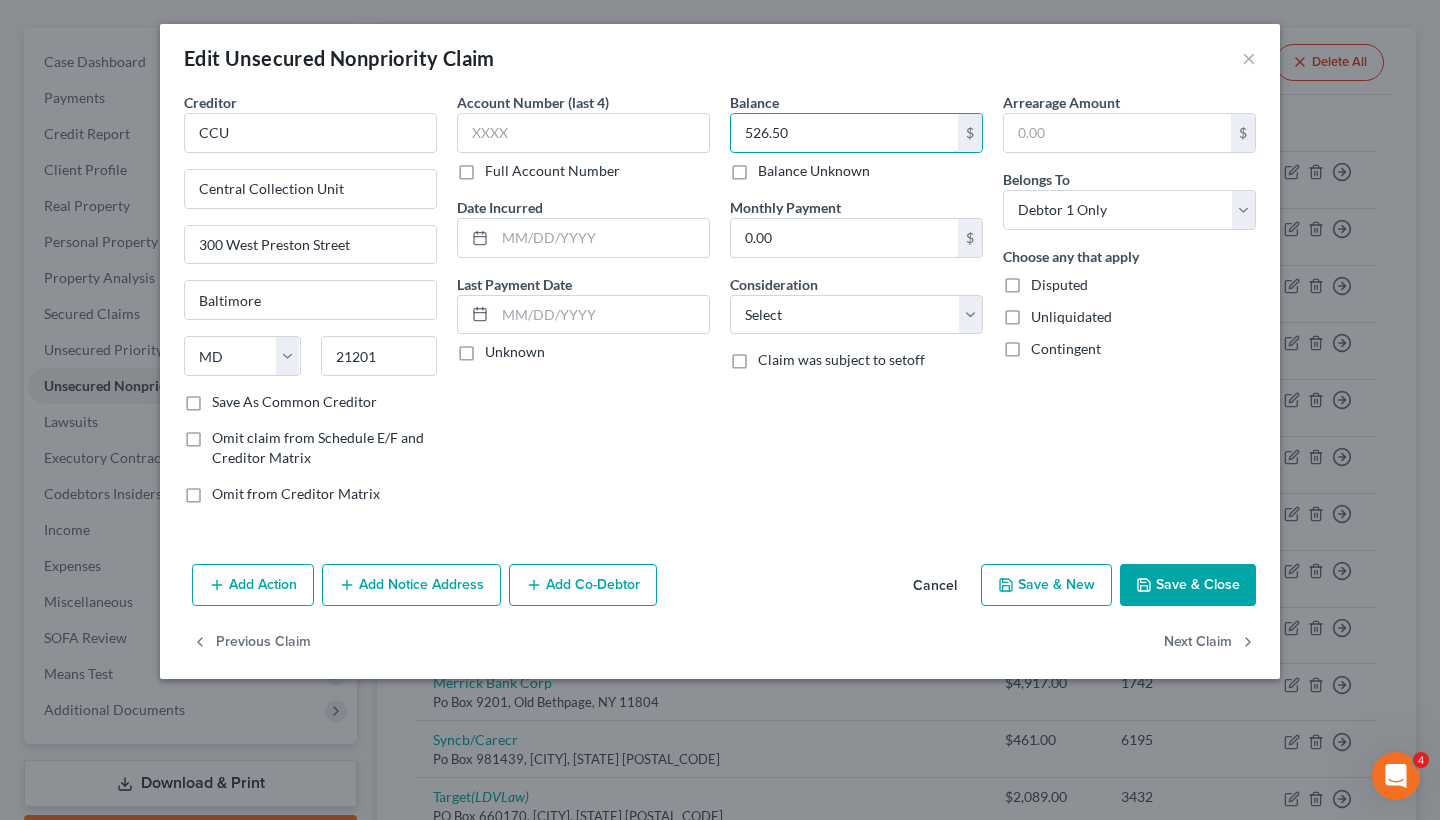 type on "526.50" 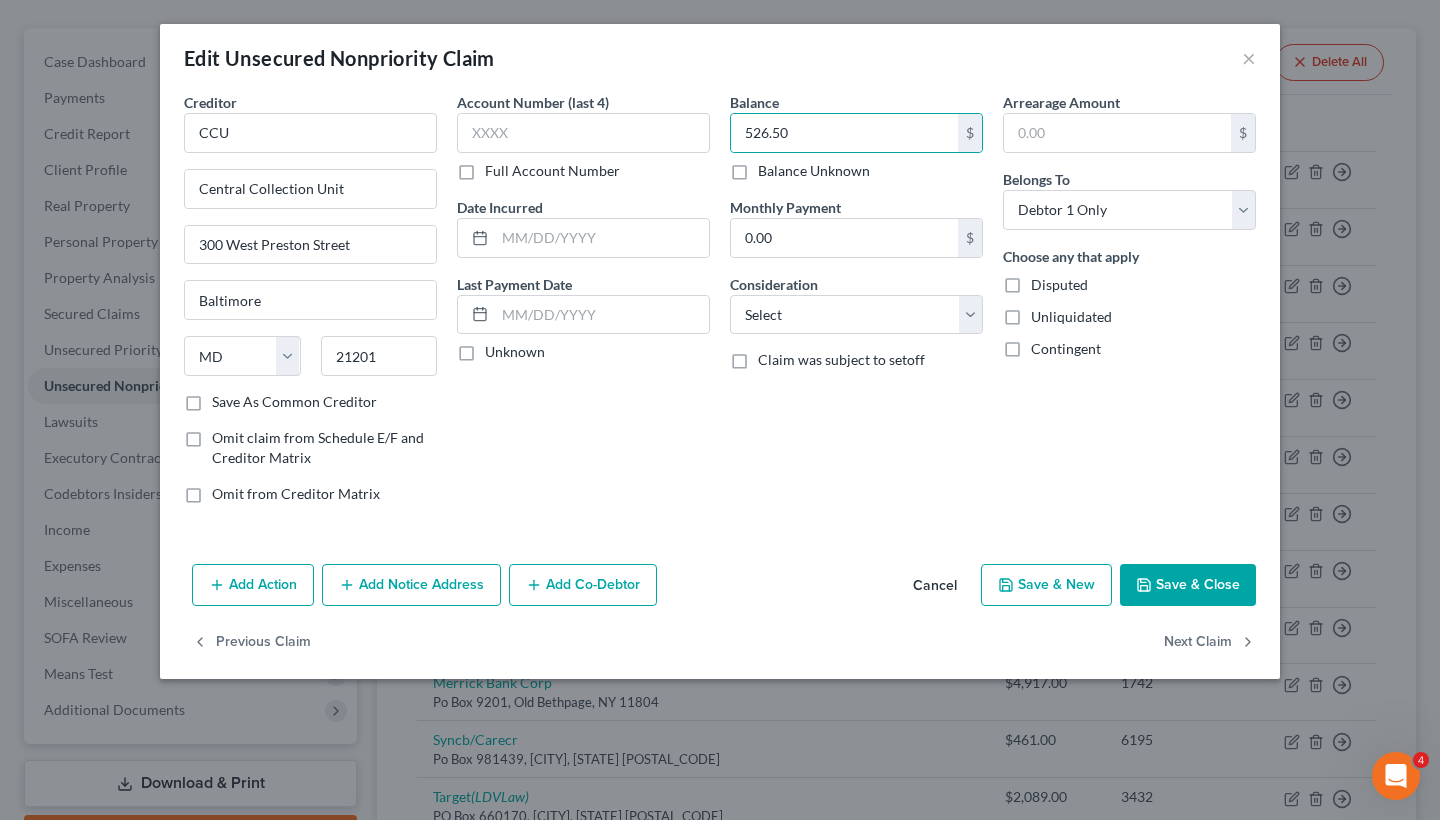 click on "Save & Close" at bounding box center (1188, 585) 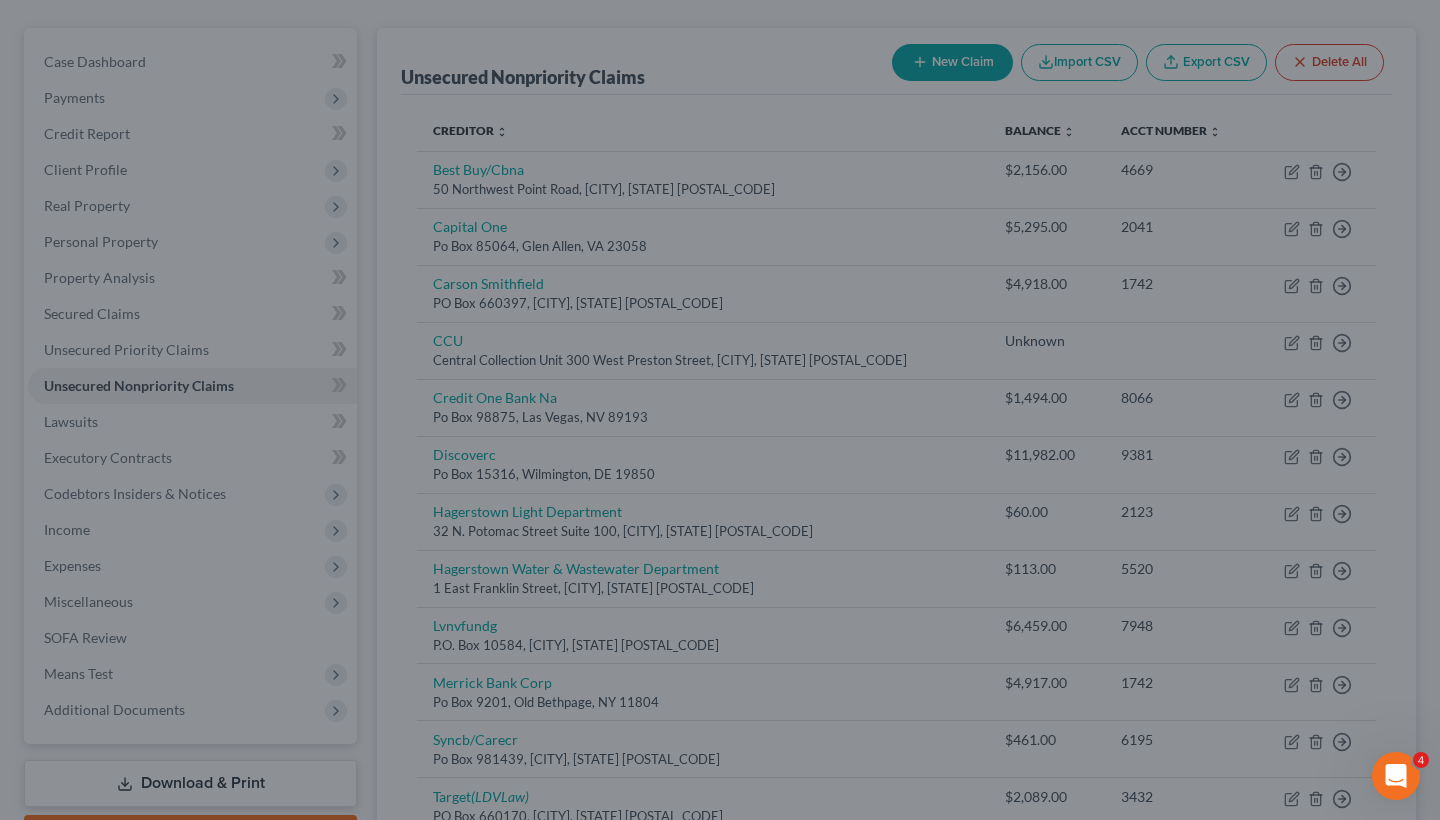 type on "0" 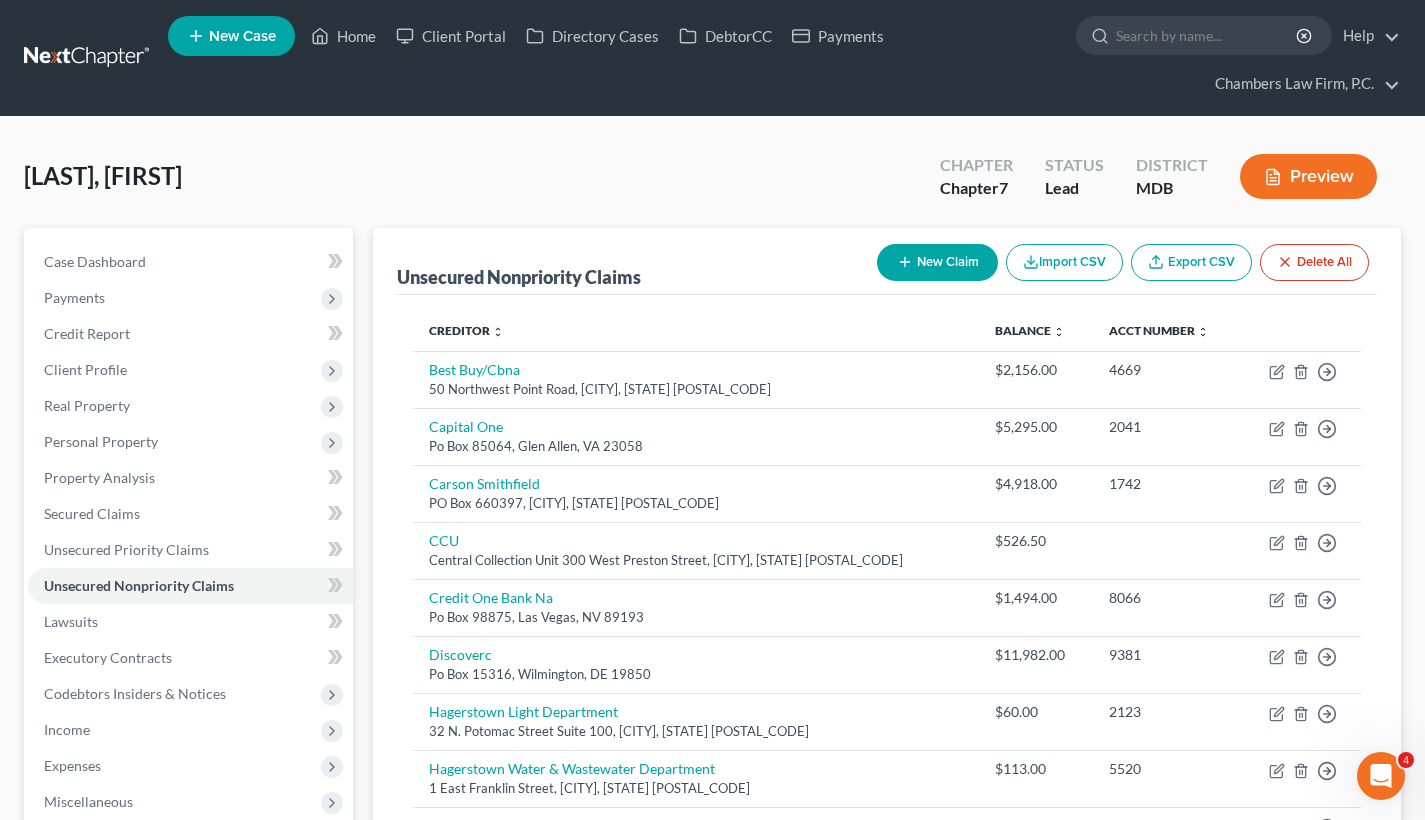 scroll, scrollTop: 0, scrollLeft: 0, axis: both 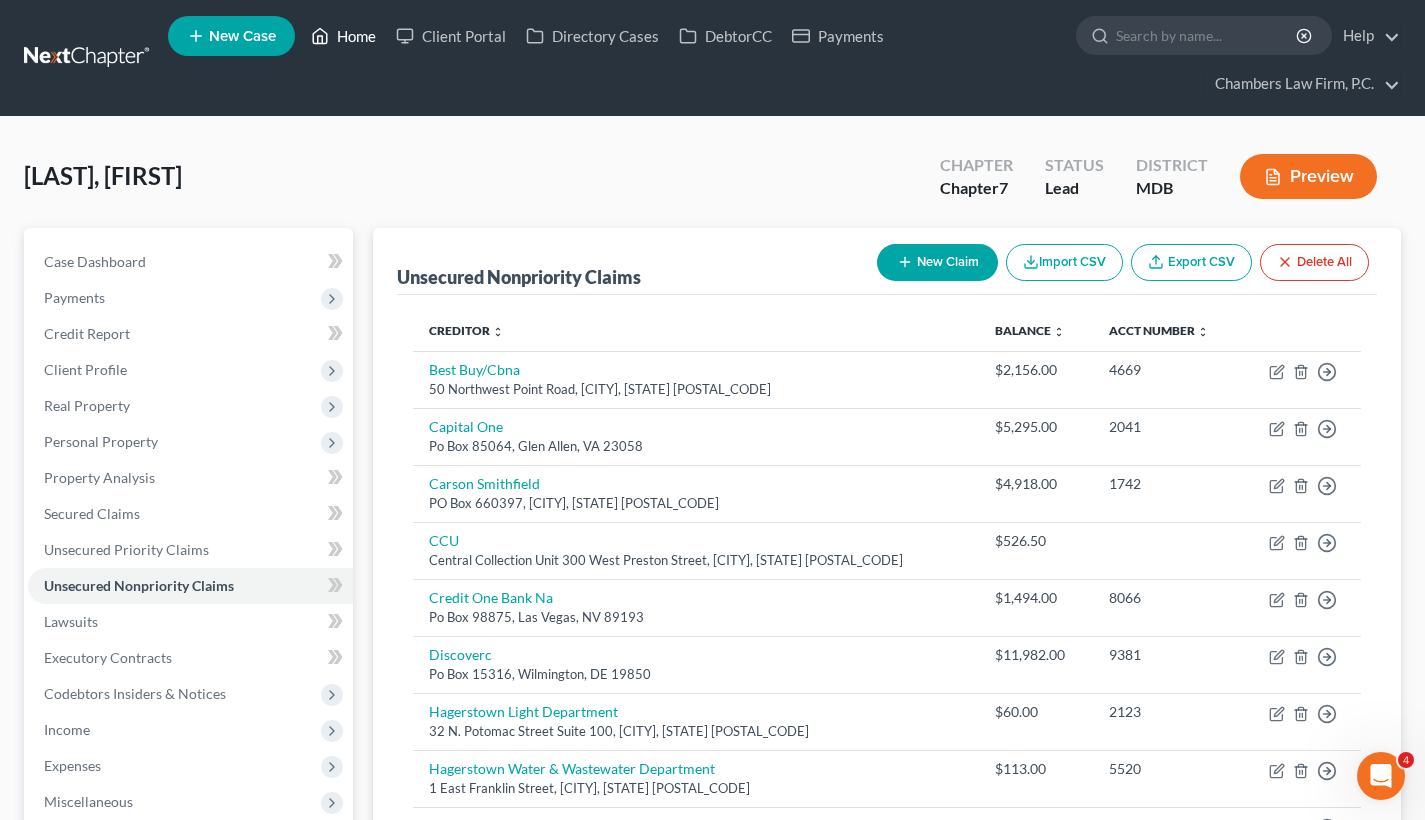 click on "Home" at bounding box center [343, 36] 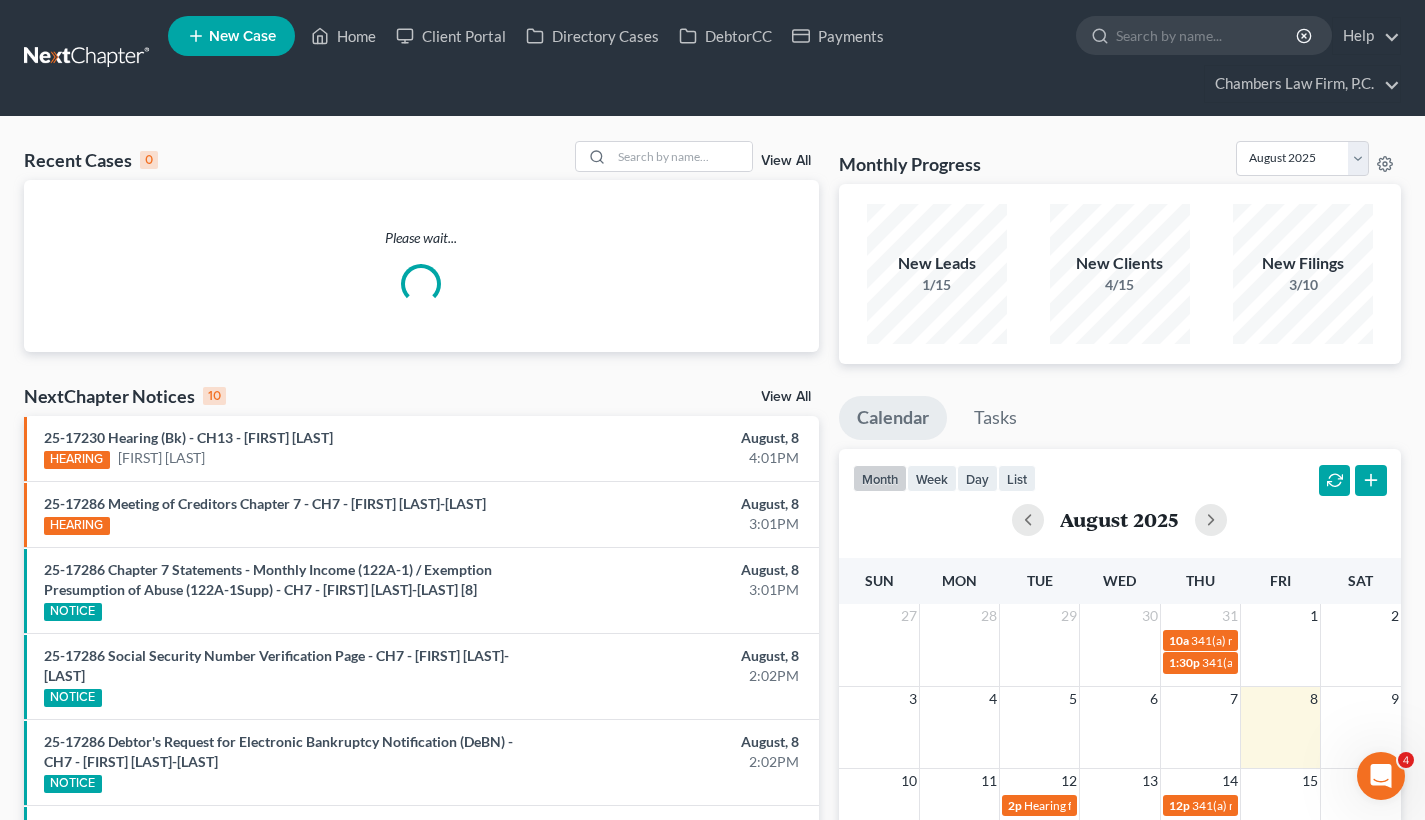 click on "New Case" at bounding box center [242, 36] 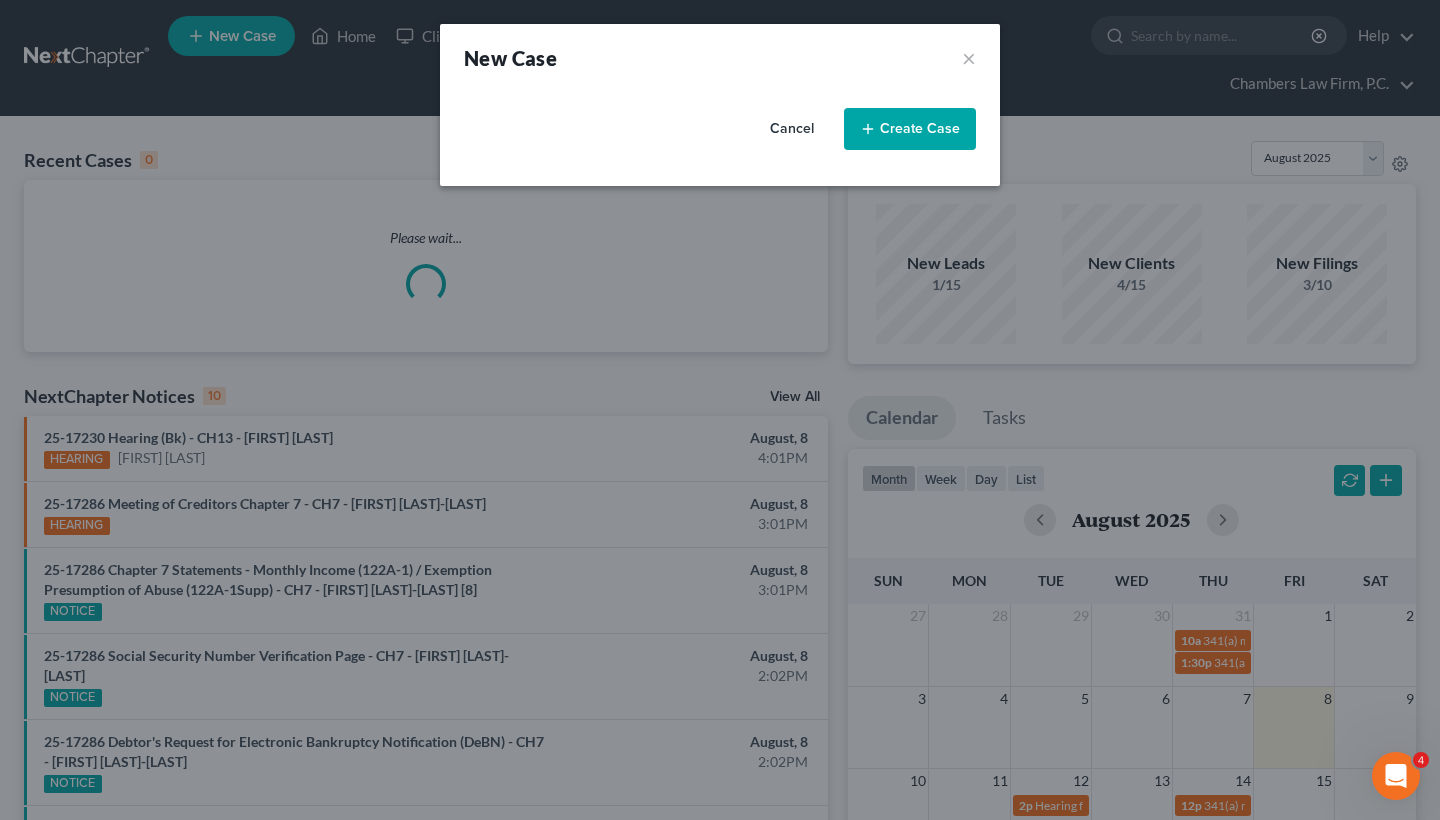 select on "38" 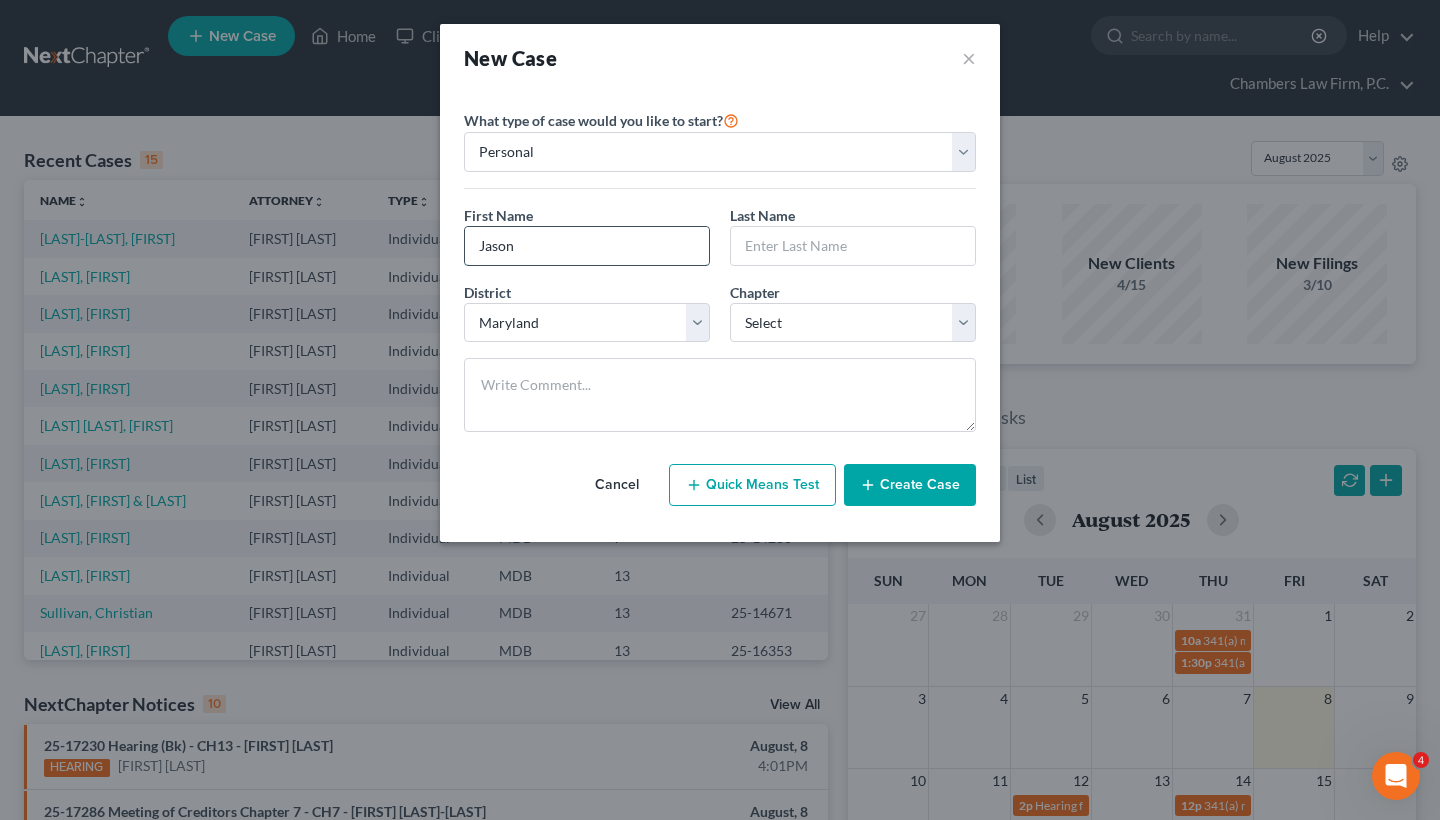 type on "Jason" 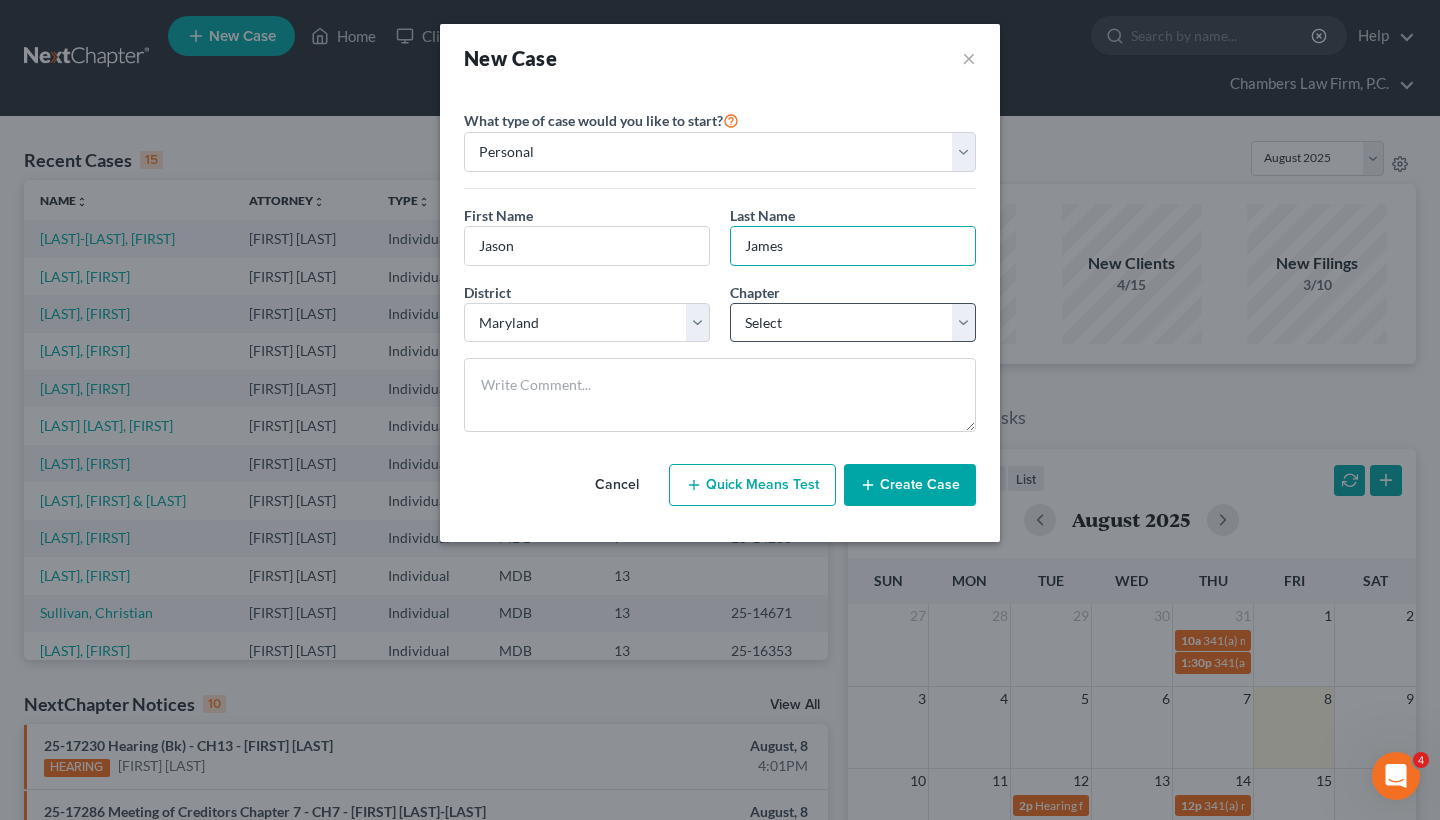 type on "James" 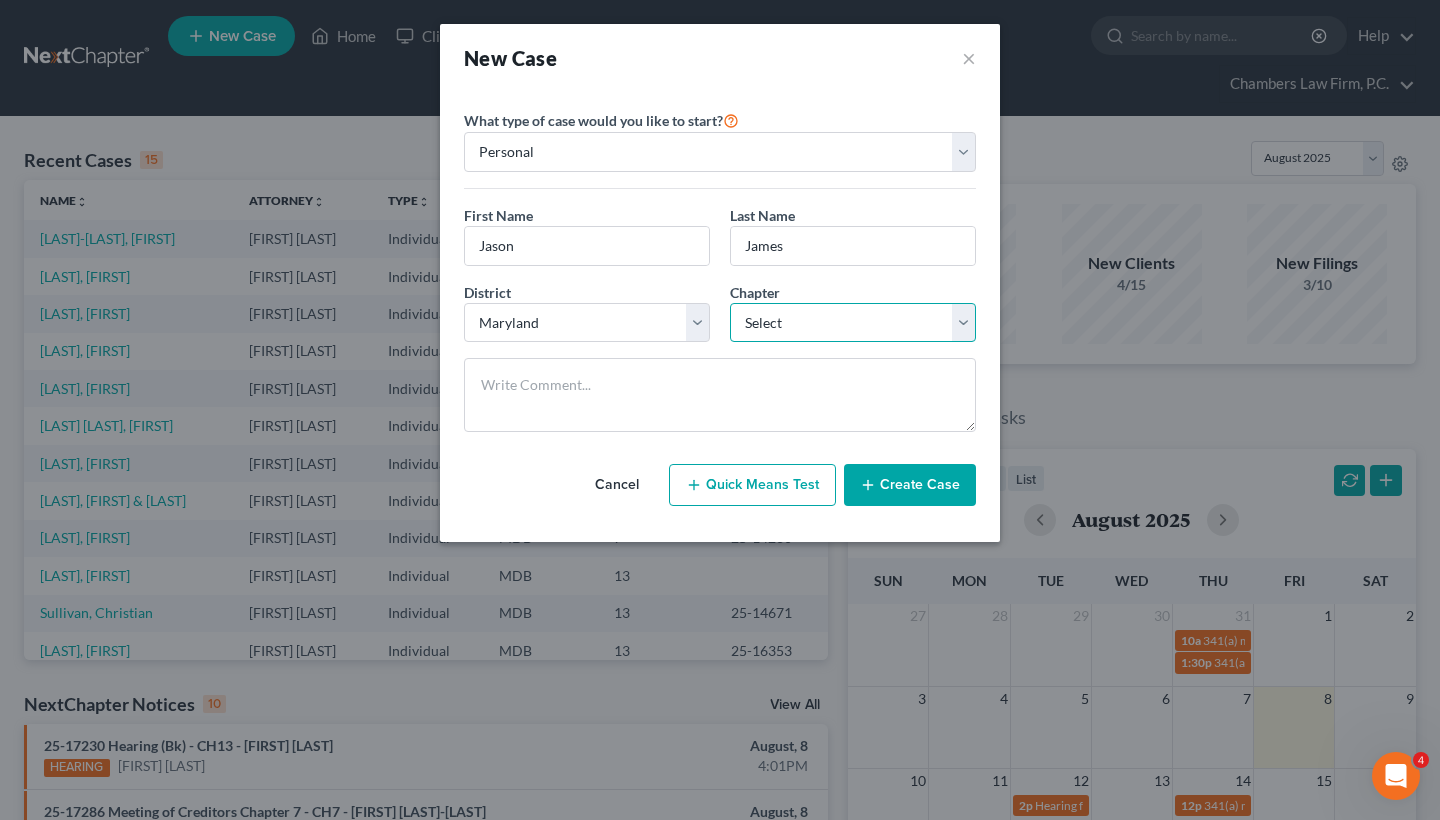 select on "0" 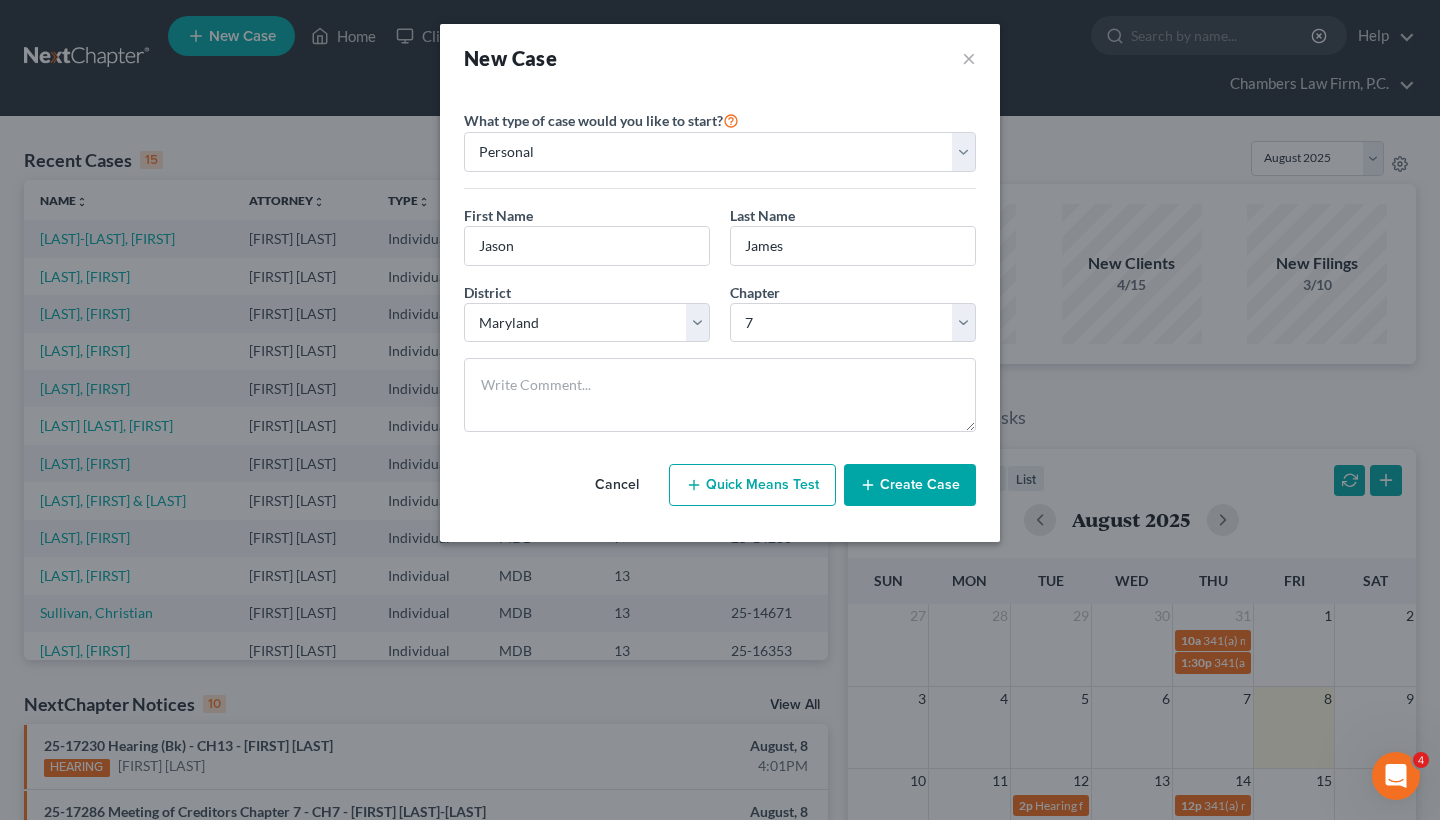 click on "Create Case" at bounding box center (910, 485) 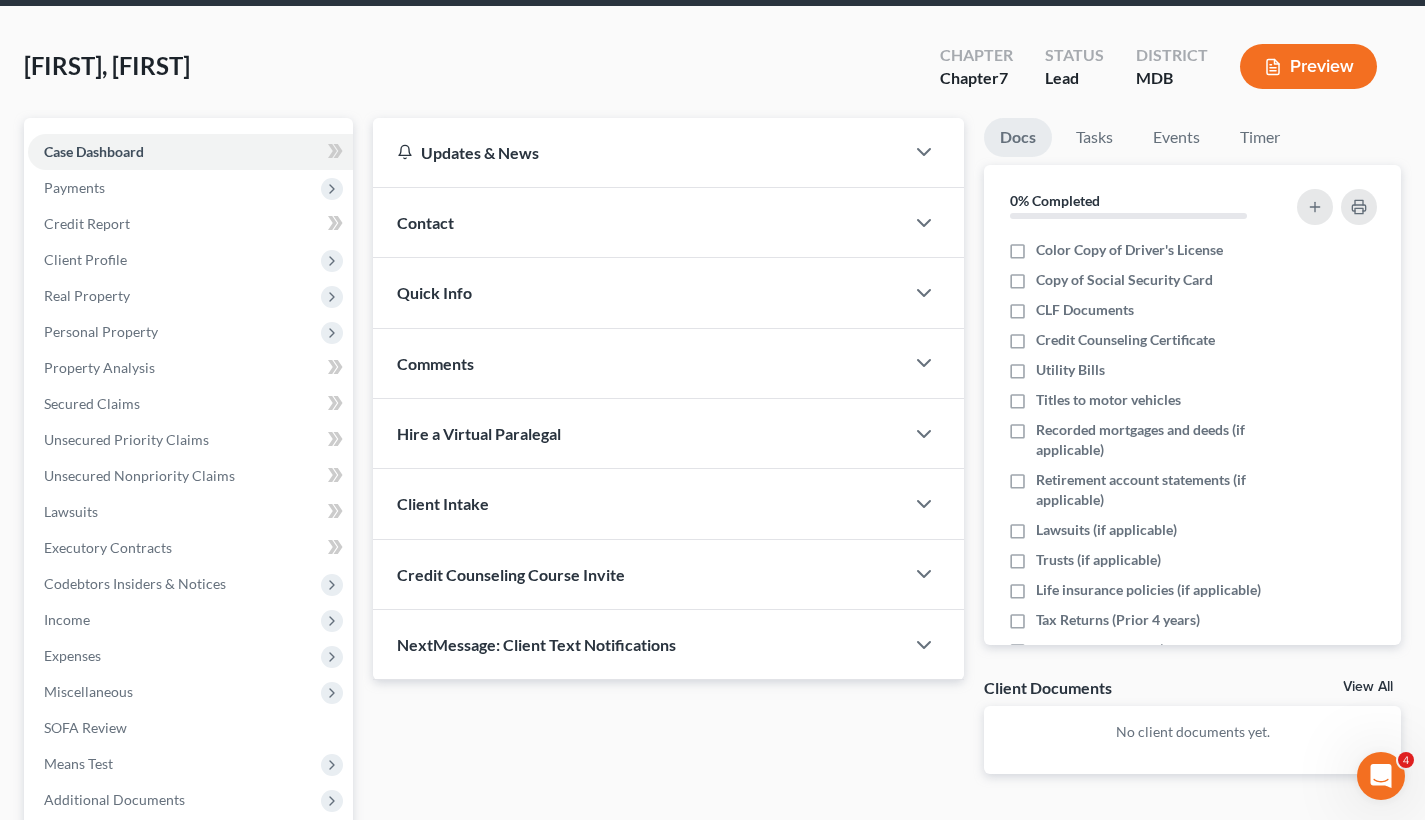 scroll, scrollTop: 122, scrollLeft: 0, axis: vertical 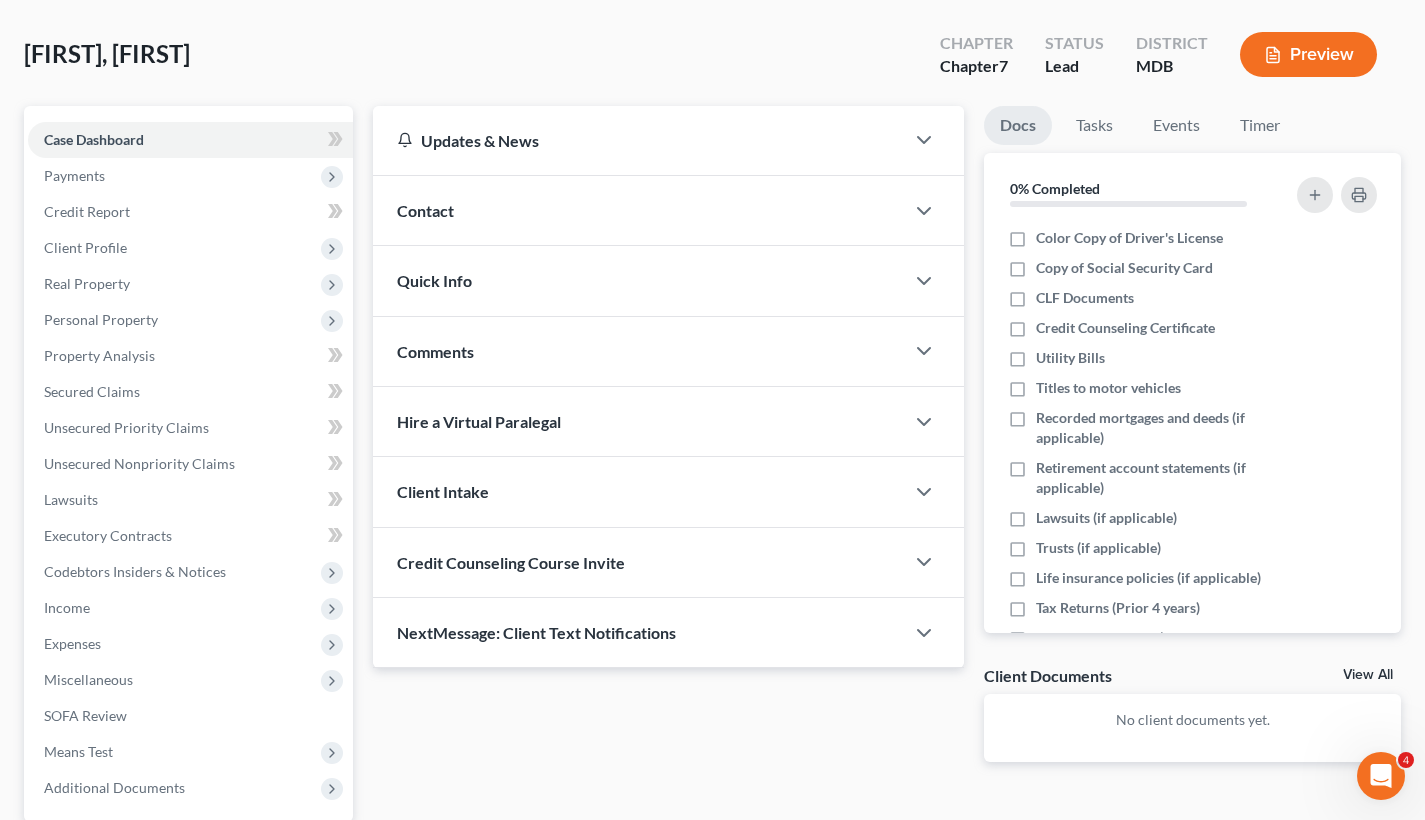 click on "Credit Counseling Course Invite" at bounding box center [511, 562] 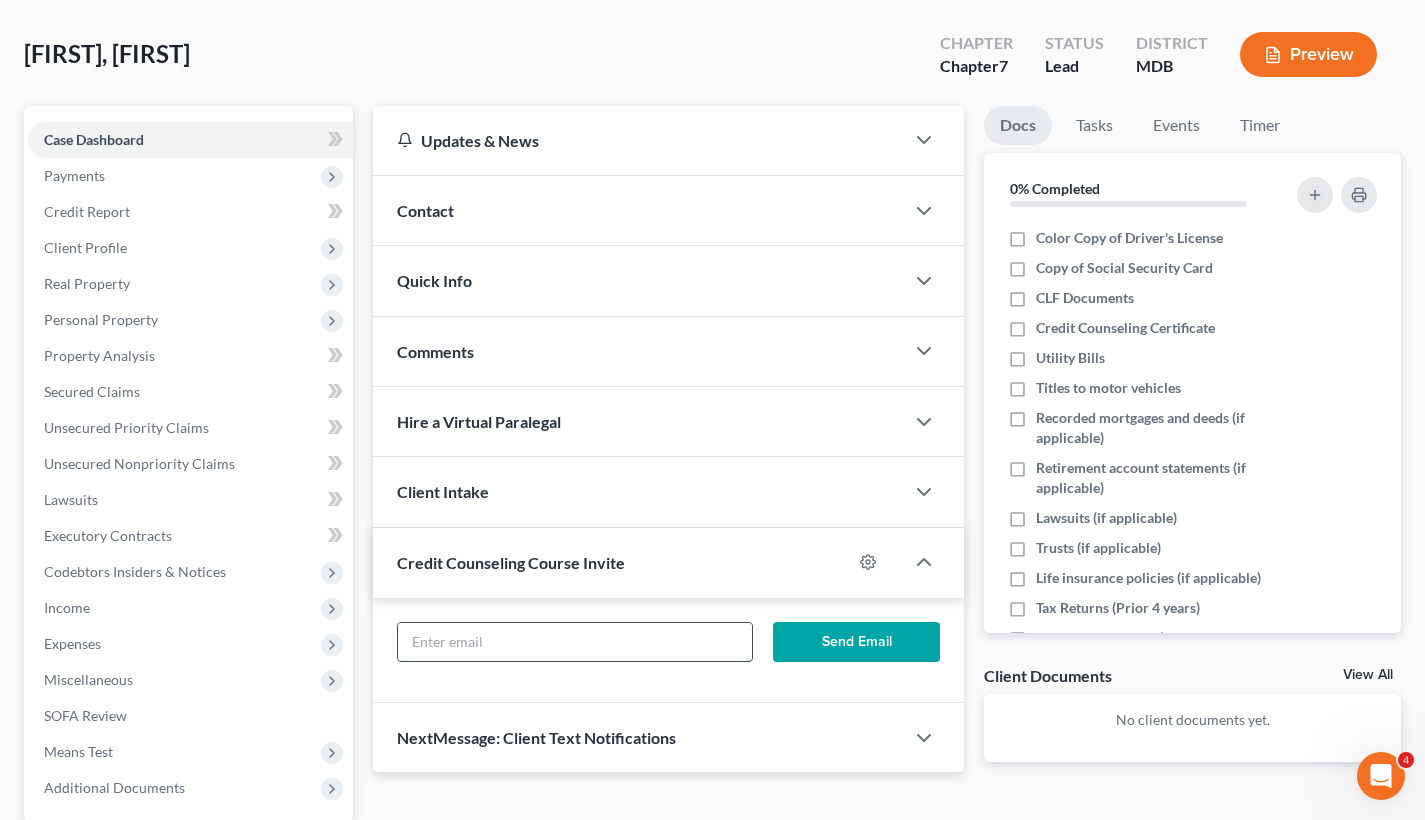 click at bounding box center (574, 642) 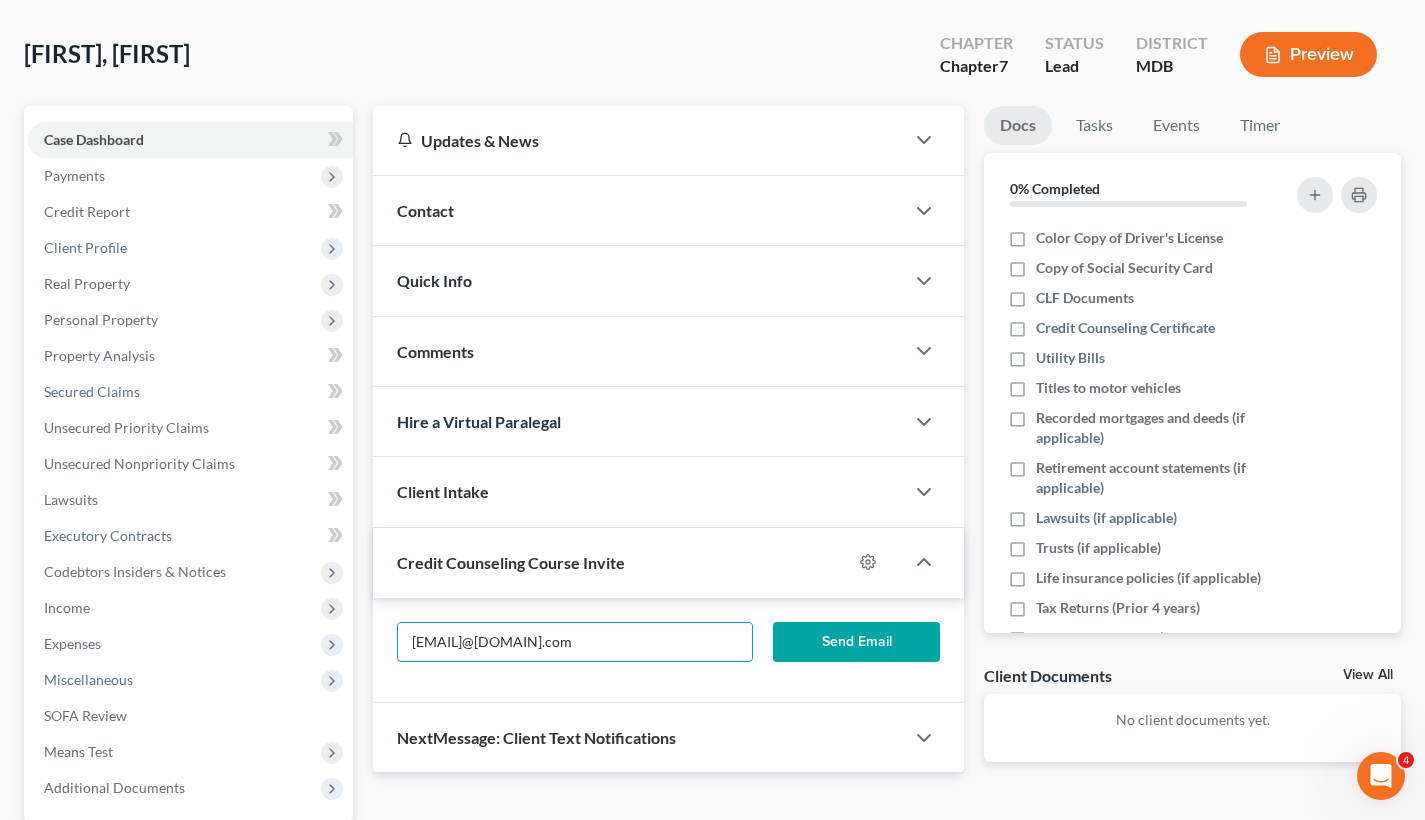 type on "[EMAIL]@[DOMAIN].com" 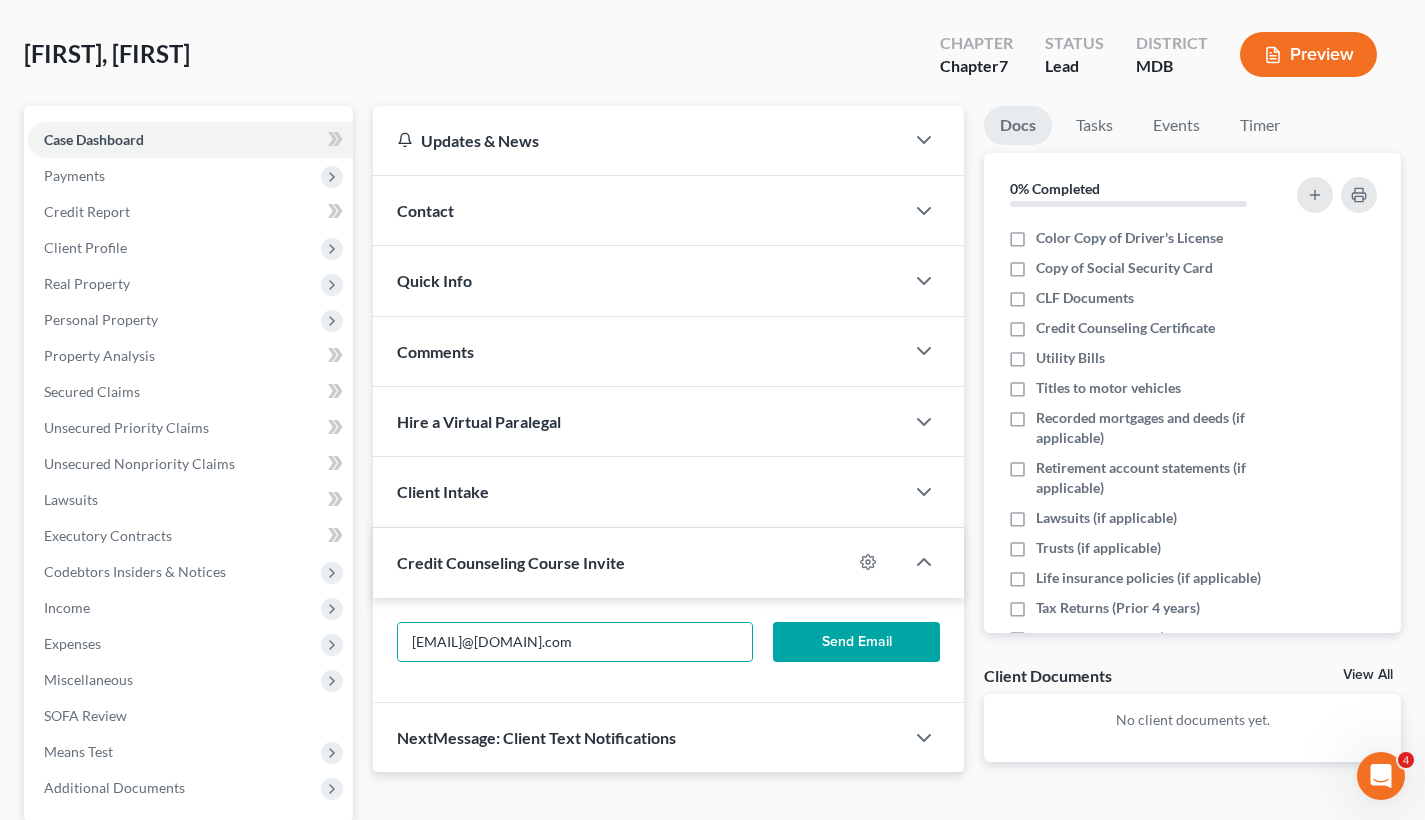 click on "Send Email" at bounding box center (857, 642) 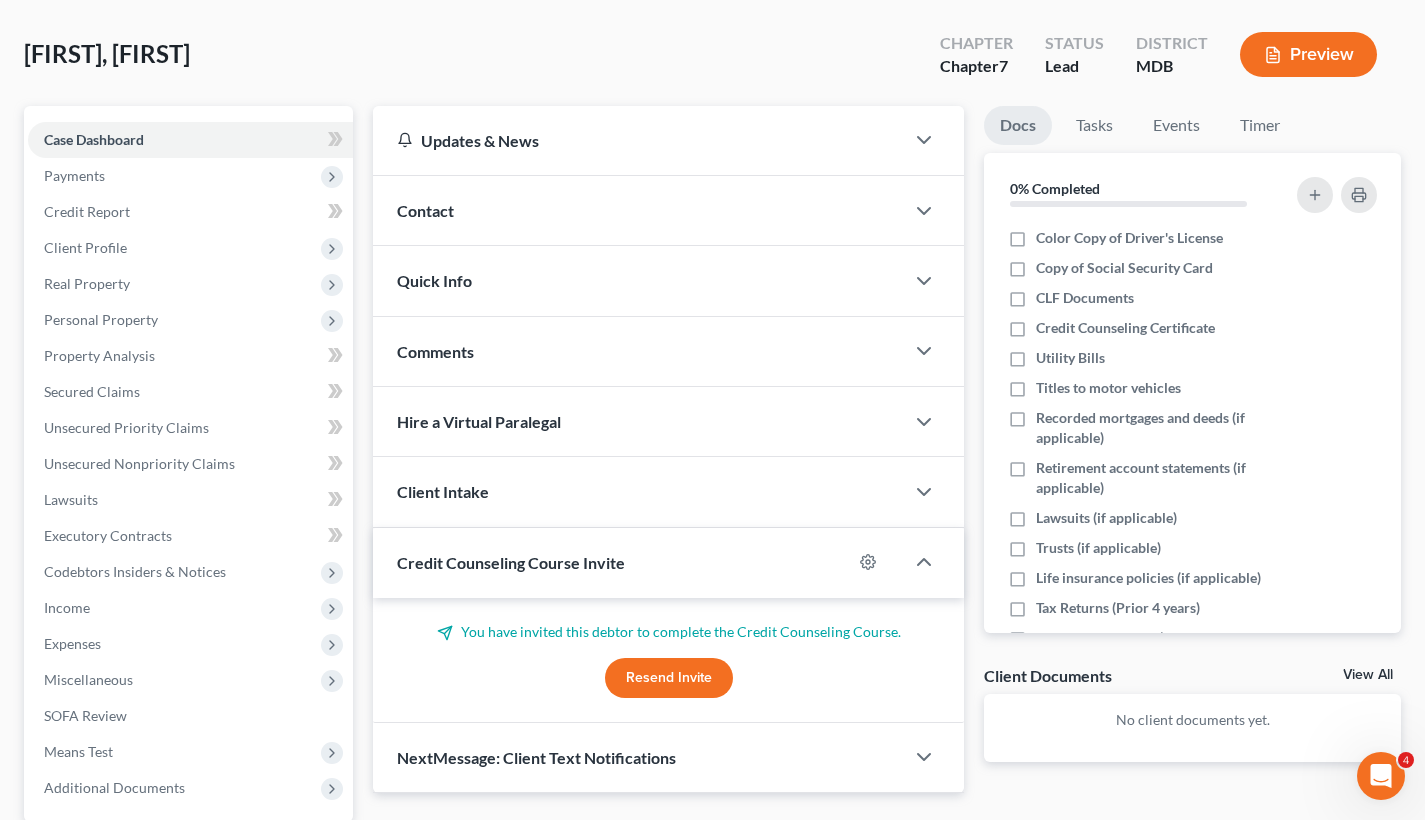 click on "Contact" at bounding box center (638, 210) 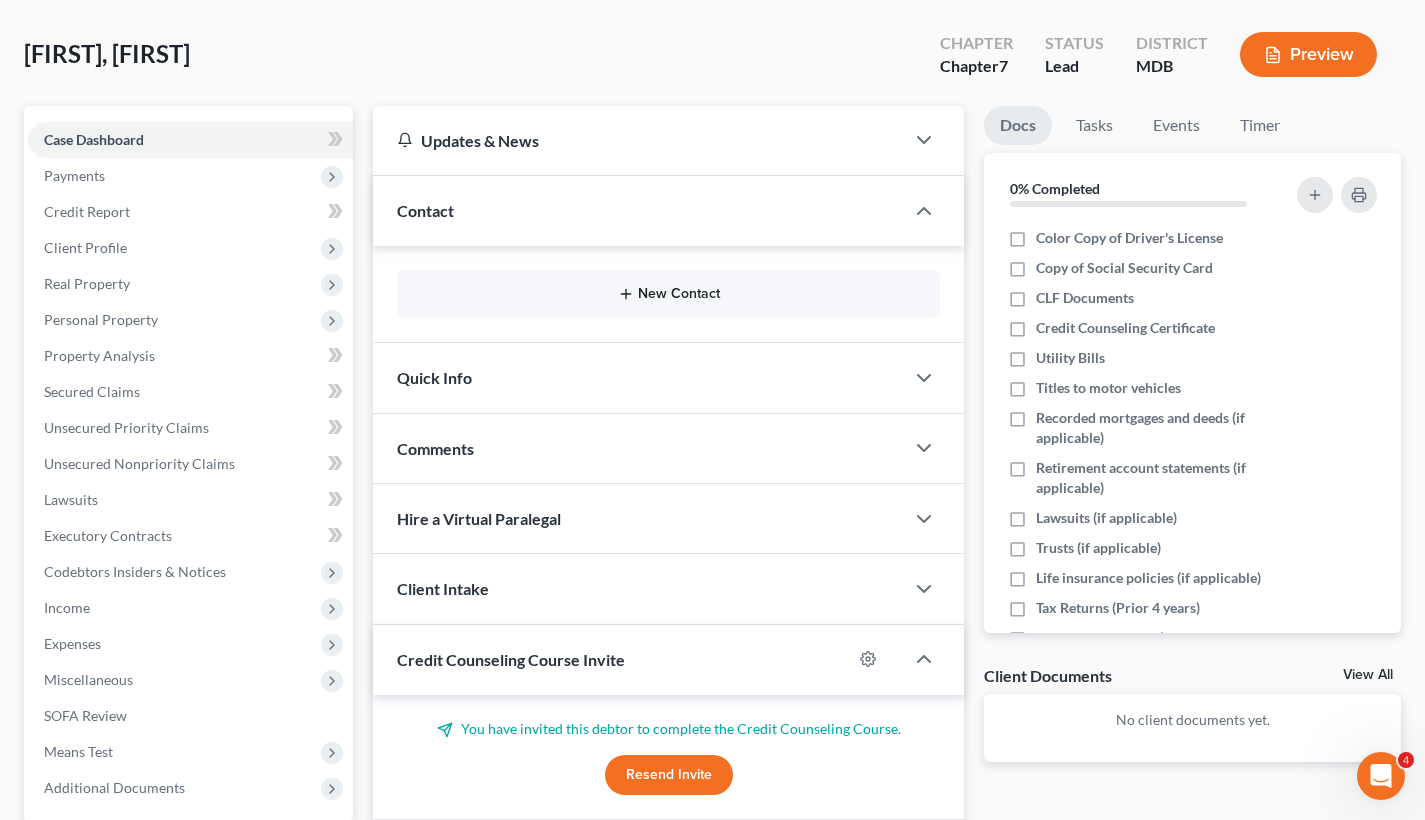 click on "New Contact" at bounding box center [668, 294] 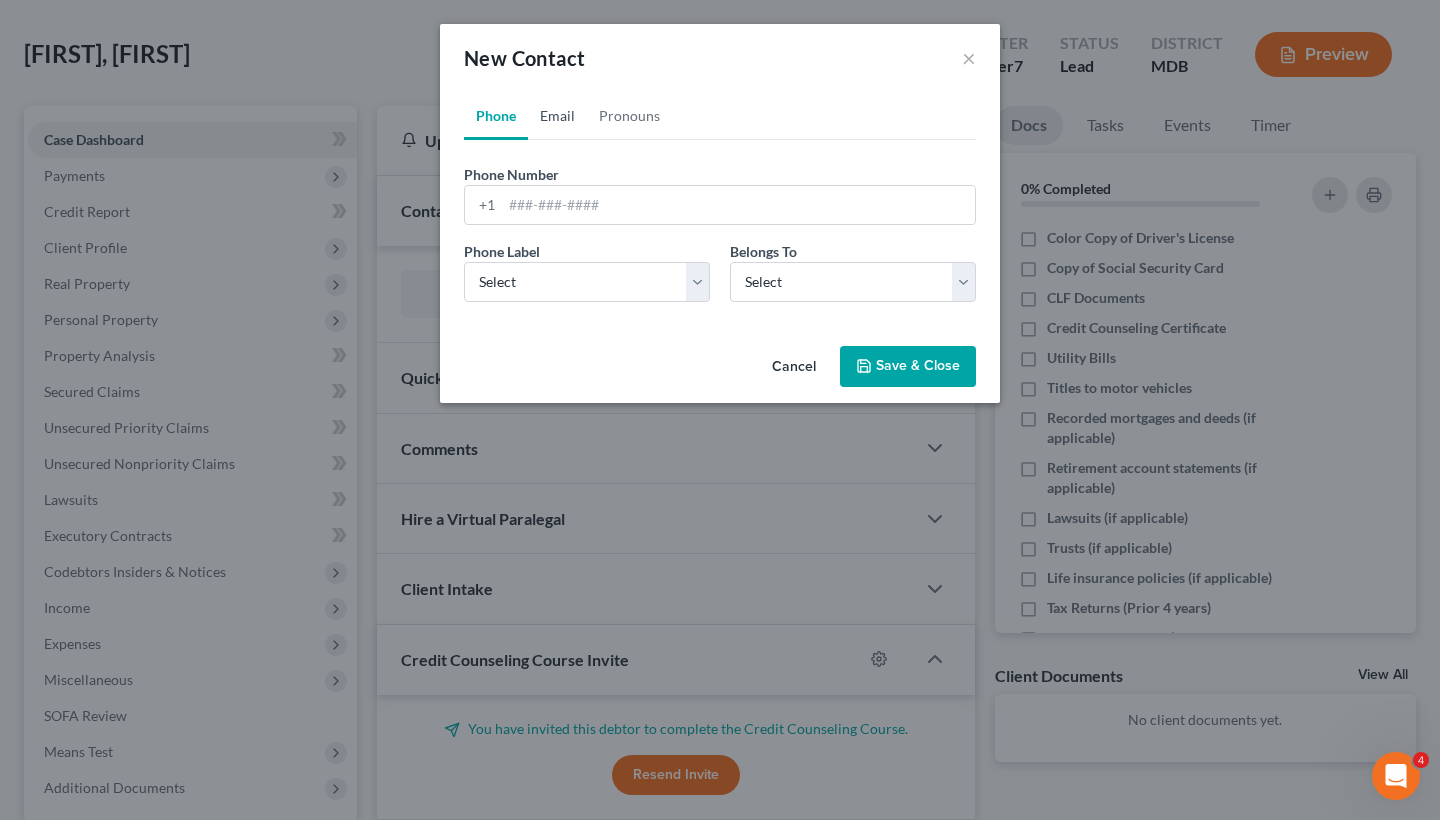 click on "Email" at bounding box center [557, 116] 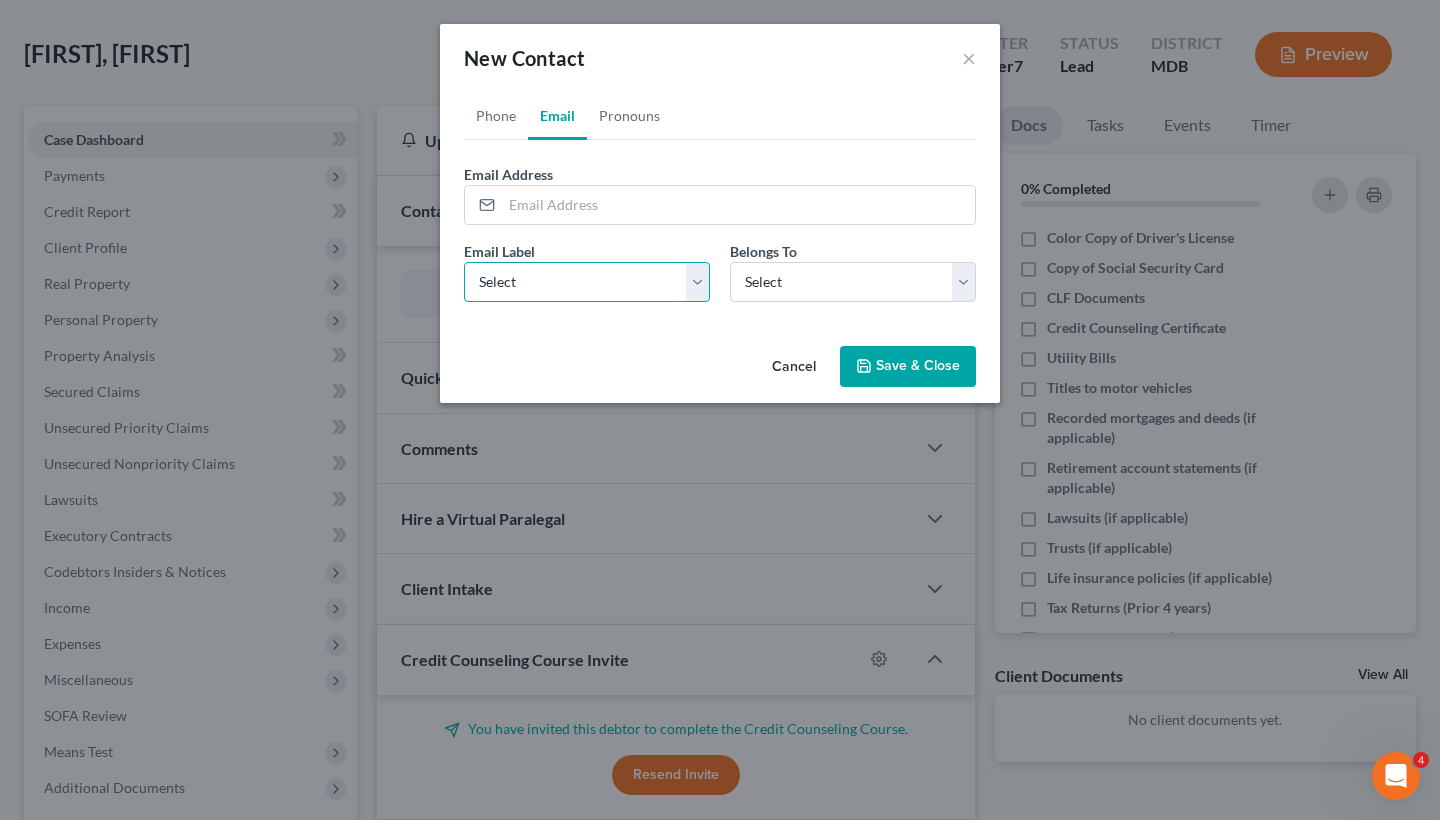 select on "0" 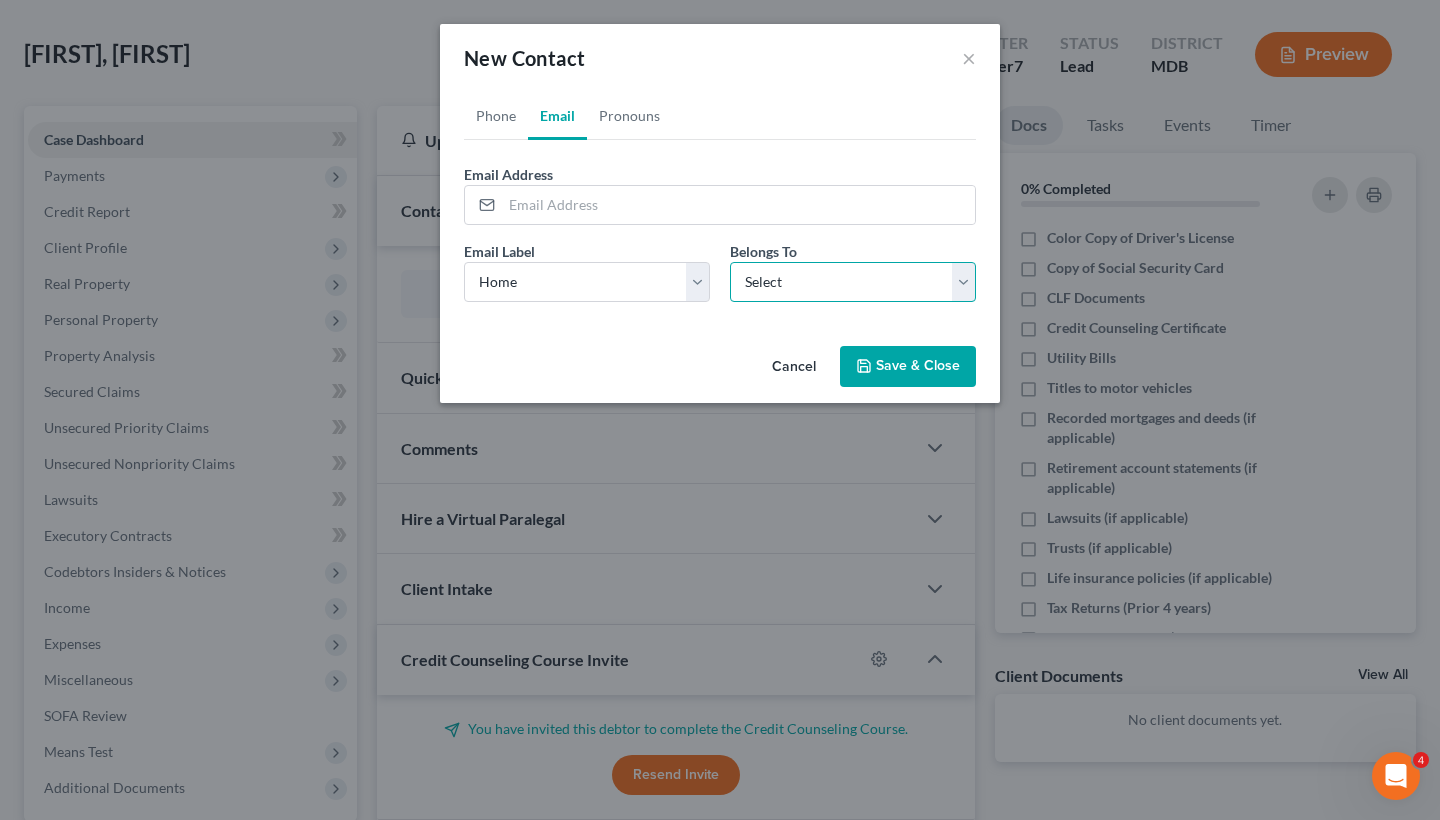 select on "0" 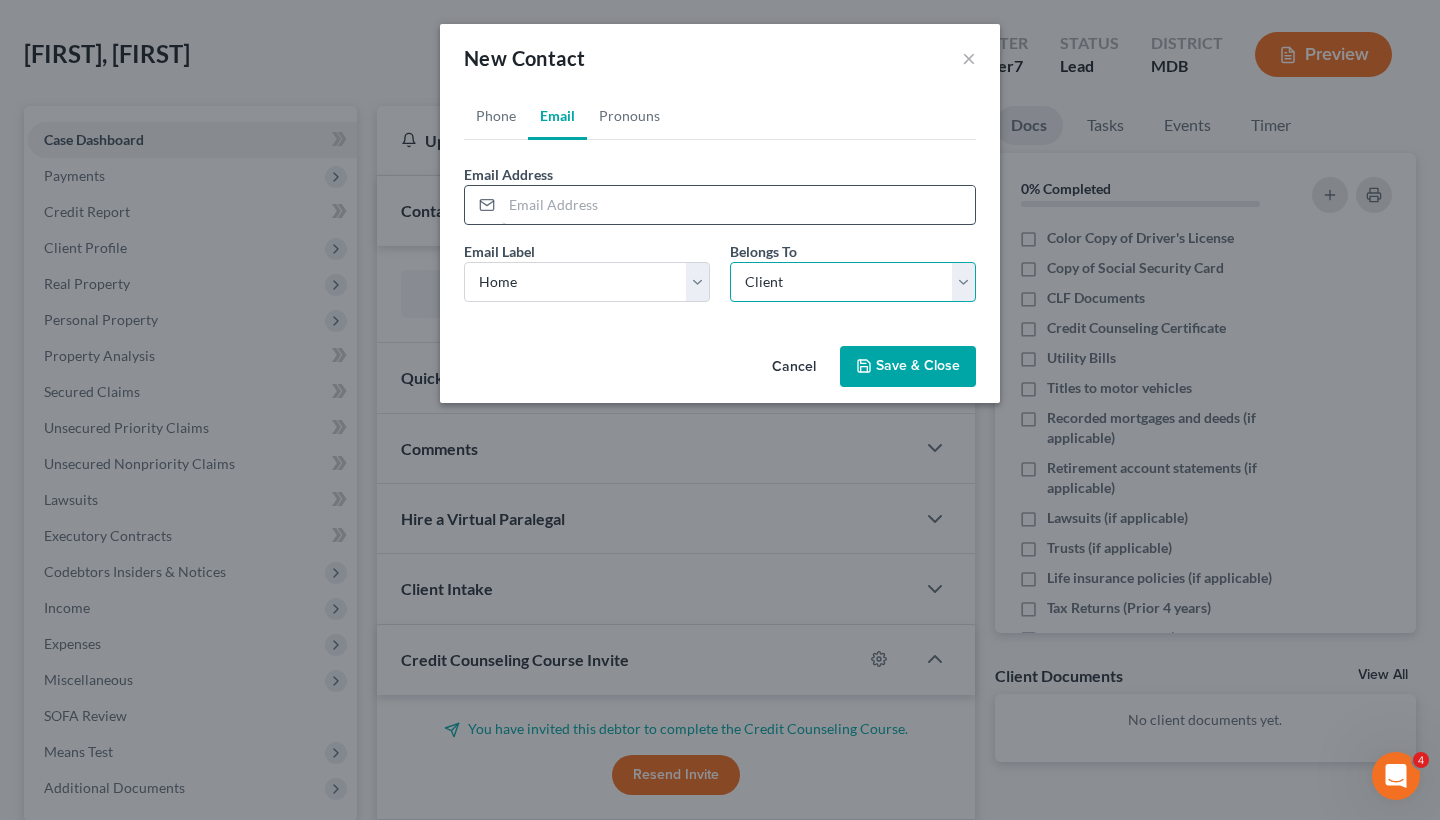 drag, startPoint x: 756, startPoint y: 283, endPoint x: 626, endPoint y: 216, distance: 146.24979 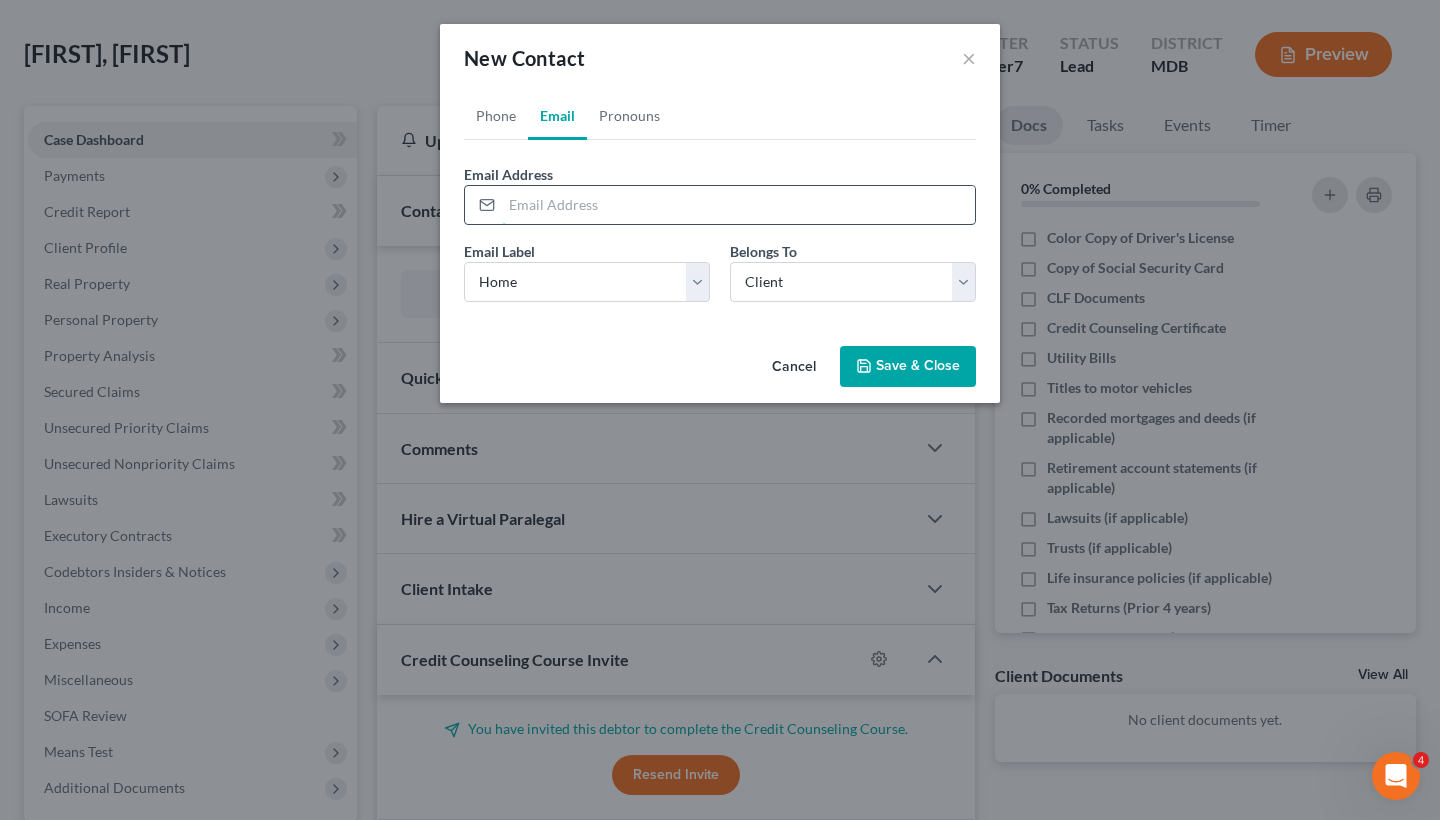 paste on "[EMAIL]@[DOMAIN].com" 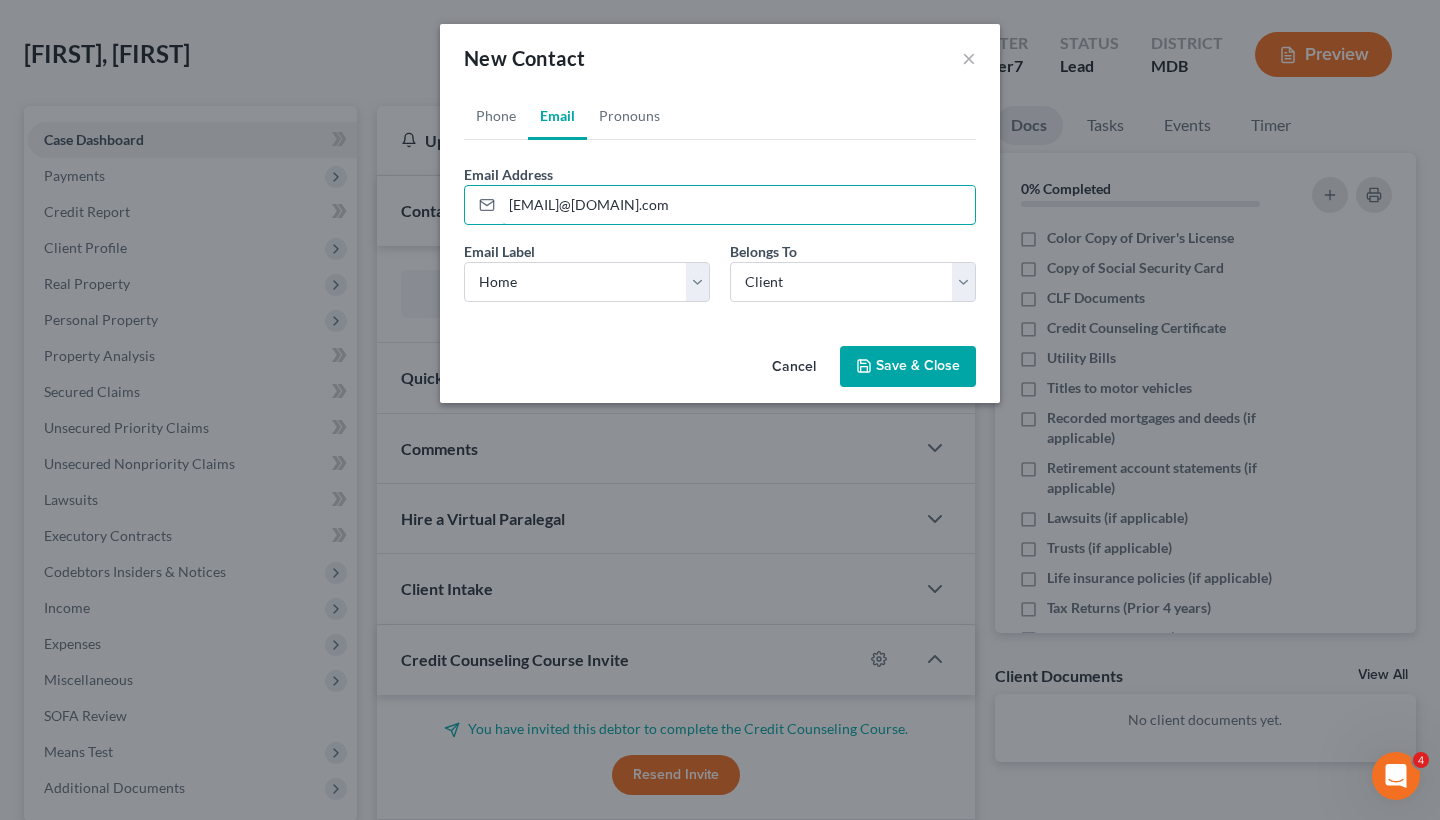 type on "[EMAIL]@[DOMAIN].com" 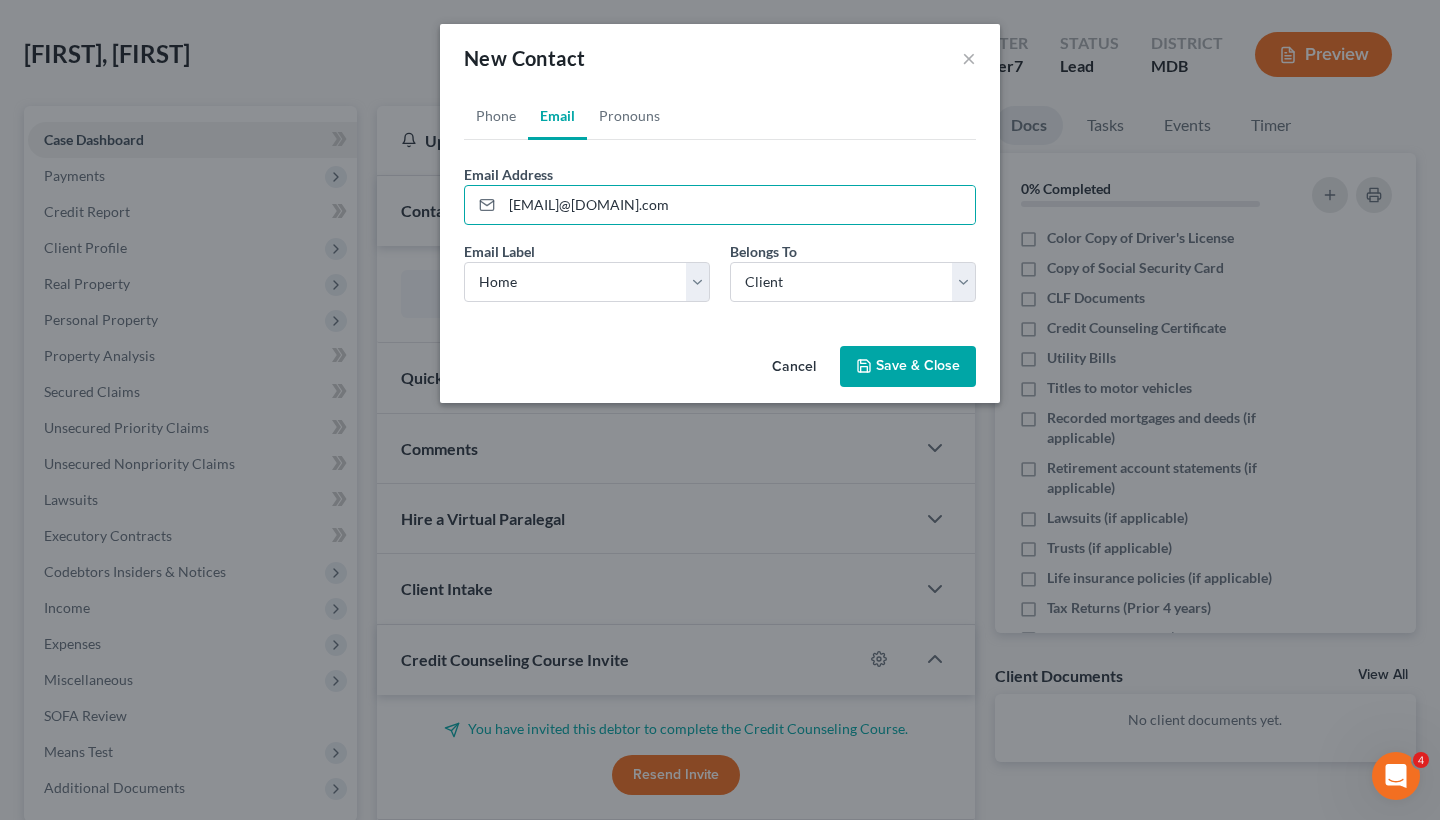 click on "Save & Close" at bounding box center (908, 367) 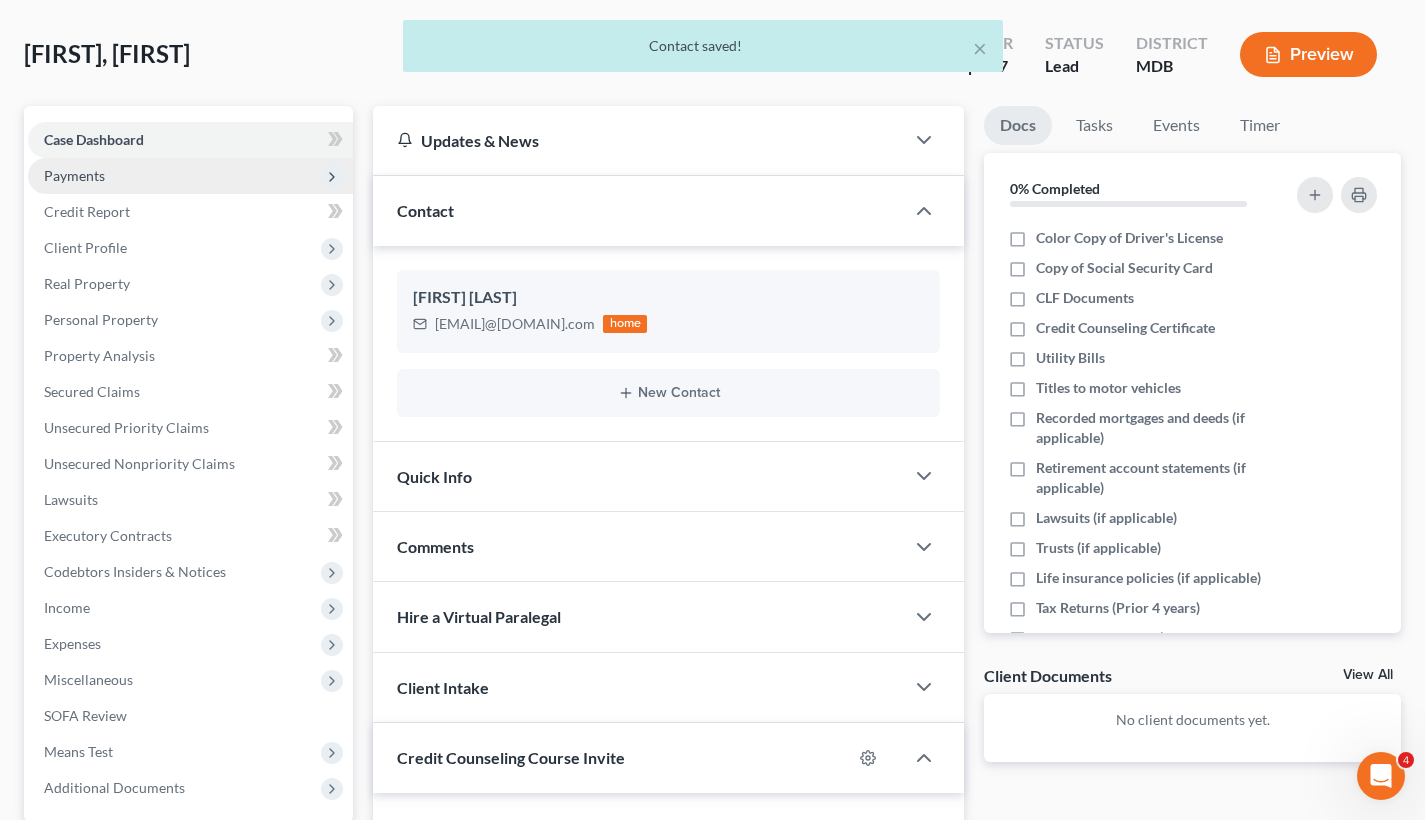 click on "Payments" at bounding box center [190, 176] 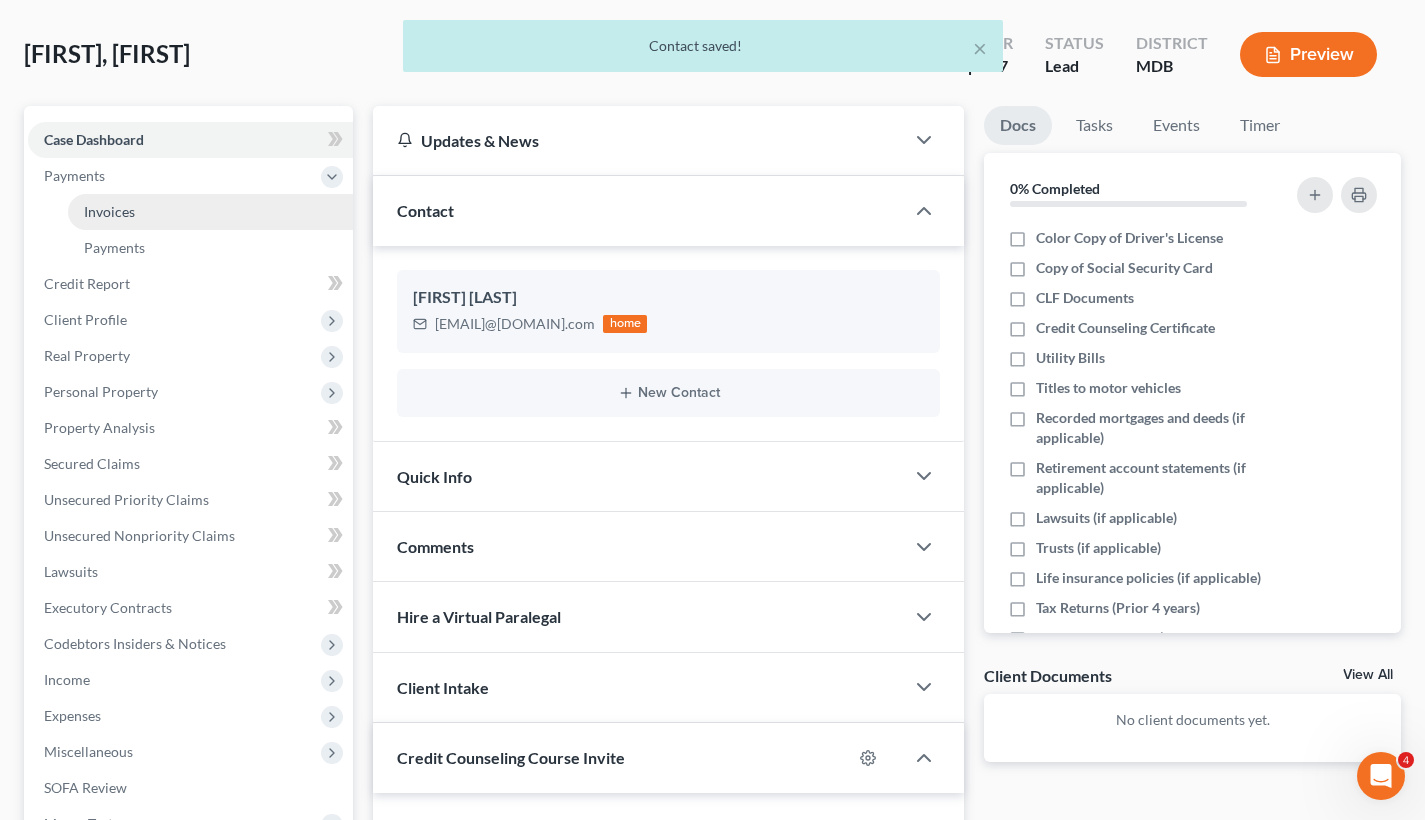 click on "Invoices" at bounding box center (210, 212) 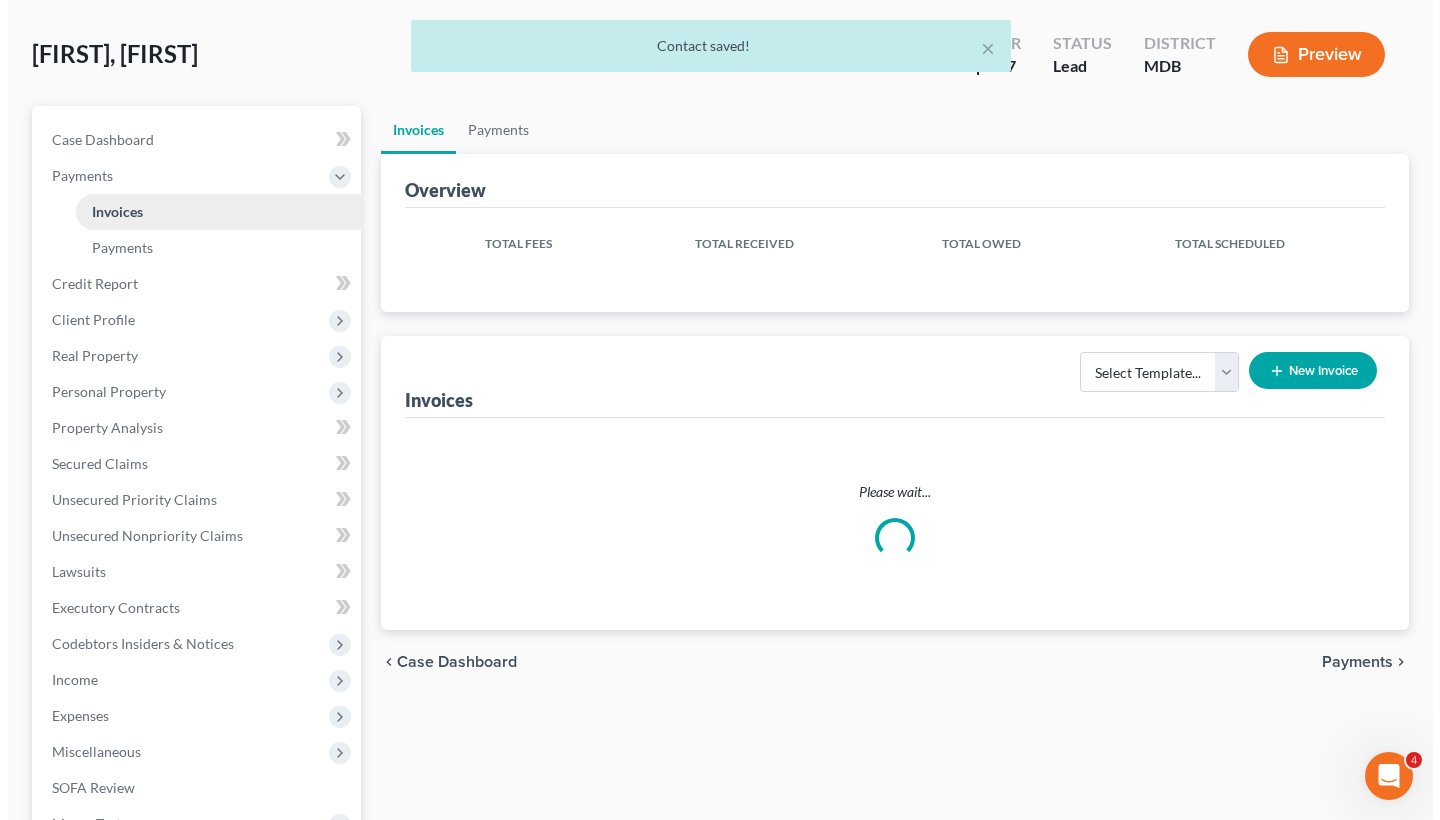 scroll, scrollTop: 0, scrollLeft: 0, axis: both 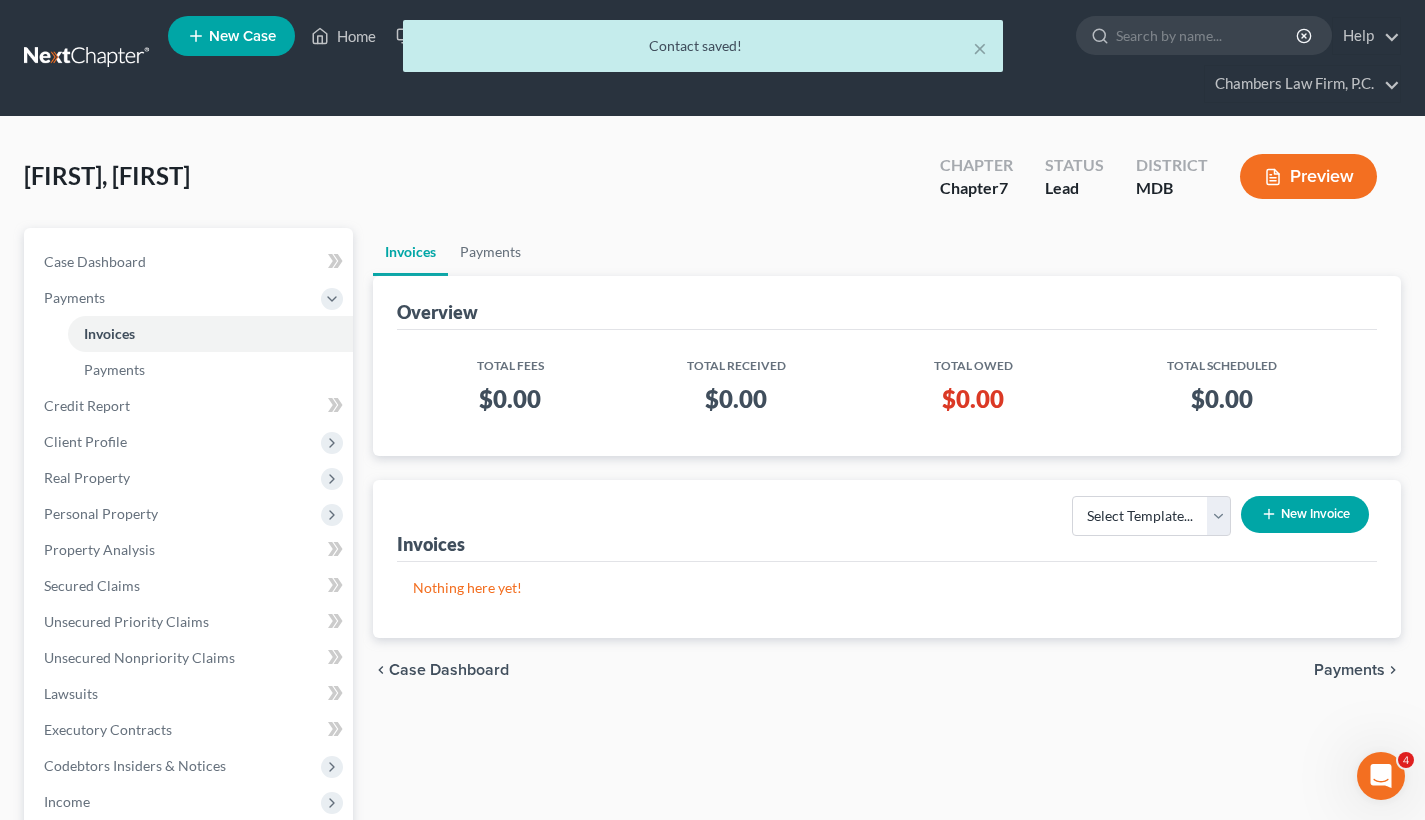 click on "New Invoice" at bounding box center [1305, 514] 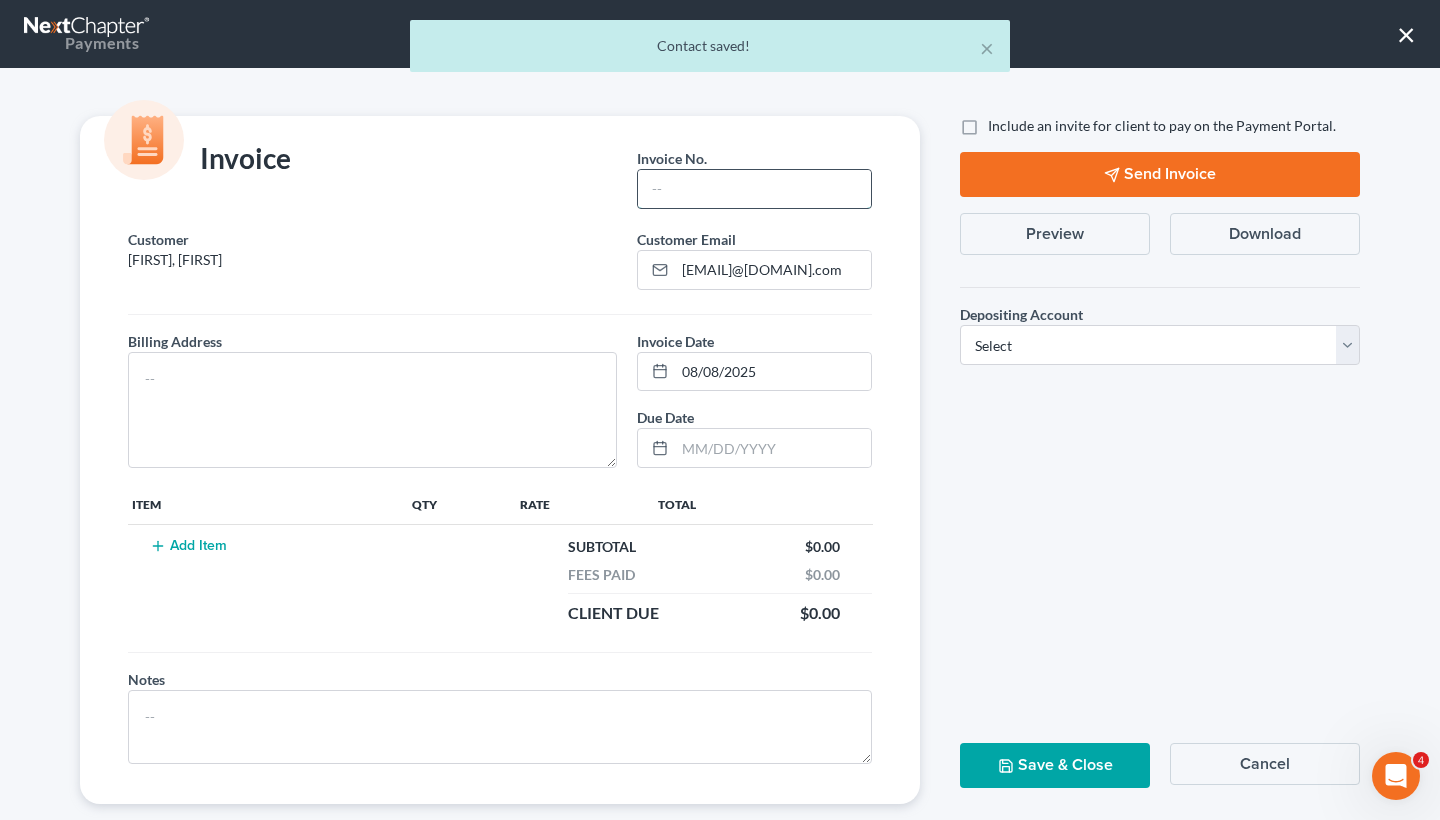 click at bounding box center (754, 189) 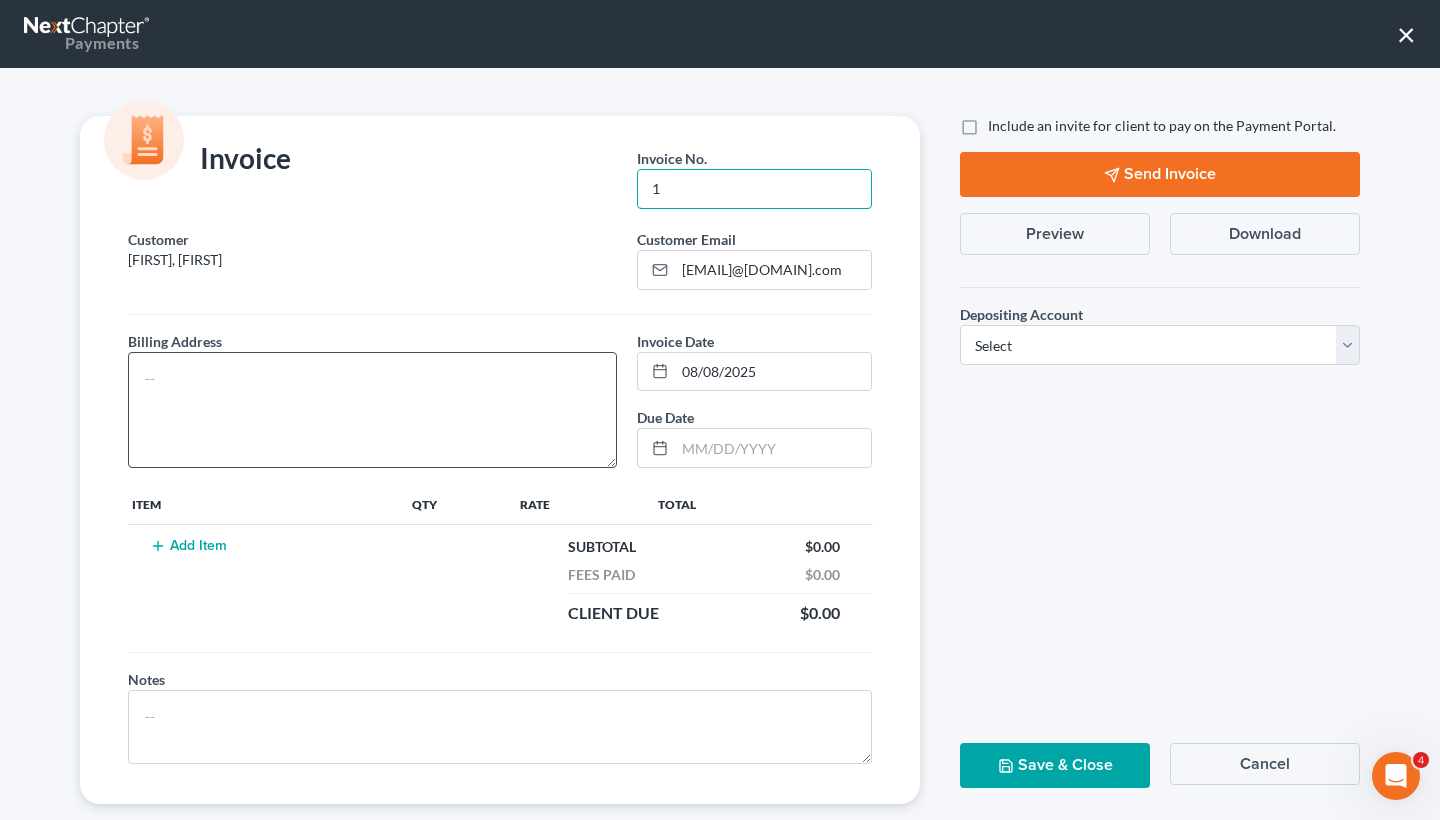 type on "1" 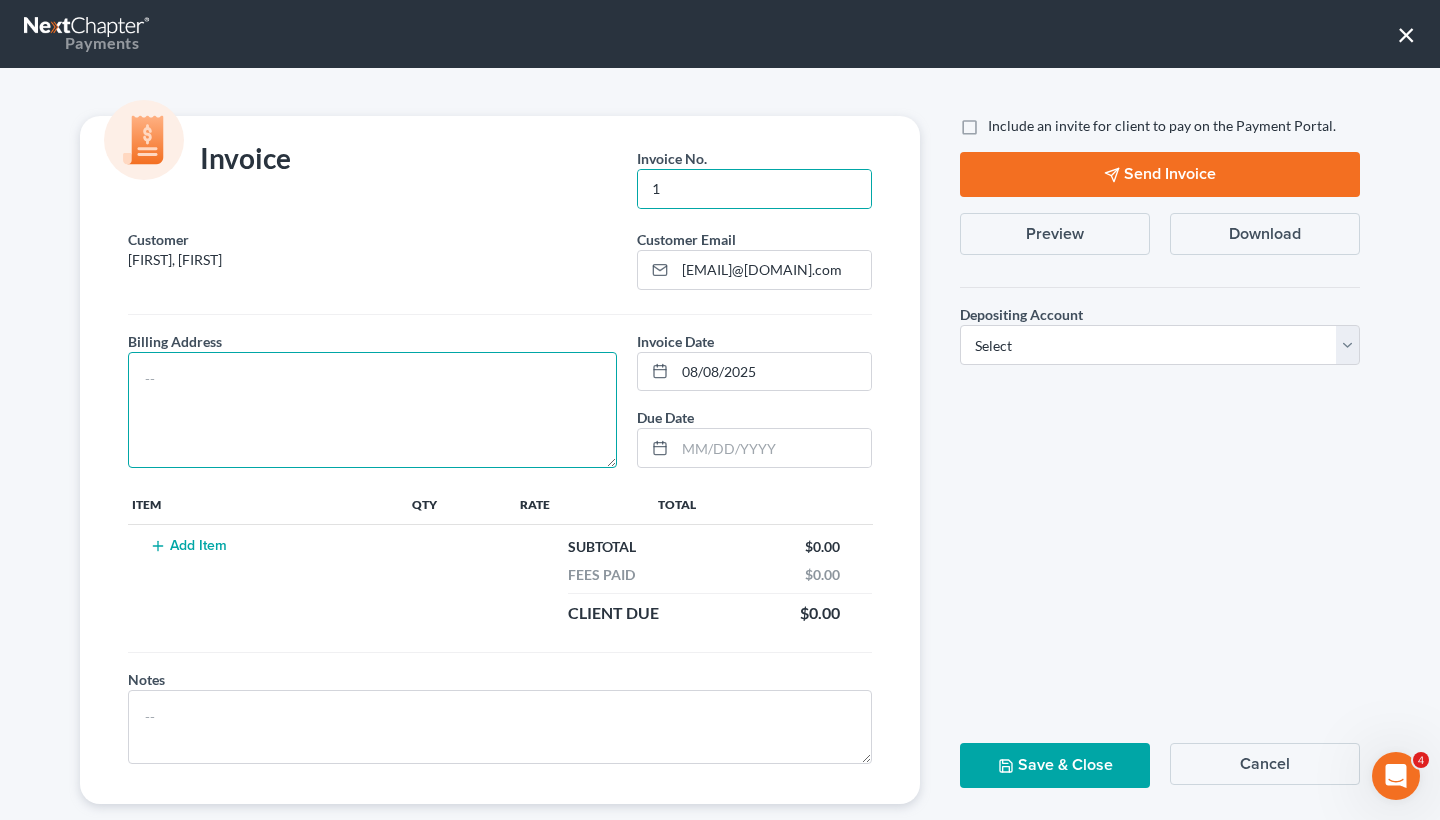 click at bounding box center [372, 410] 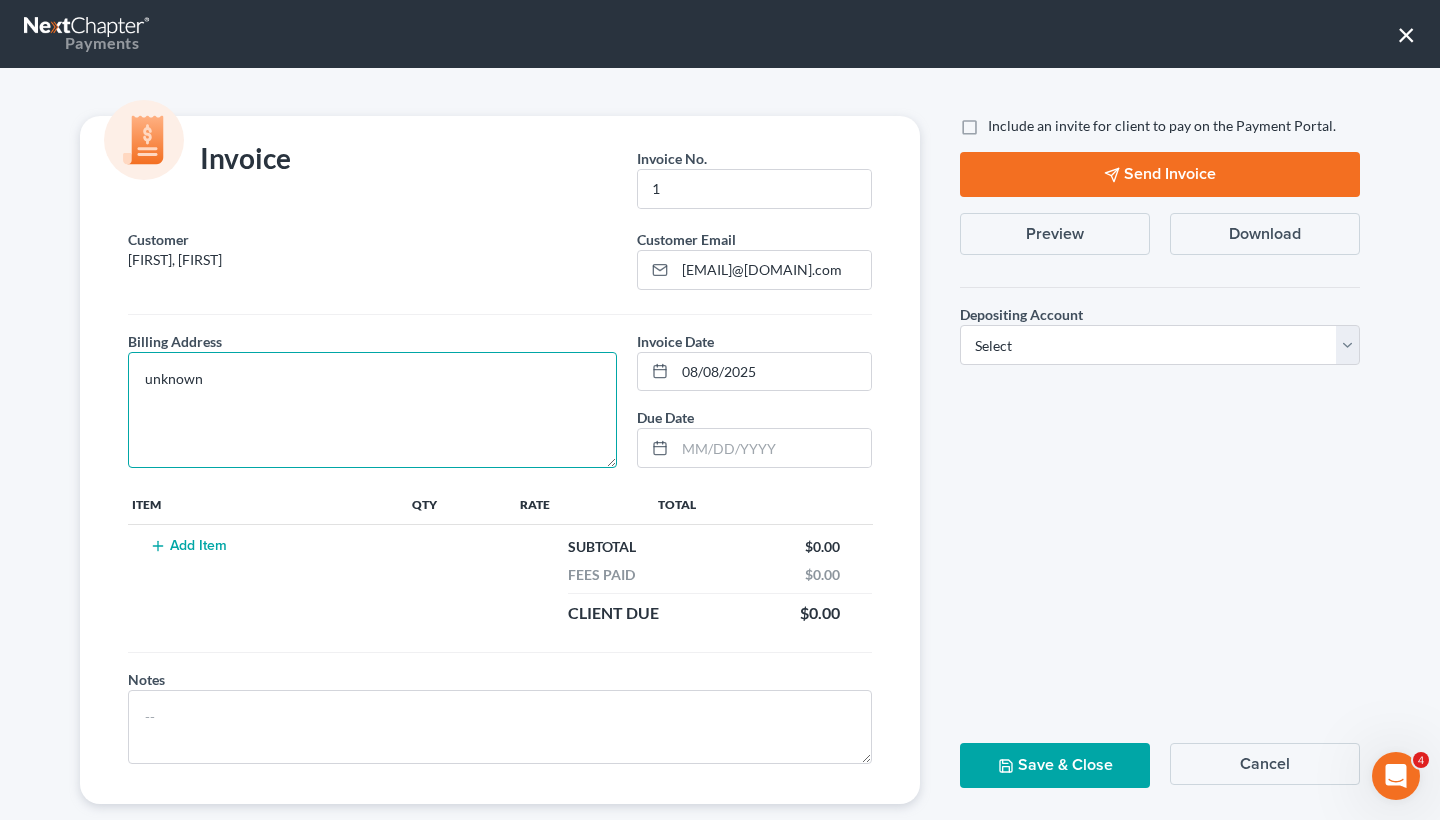 type on "unknown" 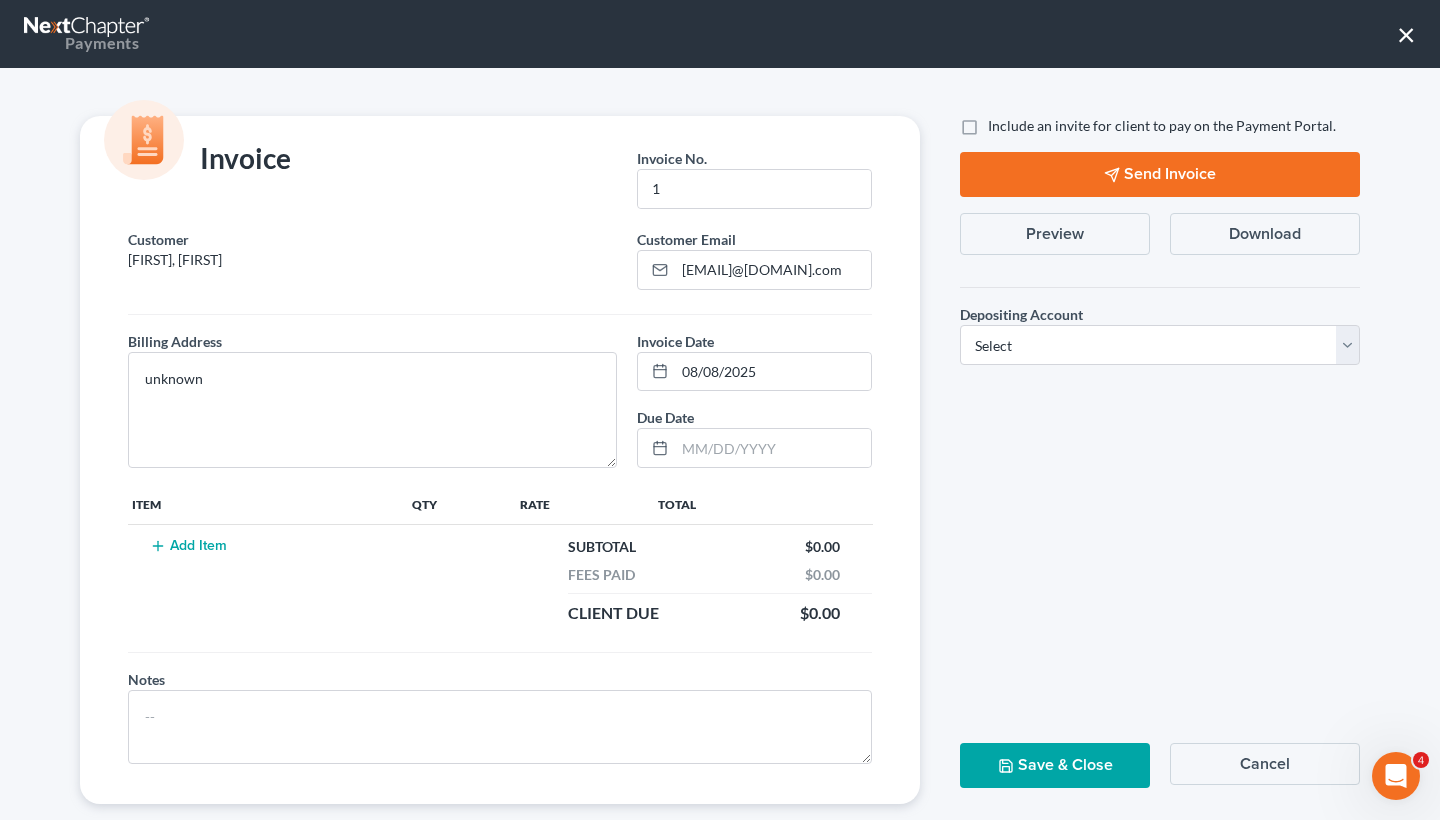click on "Add Item" at bounding box center (268, 580) 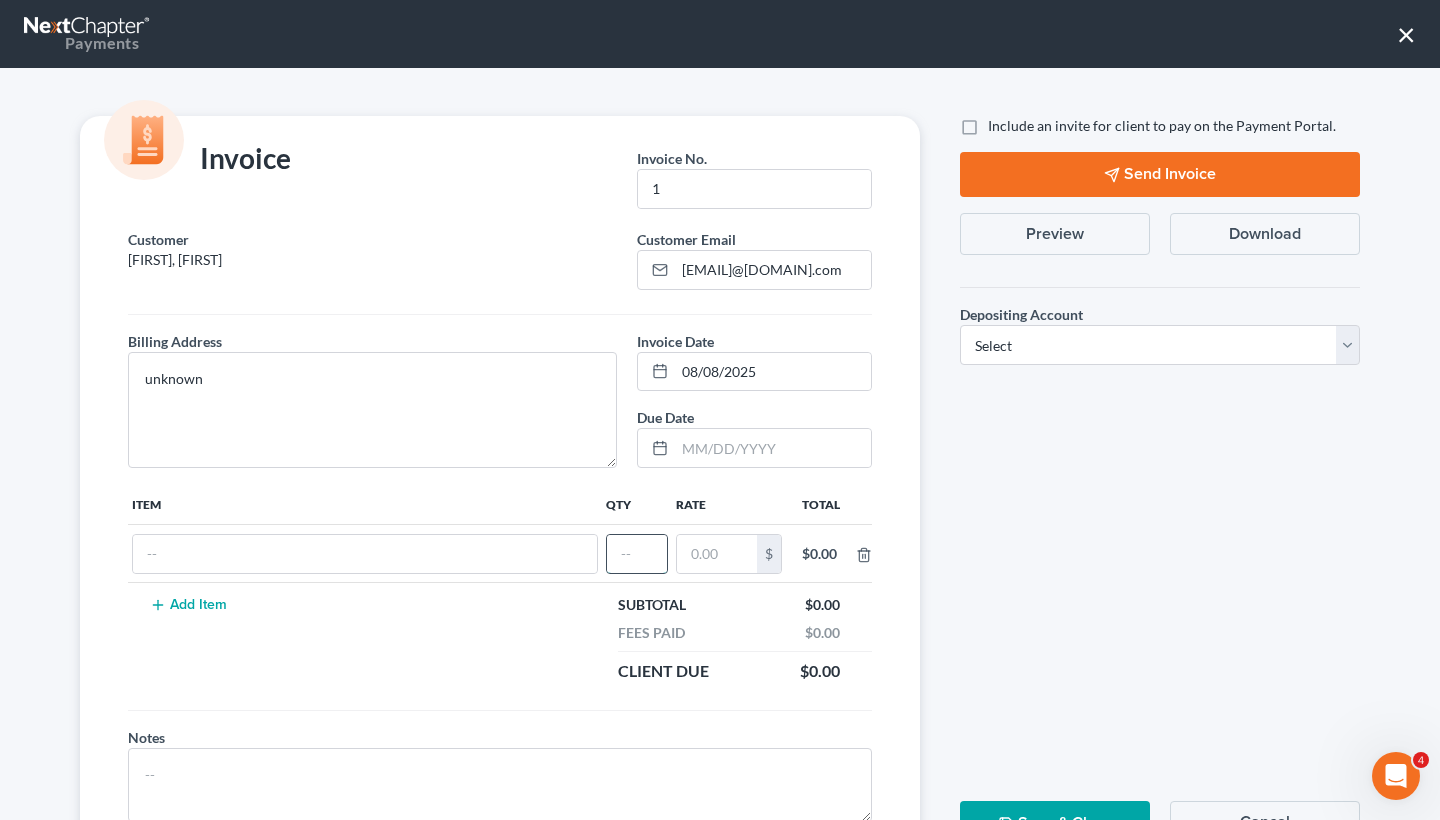 click at bounding box center (637, 554) 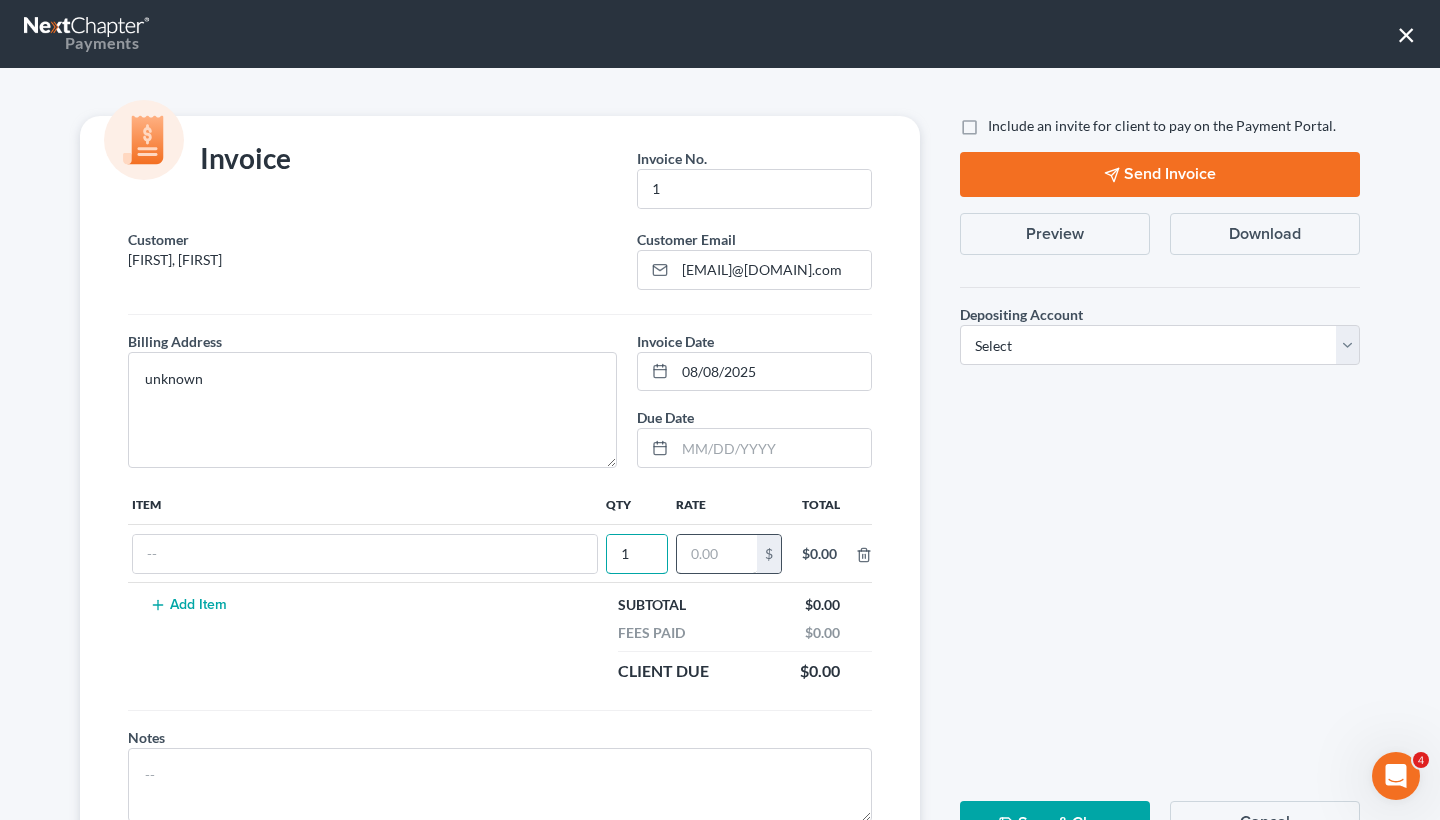 type on "1" 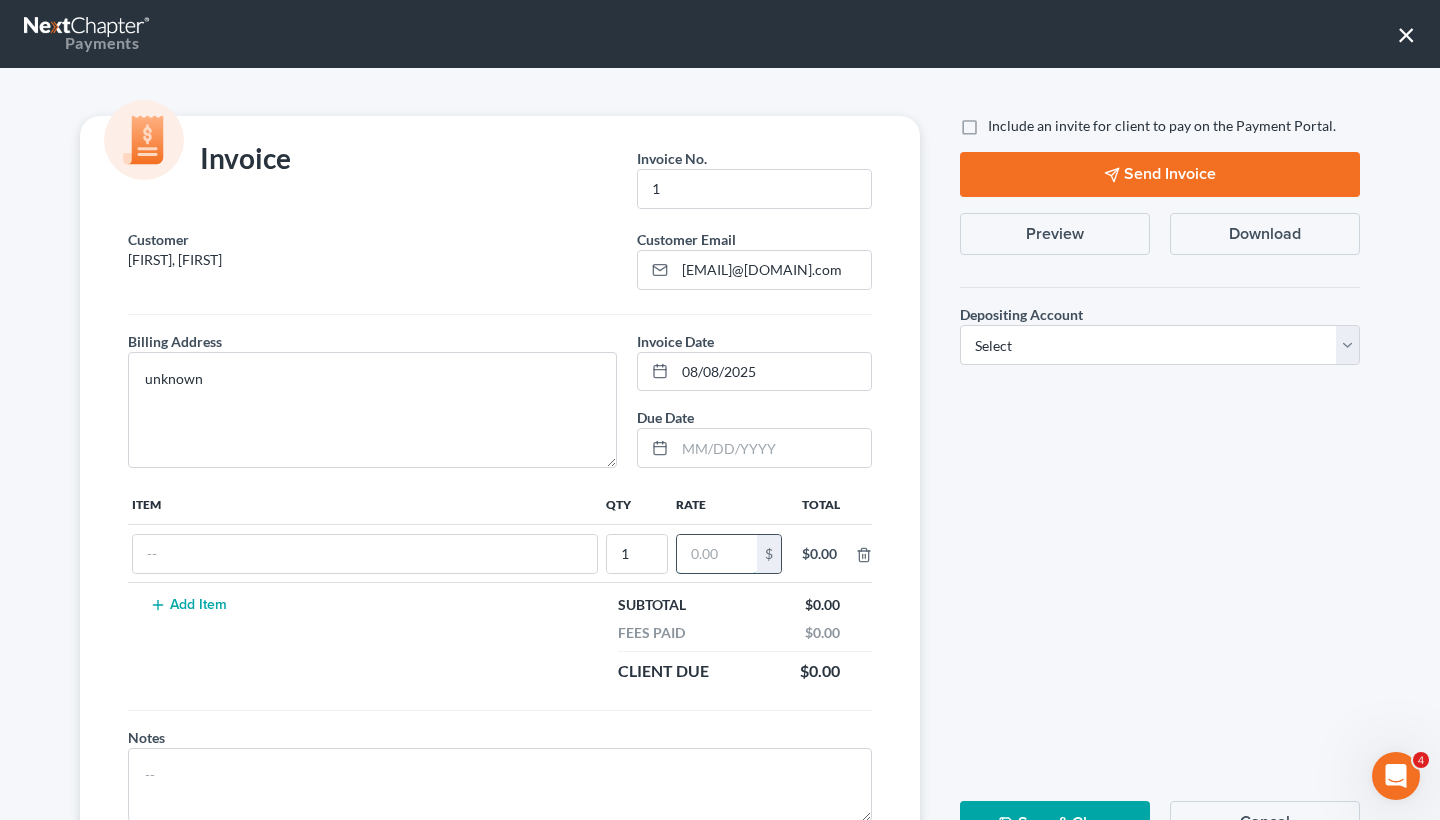 click at bounding box center [717, 554] 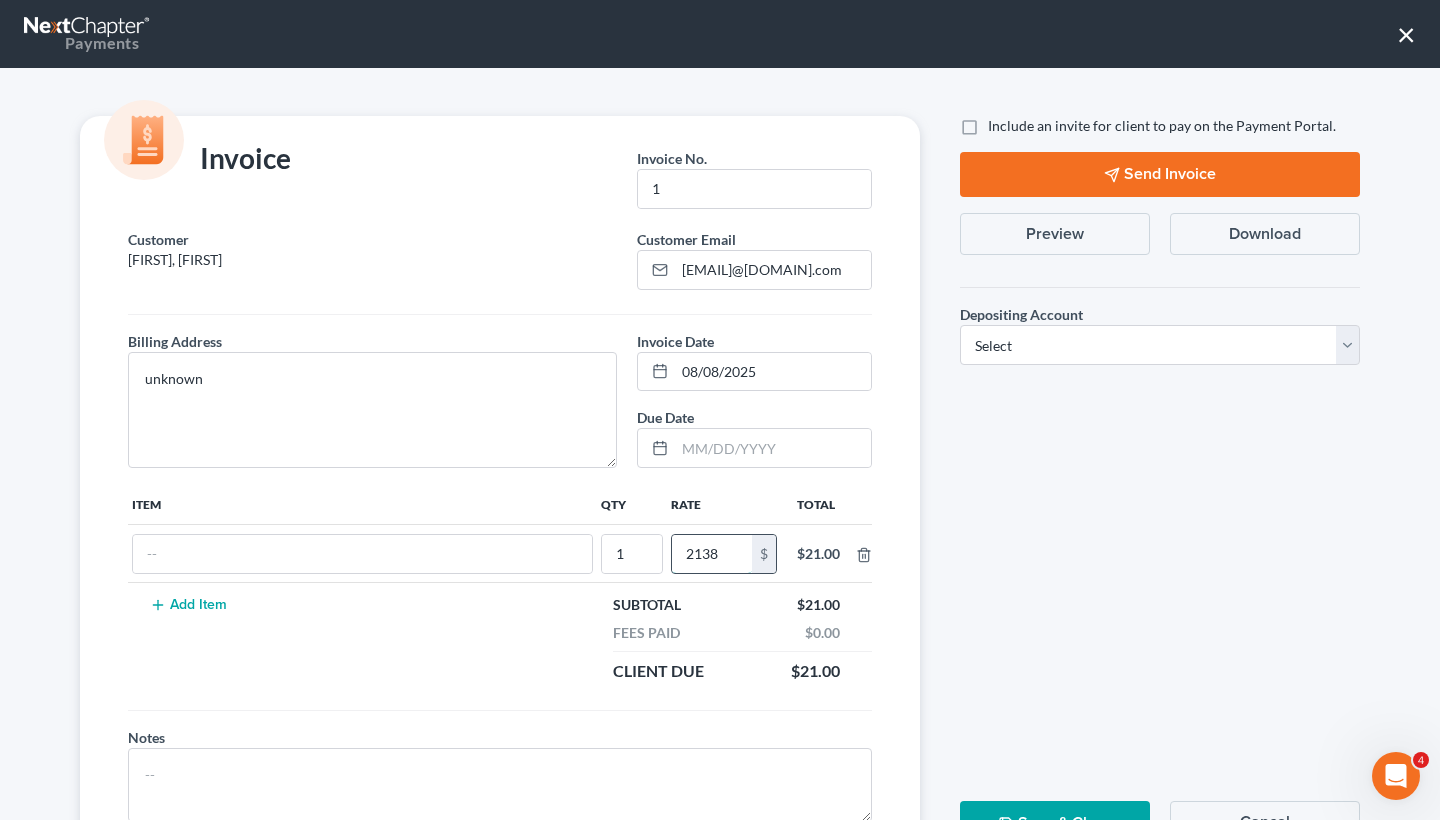 type on "2,138" 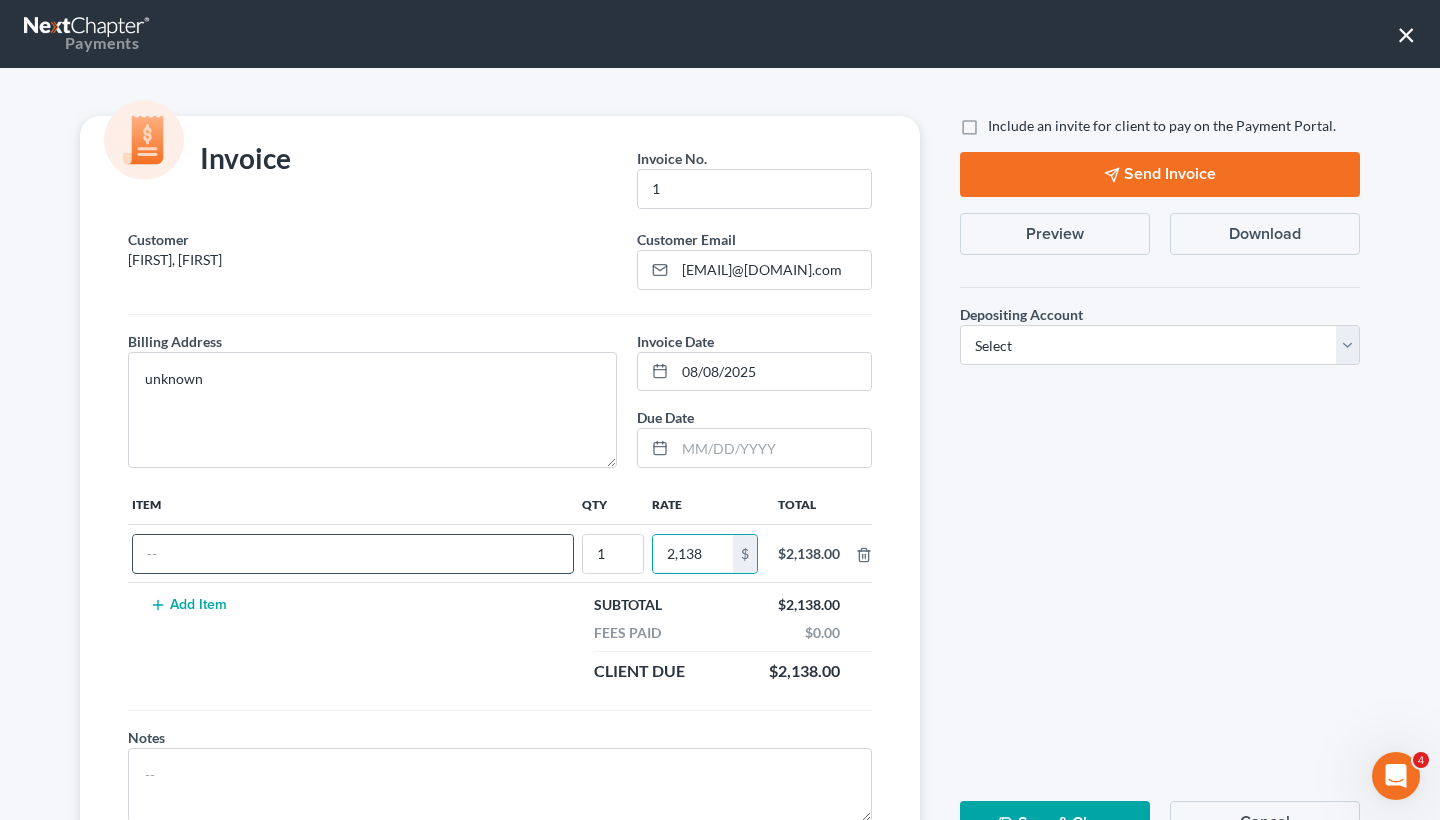 click at bounding box center (353, 554) 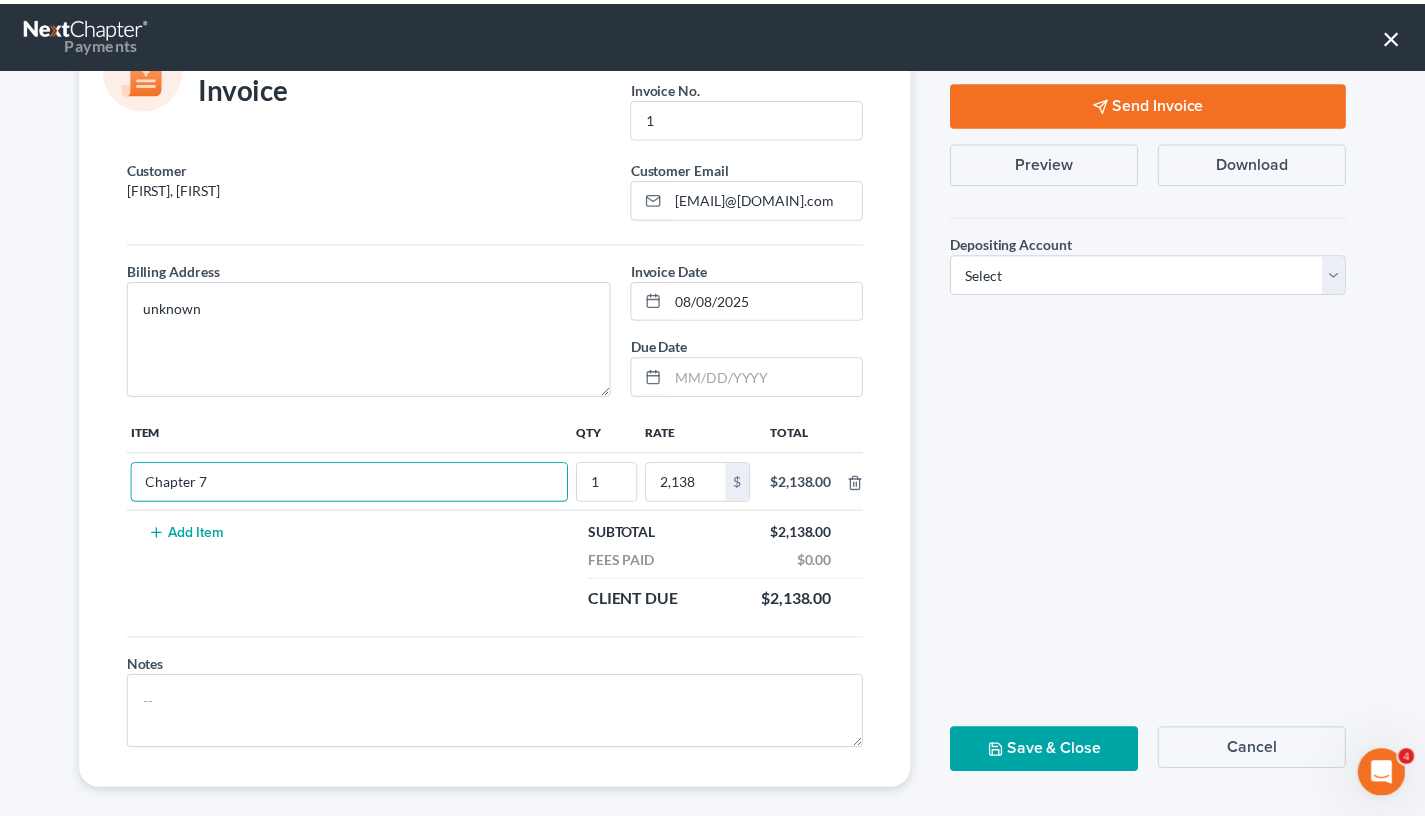 scroll, scrollTop: 81, scrollLeft: 0, axis: vertical 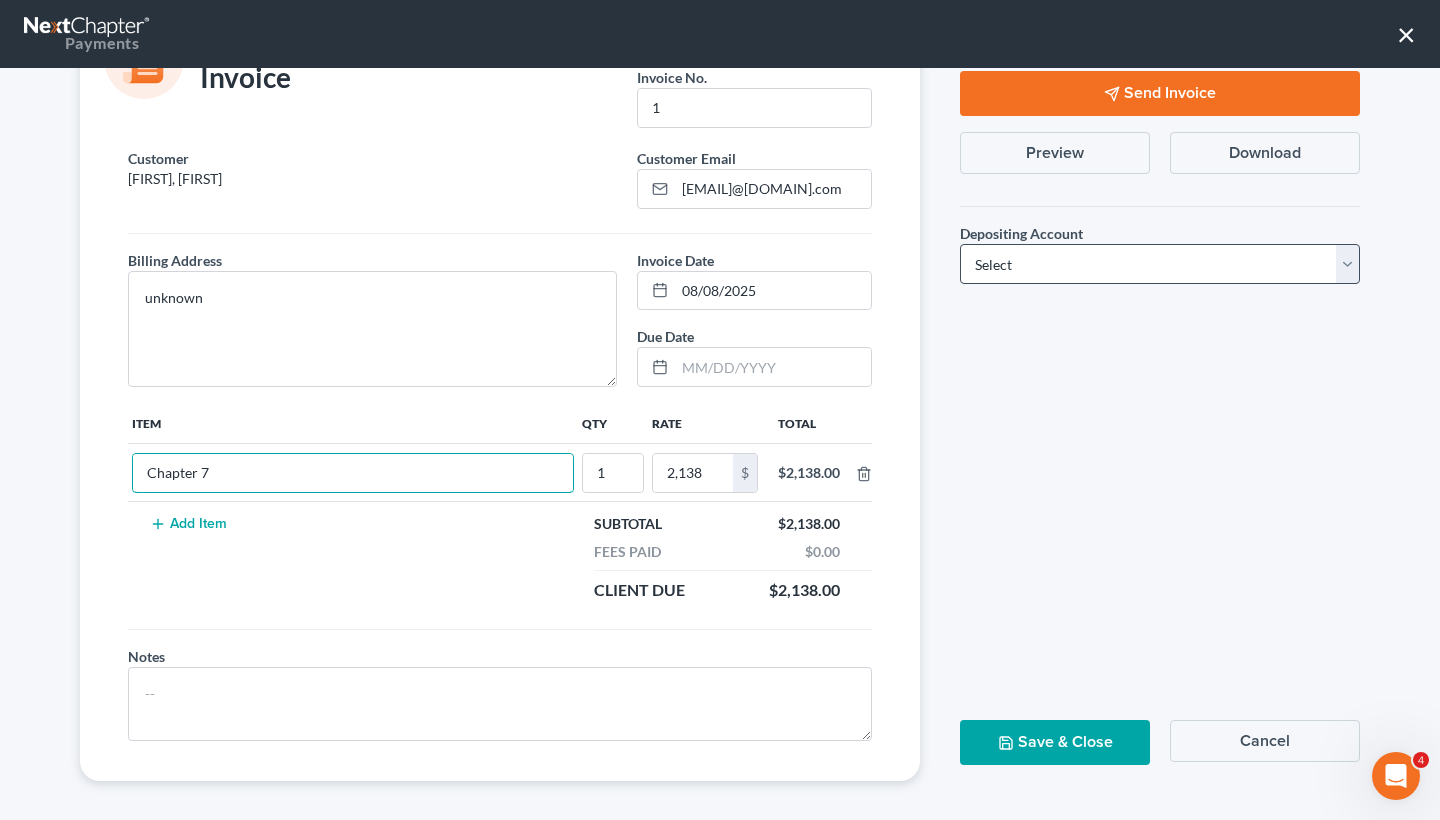 type on "Chapter 7" 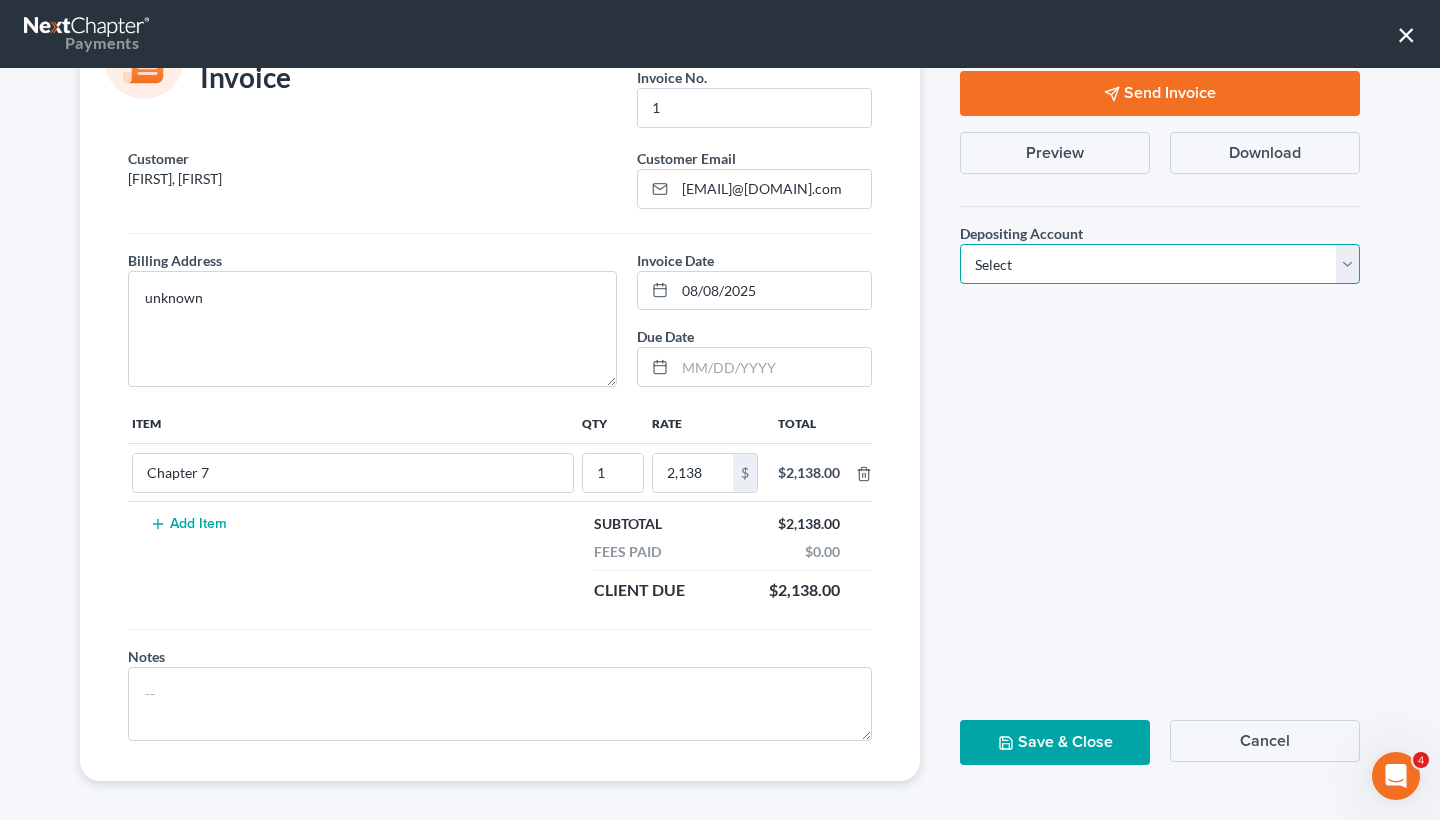 select on "1" 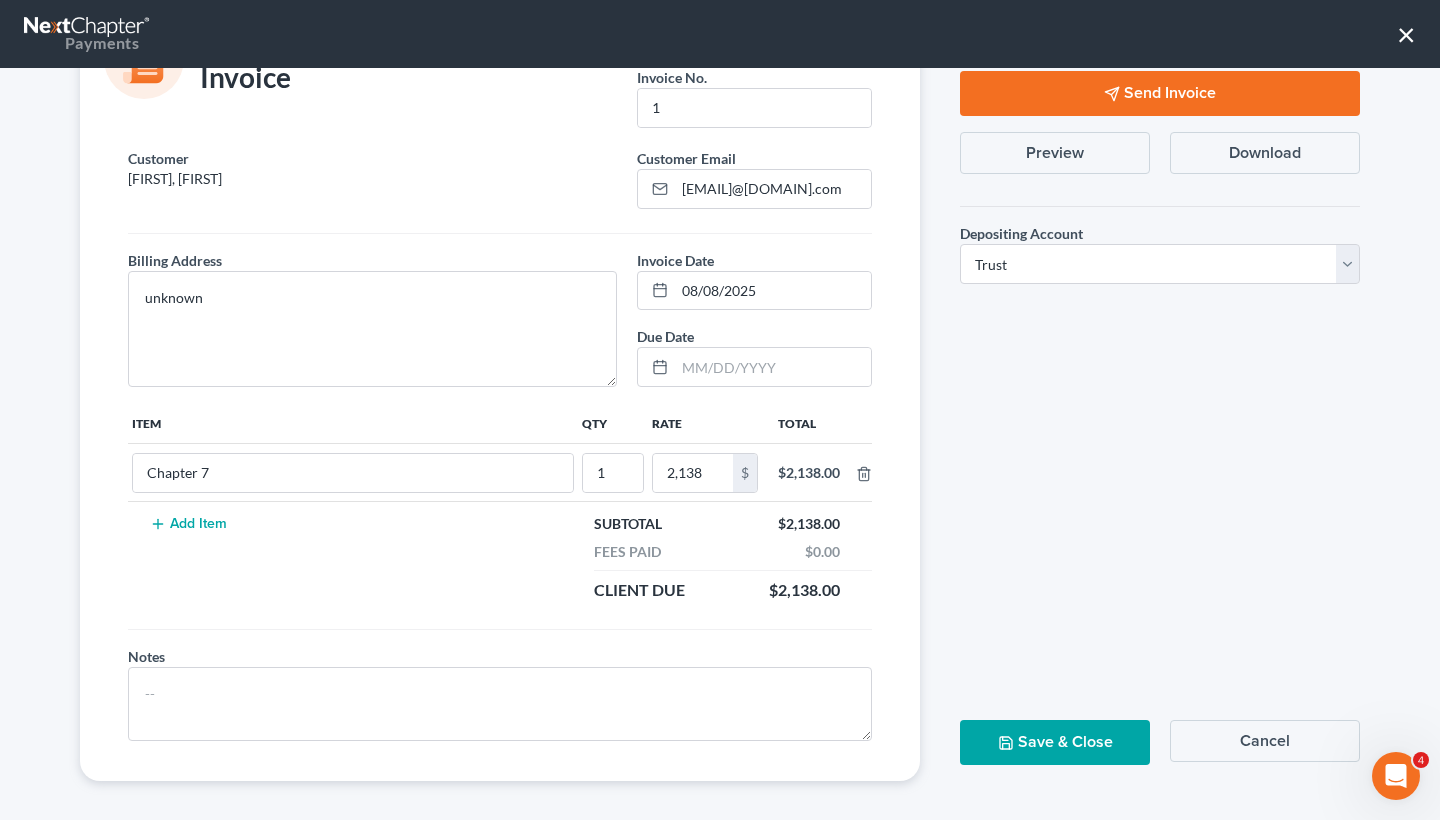 click on "Save & Close" at bounding box center [1055, 742] 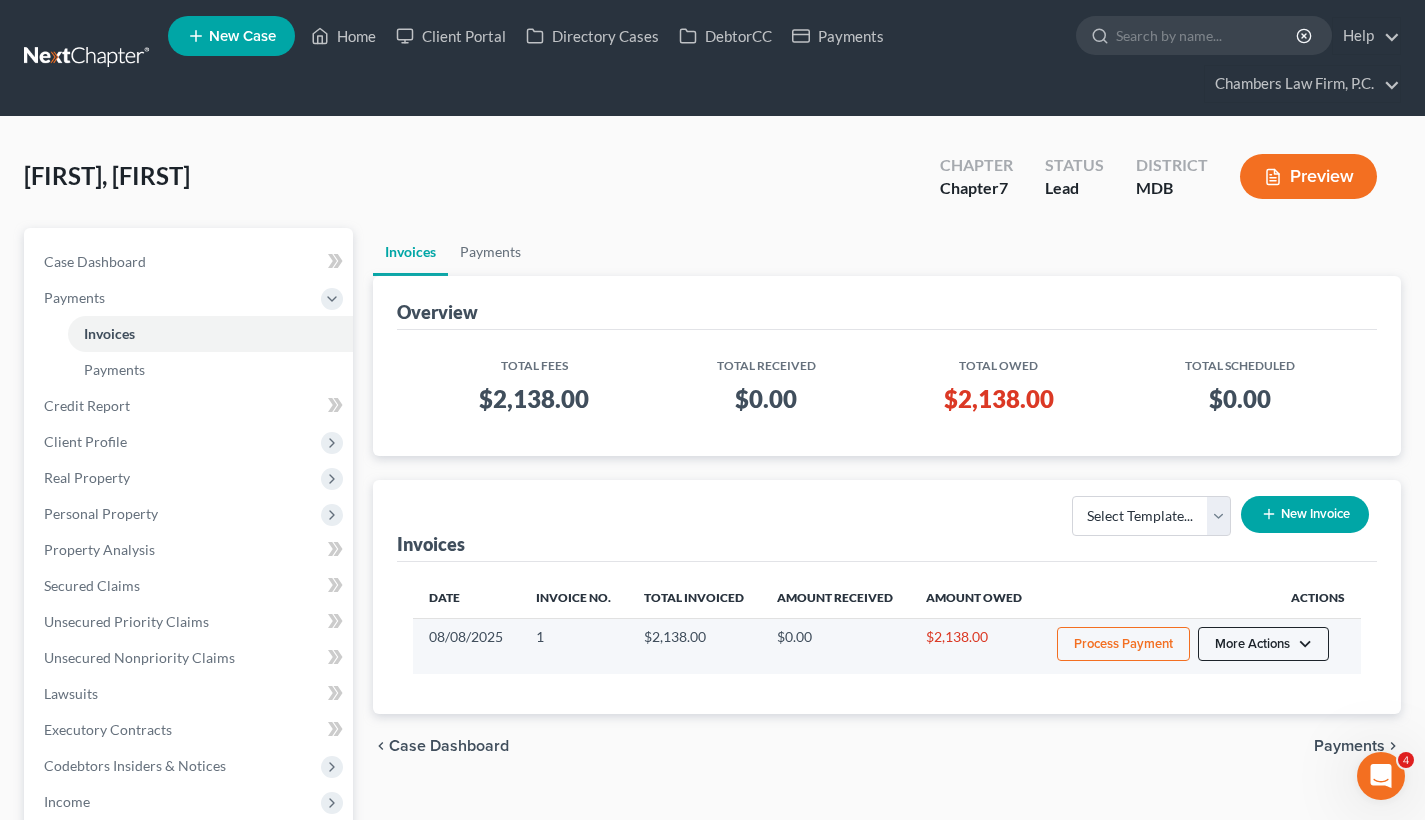 click on "More Actions" at bounding box center (1263, 644) 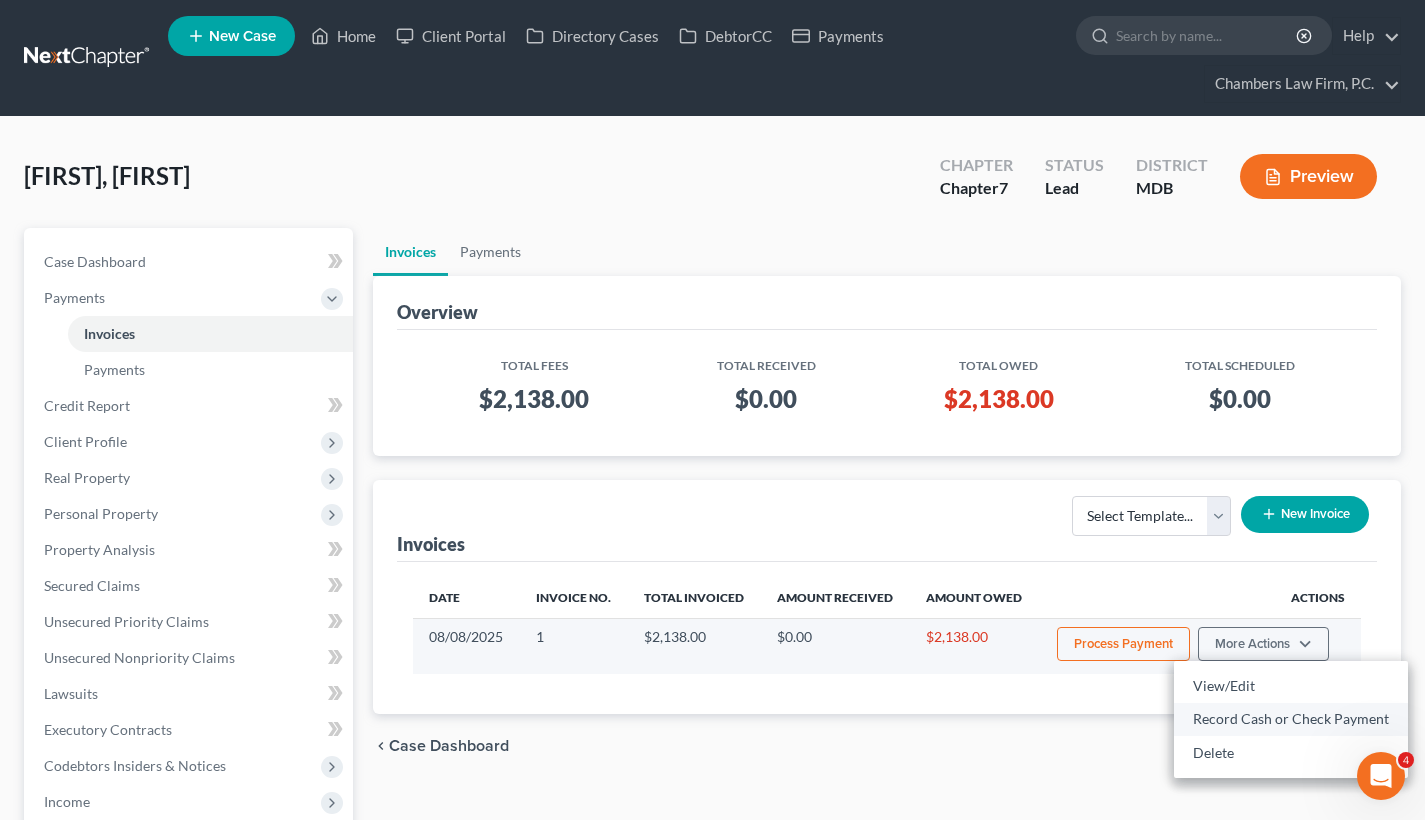 click on "Record Cash or Check Payment" at bounding box center (1291, 719) 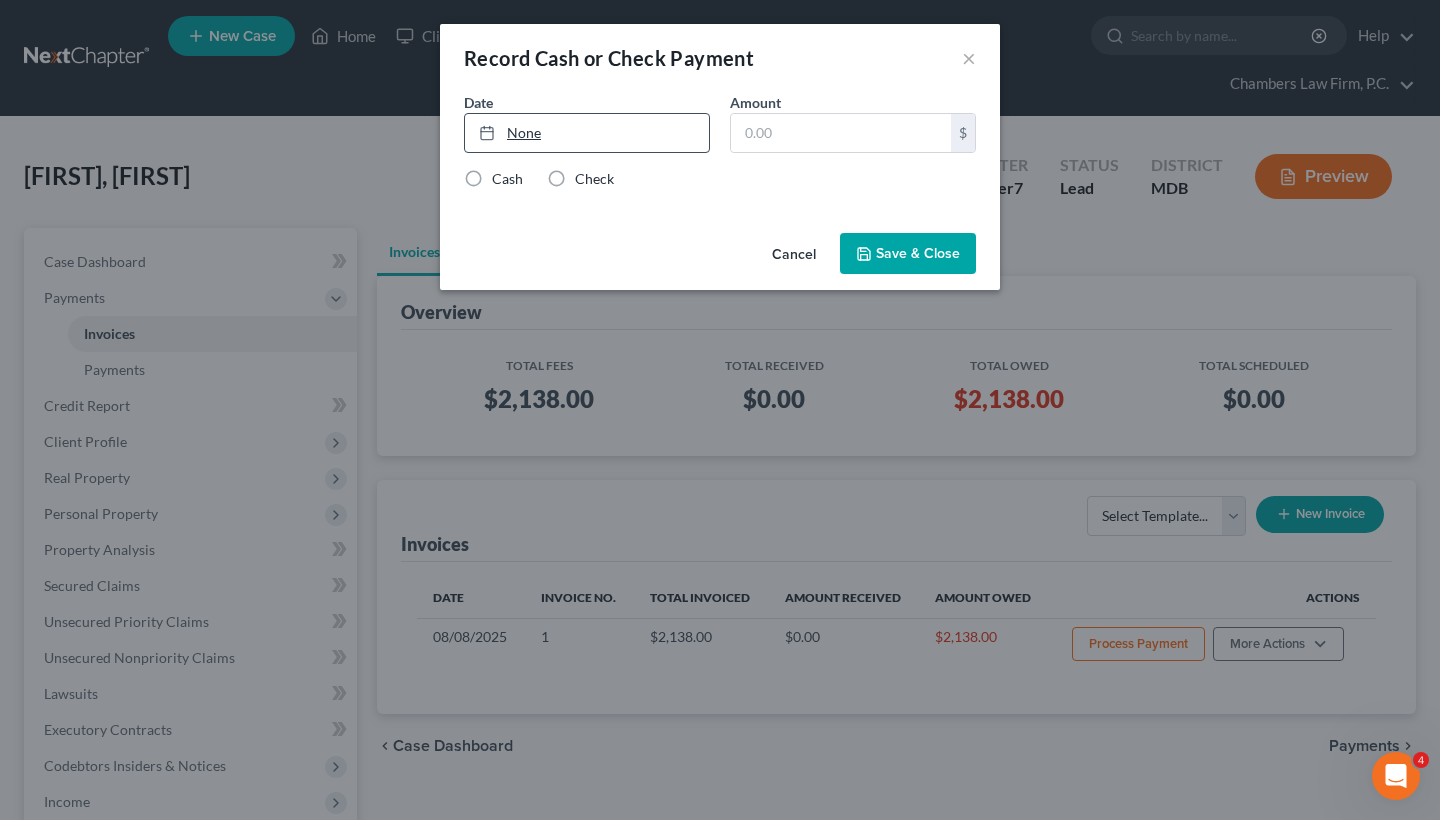 click on "None" at bounding box center [587, 133] 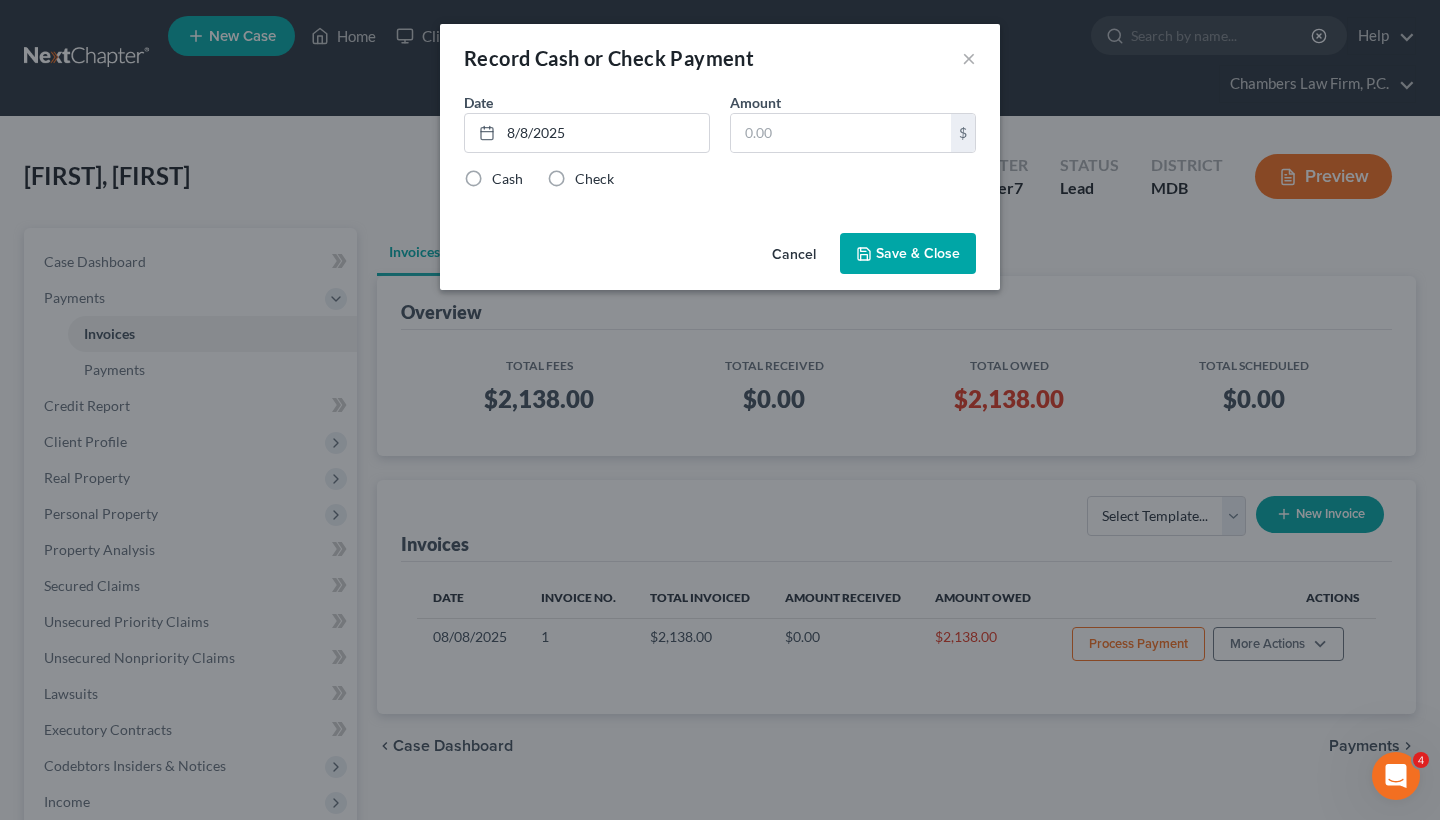 click on "Date
8/8/2025
close
Date
8/8/2025
Time
12:00 AM
chevron_left
August 2025
chevron_right
Su M Tu W Th F Sa
27 28 29 30 31 1 2
3 4 5 6 7 8 9
10 11 12 13 14 15 16
17 18 19 20 21 22 23
24 25 26 27 28 29 30
31 1 2 3 4 5 6
Clear
Amount $[AMOUNT]" at bounding box center (720, 130) 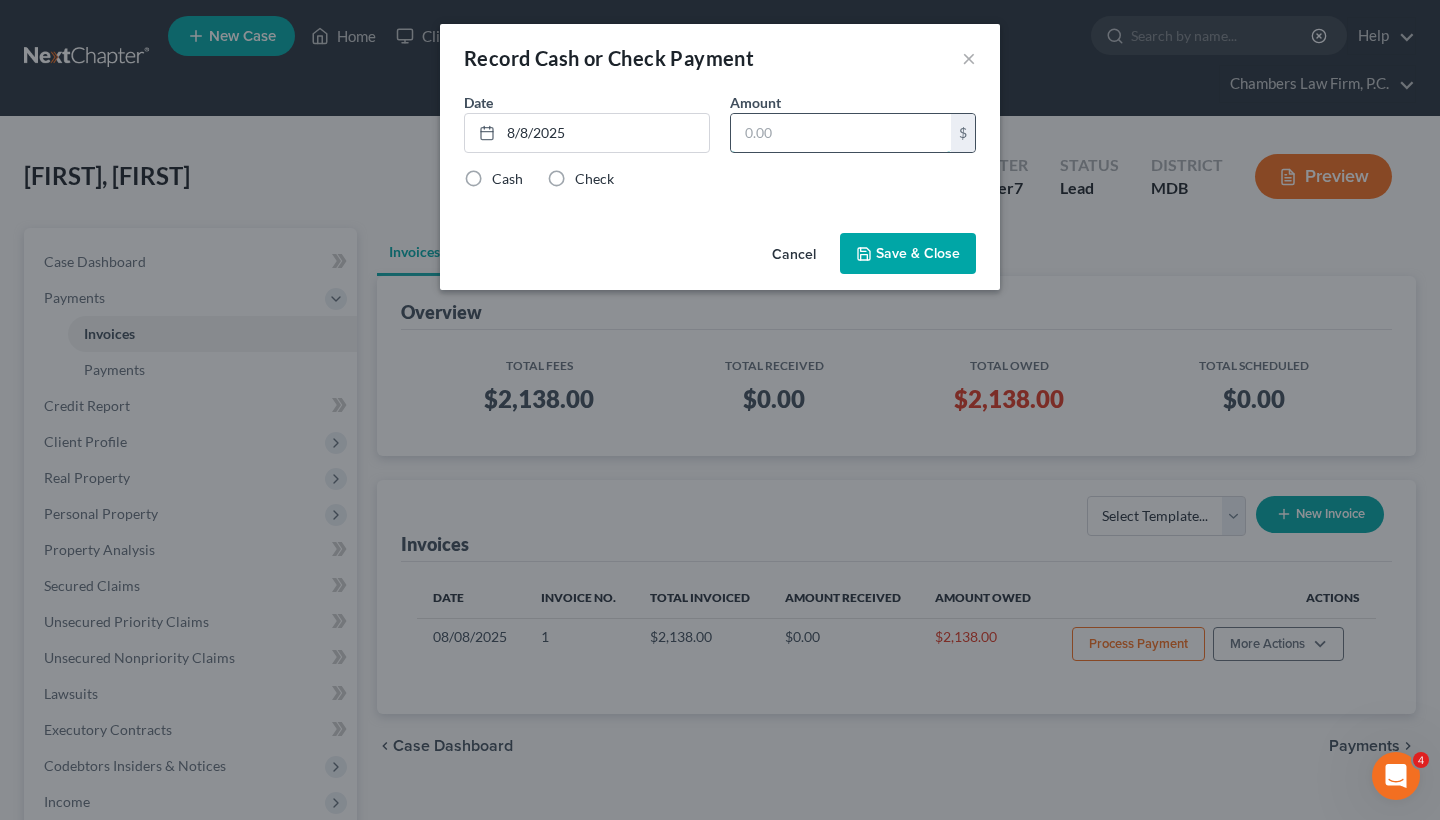 click at bounding box center [841, 133] 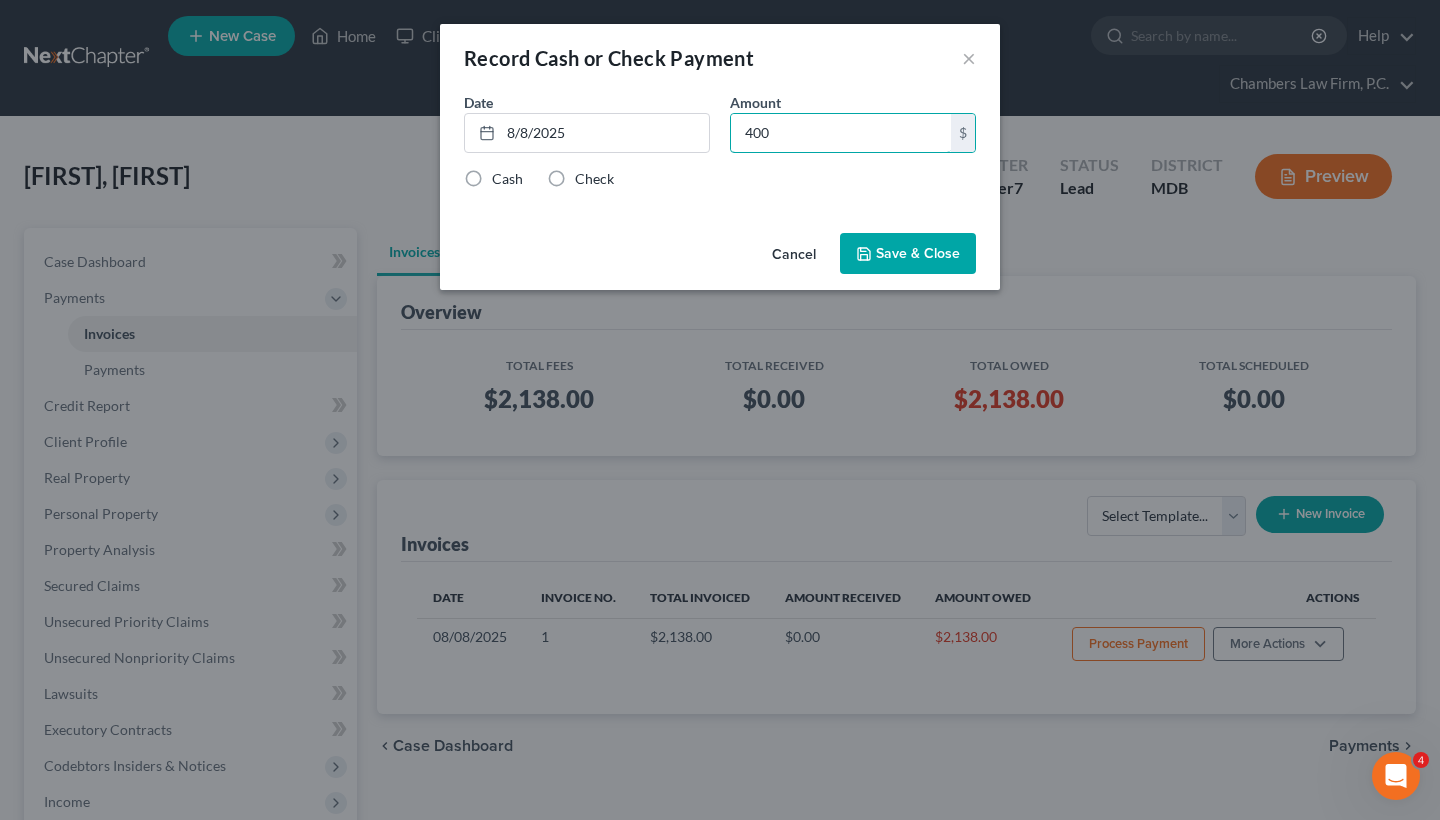 type on "400" 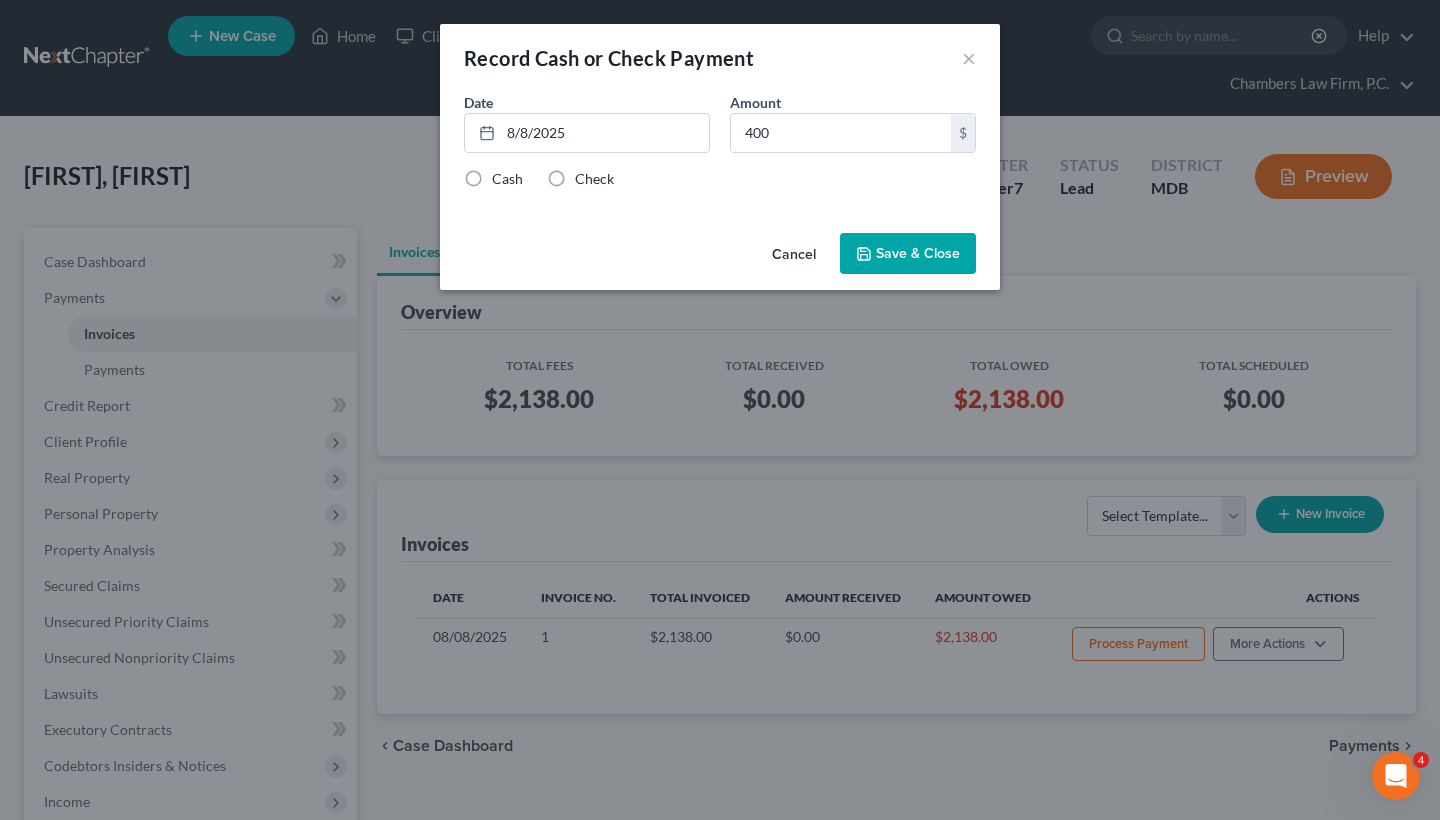 click on "Check" at bounding box center [594, 179] 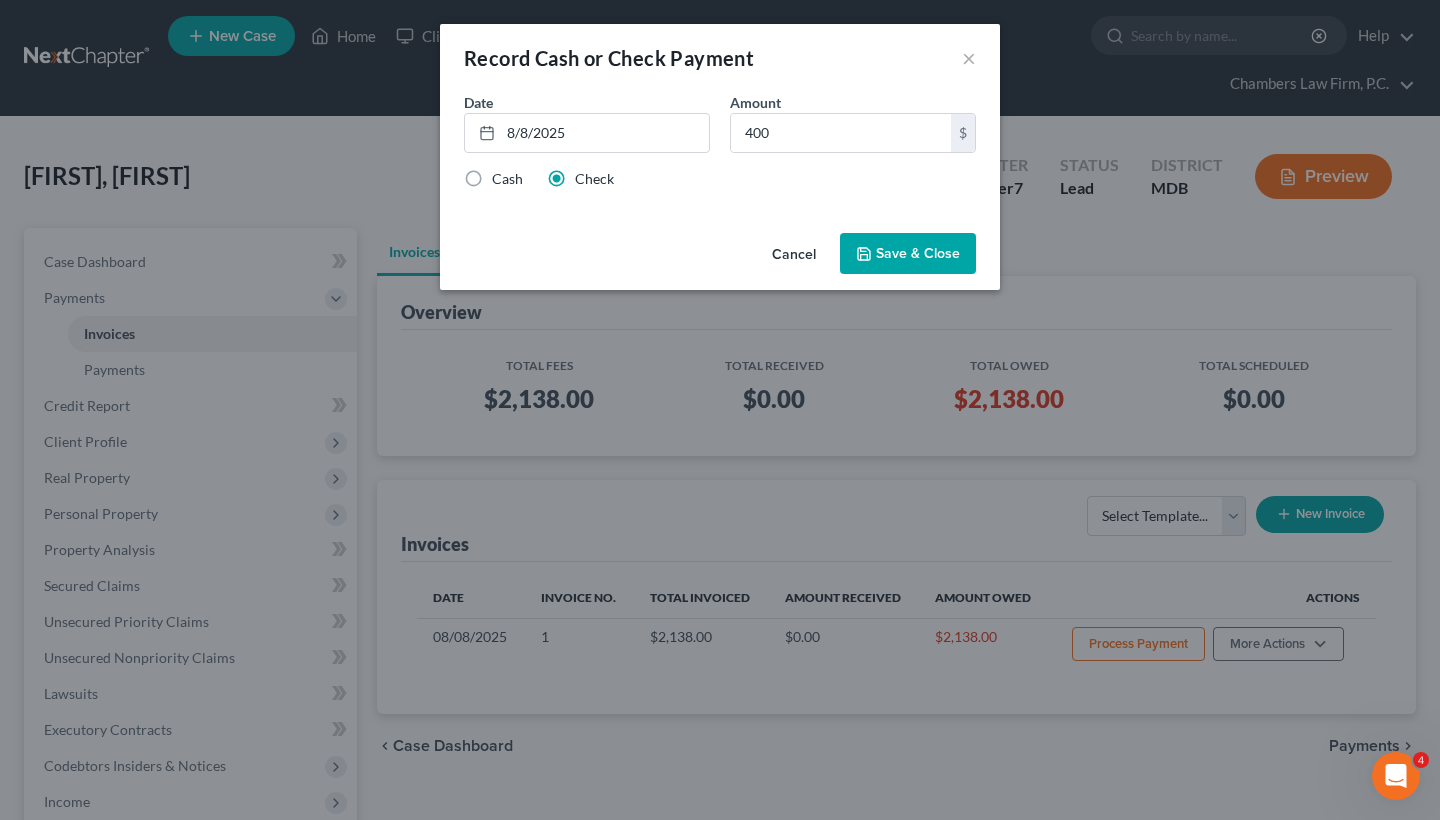 click on "Save & Close" at bounding box center [908, 254] 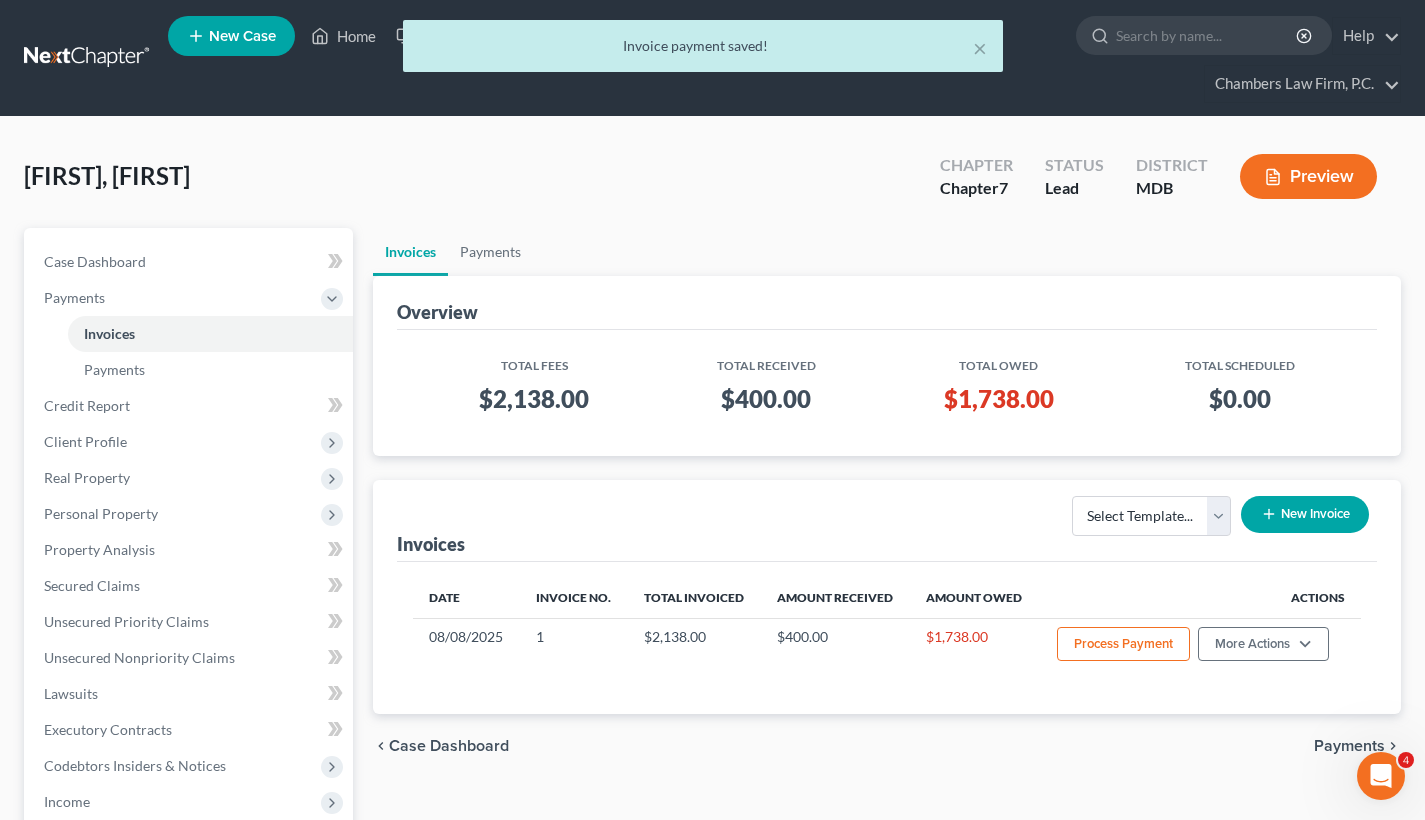 scroll, scrollTop: 0, scrollLeft: 0, axis: both 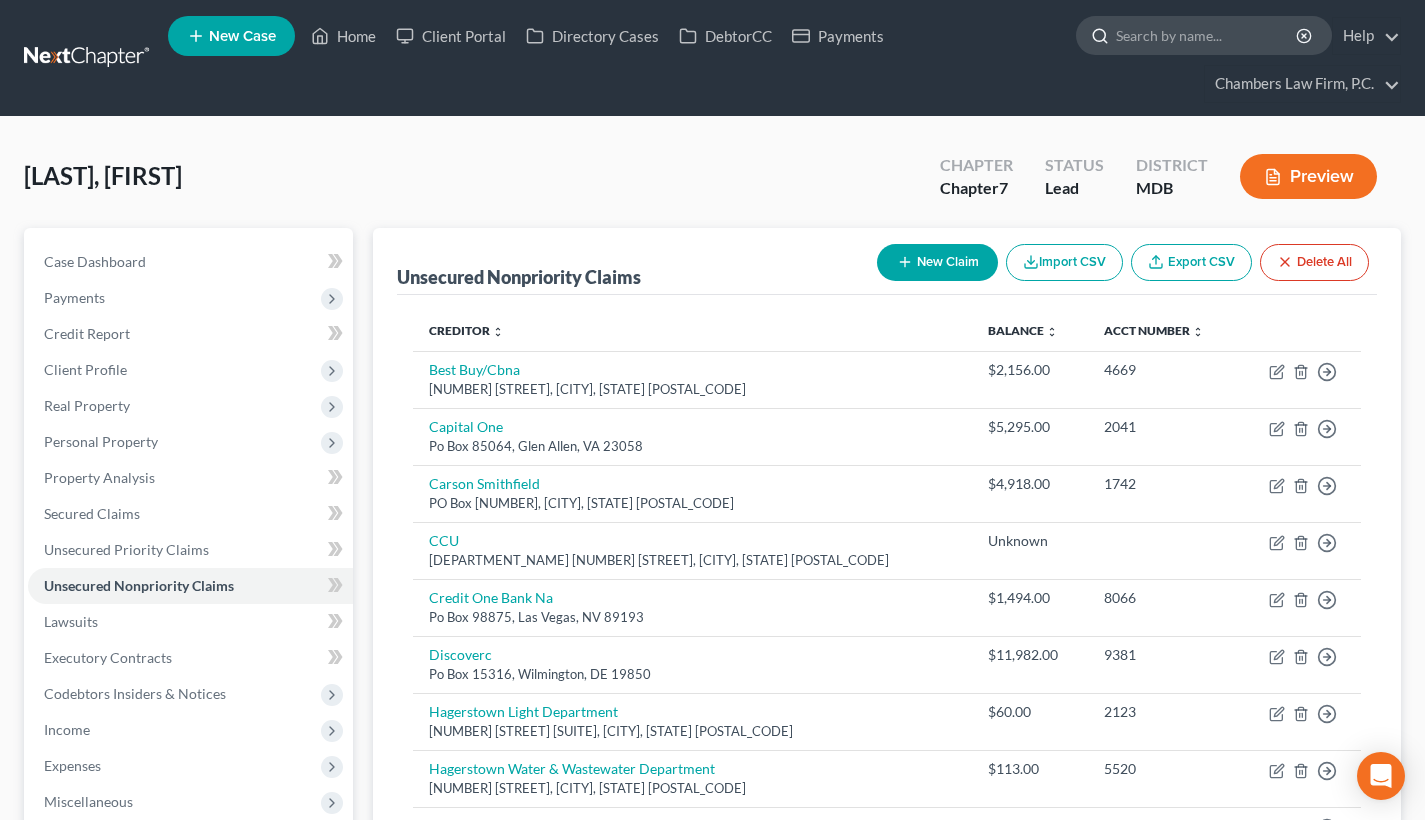 click at bounding box center [1207, 35] 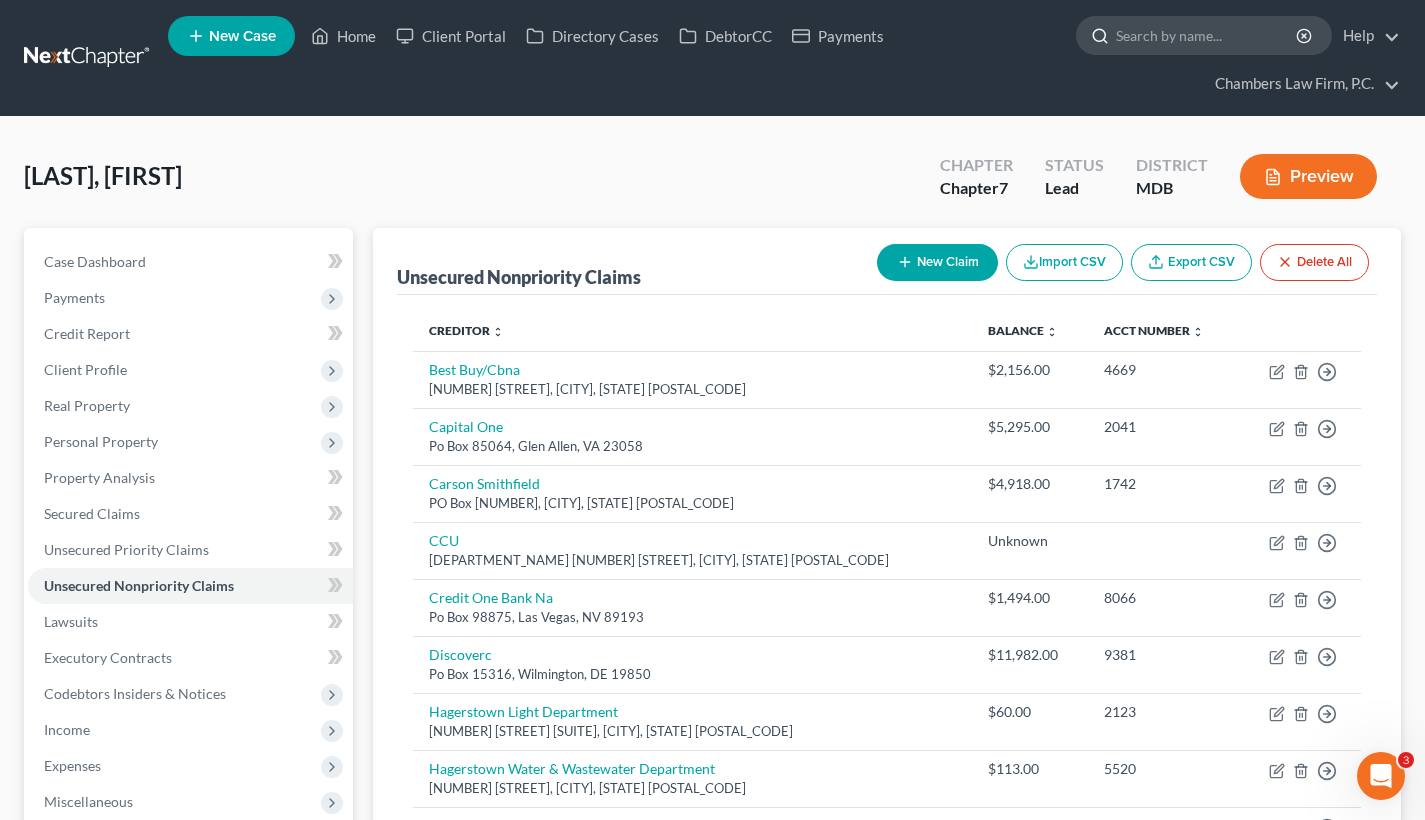 scroll, scrollTop: 0, scrollLeft: 0, axis: both 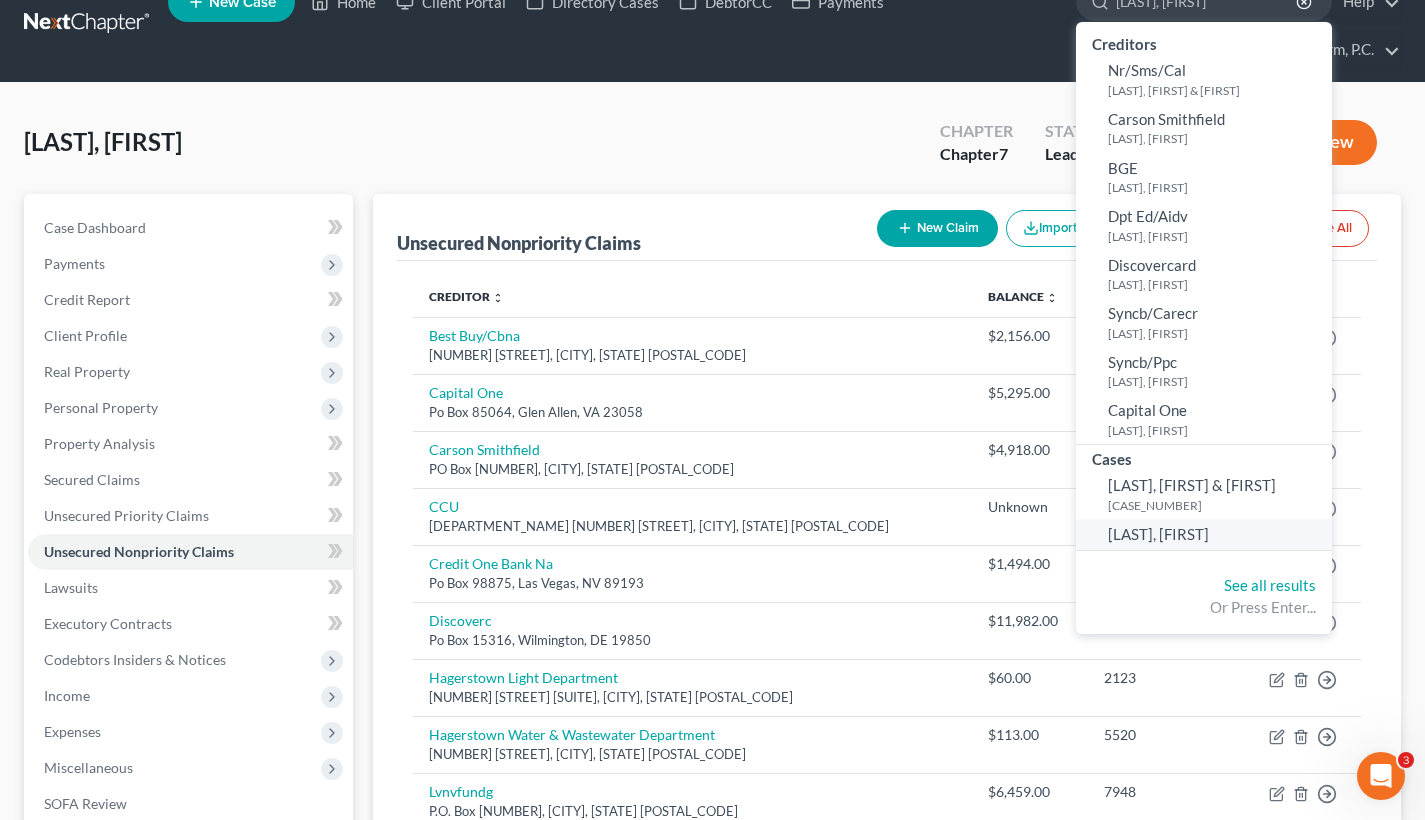 type on "[LAST], [FIRST]" 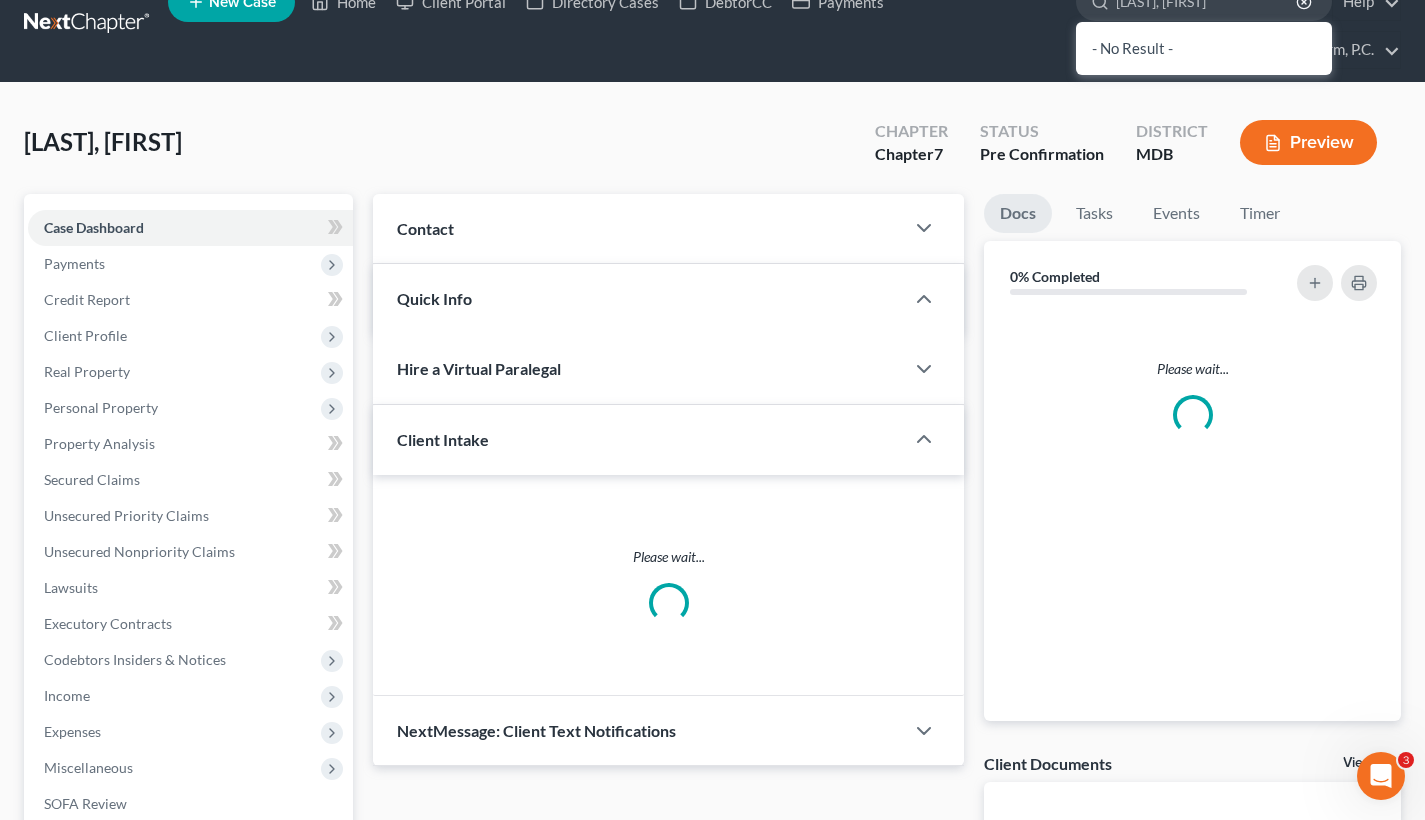 type 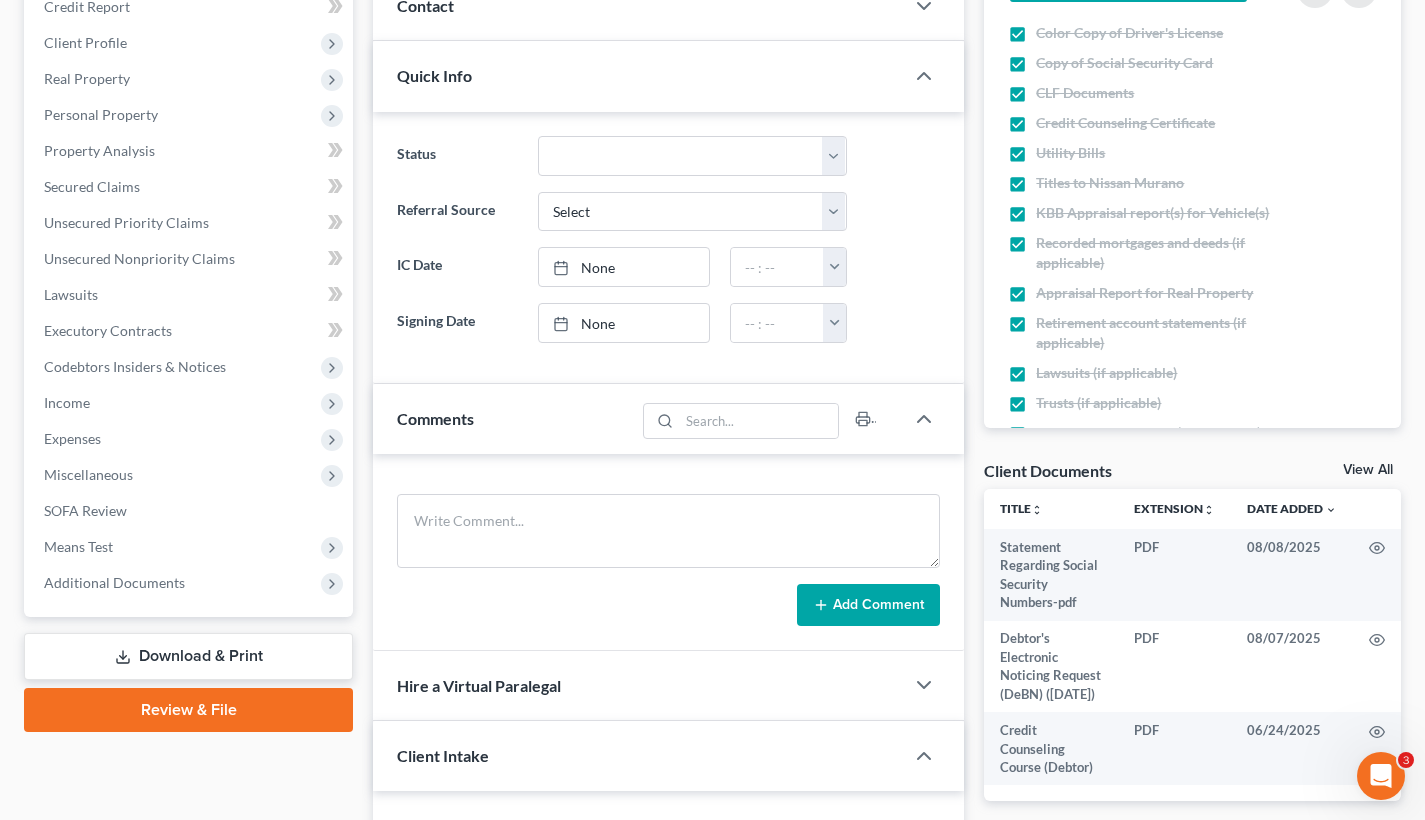 scroll, scrollTop: 352, scrollLeft: 0, axis: vertical 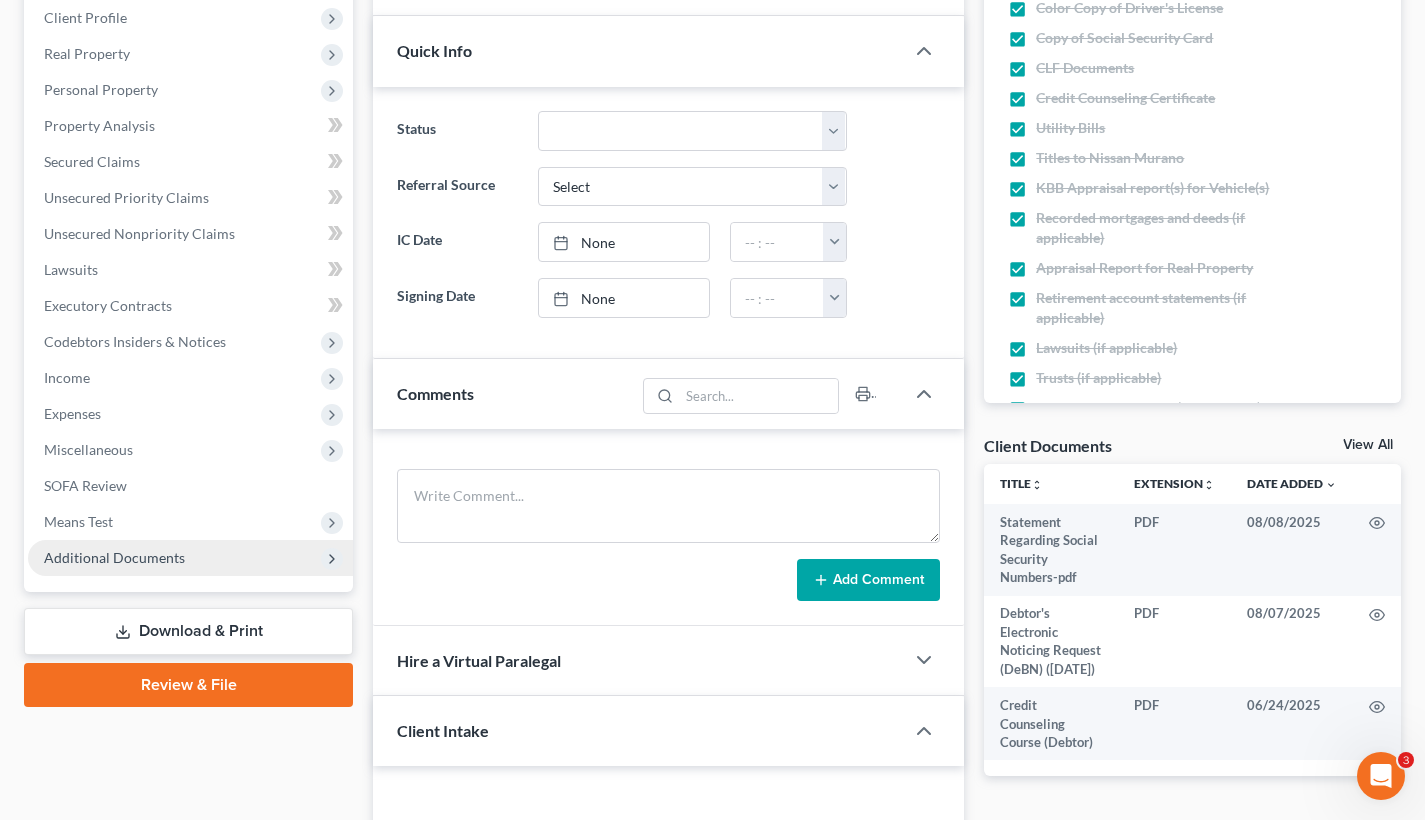 click on "Additional Documents" at bounding box center [190, 558] 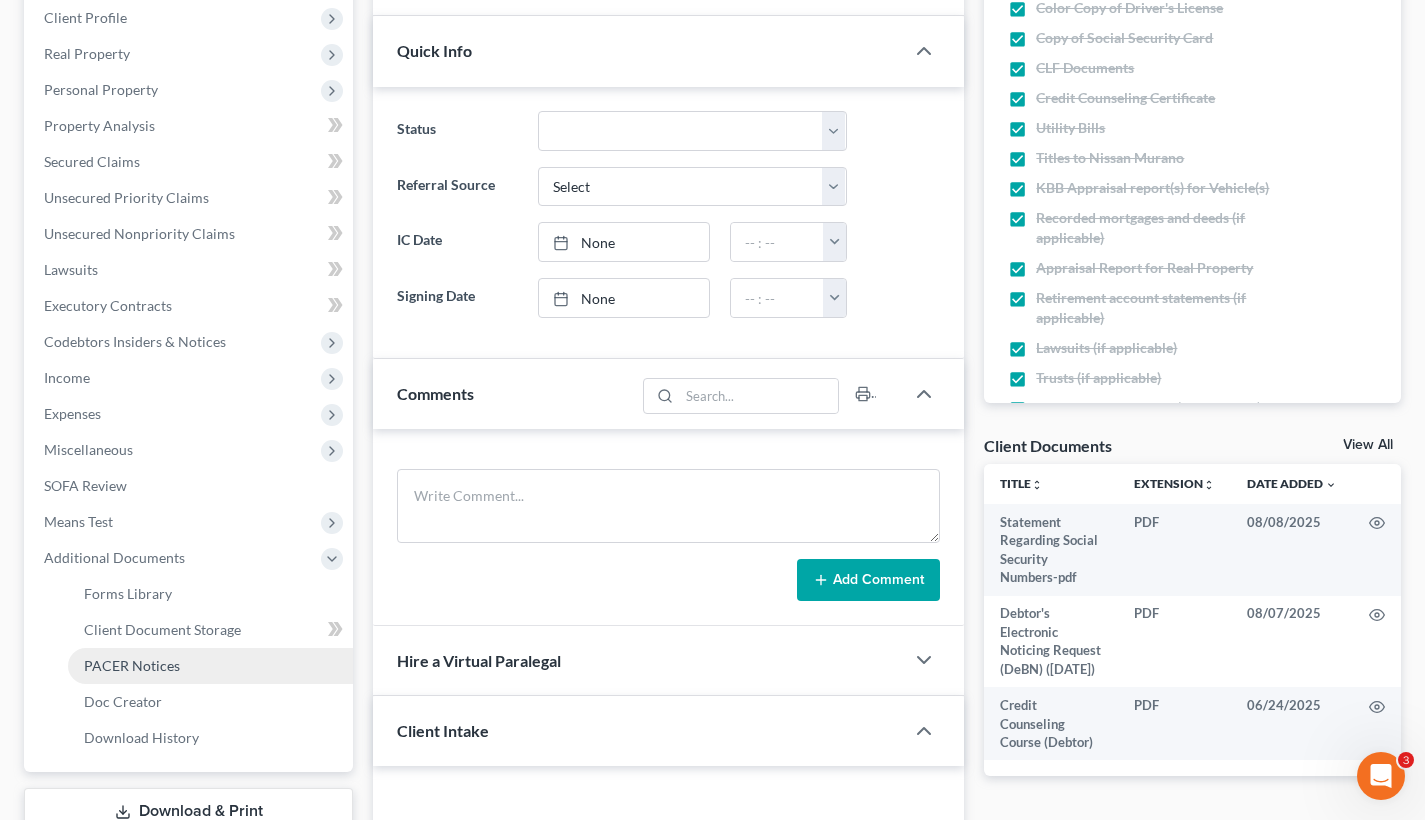 click on "PACER Notices" at bounding box center (210, 666) 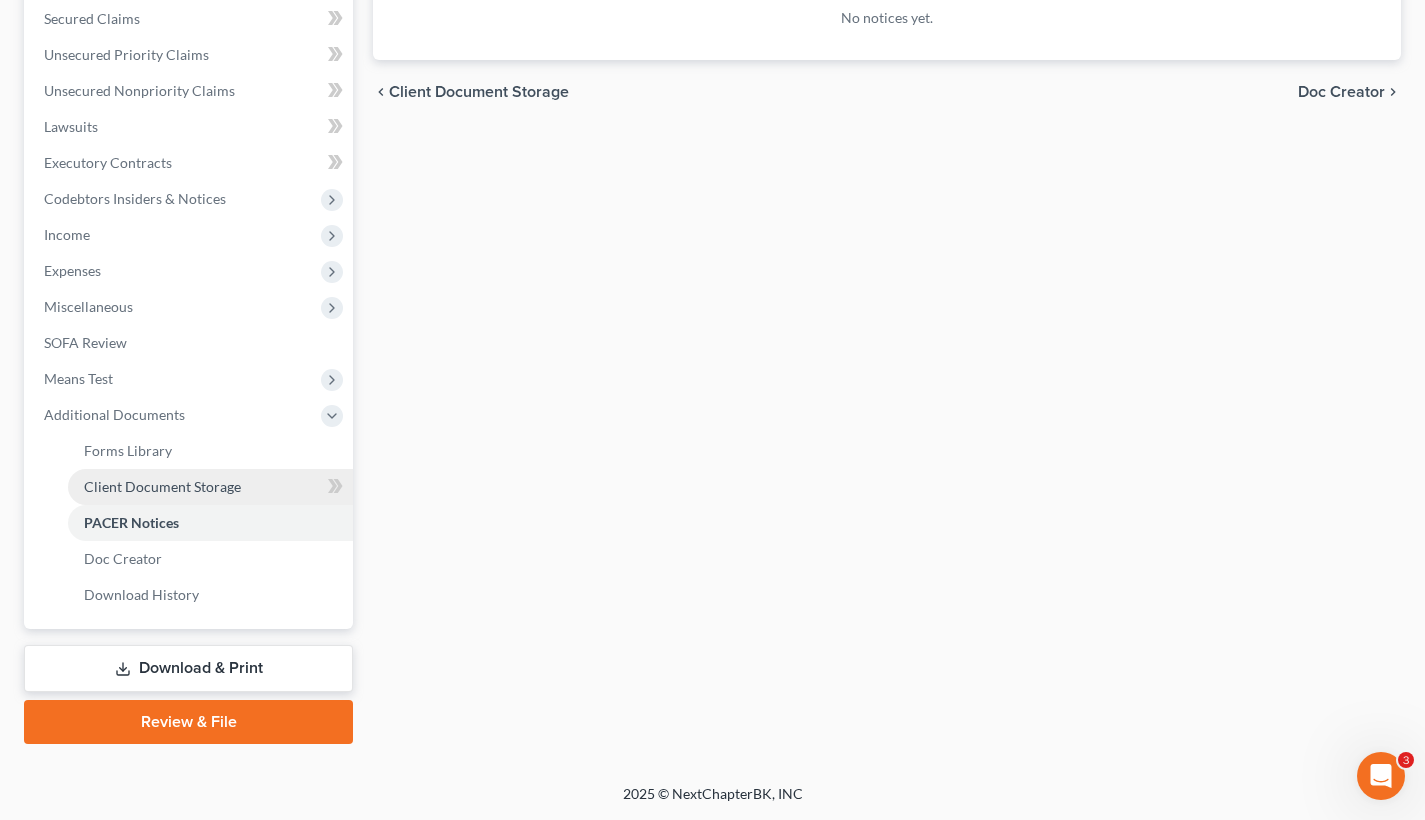 scroll, scrollTop: 495, scrollLeft: 0, axis: vertical 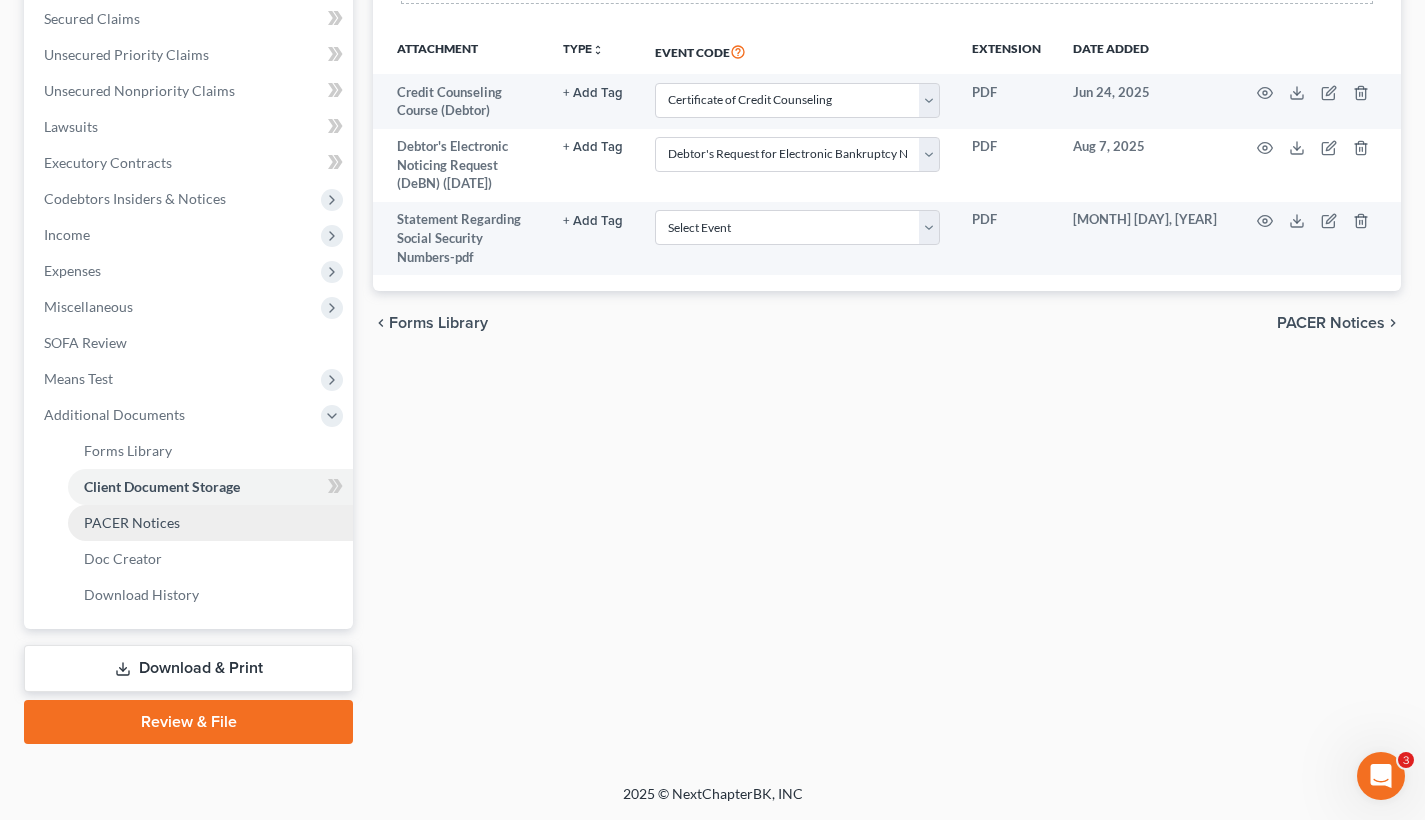 click on "PACER Notices" at bounding box center [132, 522] 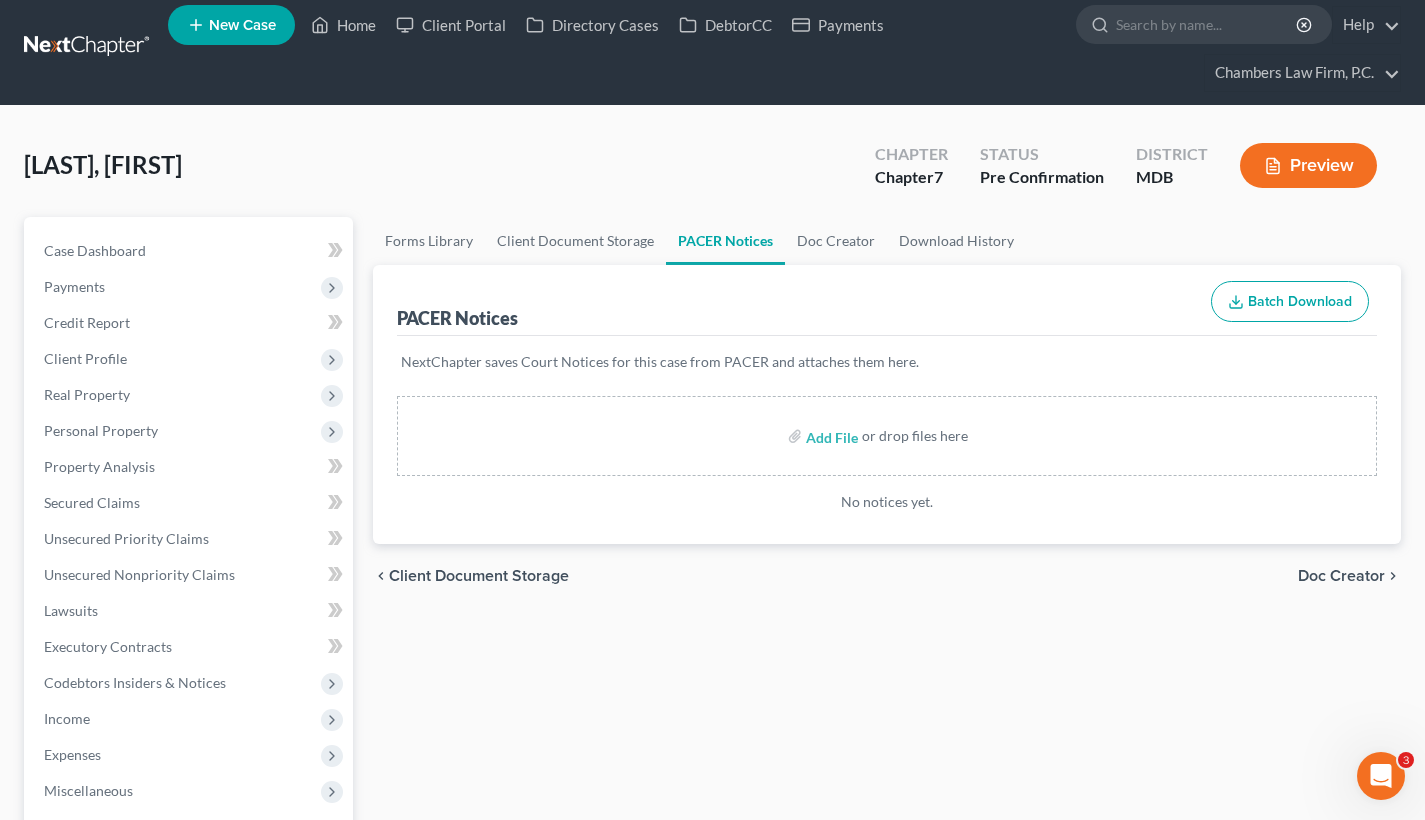 scroll, scrollTop: 35, scrollLeft: 0, axis: vertical 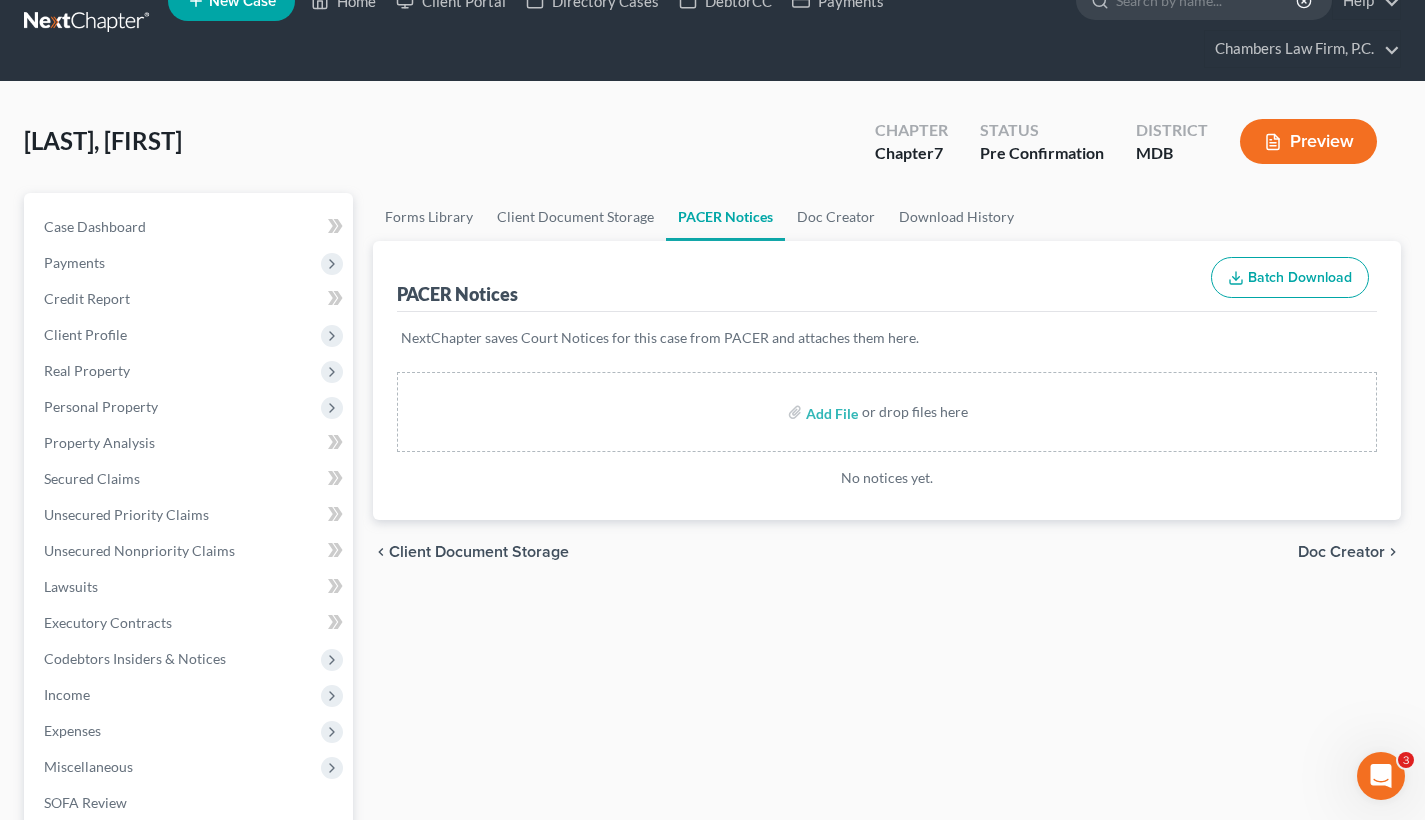 click on "New Case" at bounding box center [242, 1] 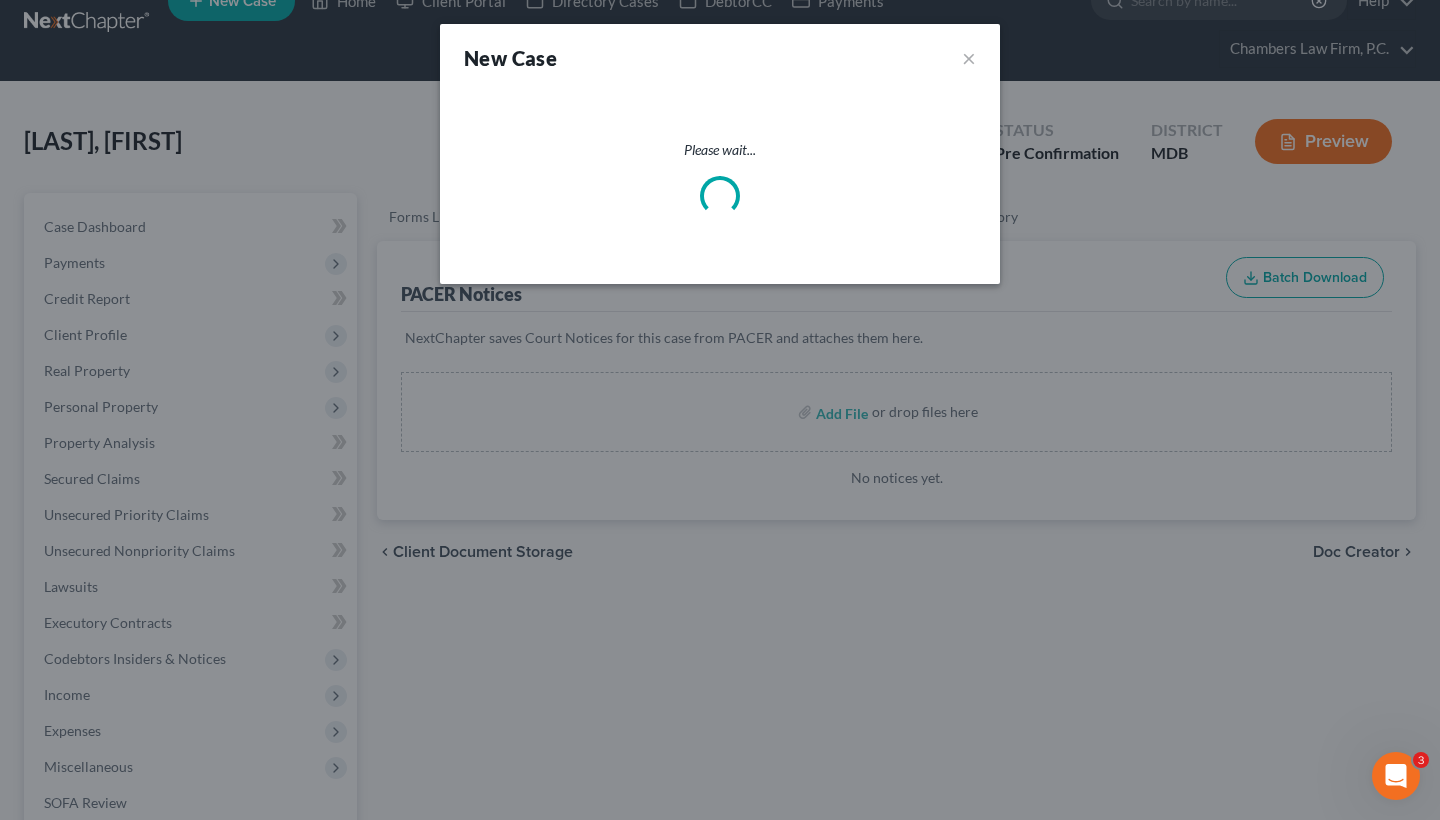 select on "38" 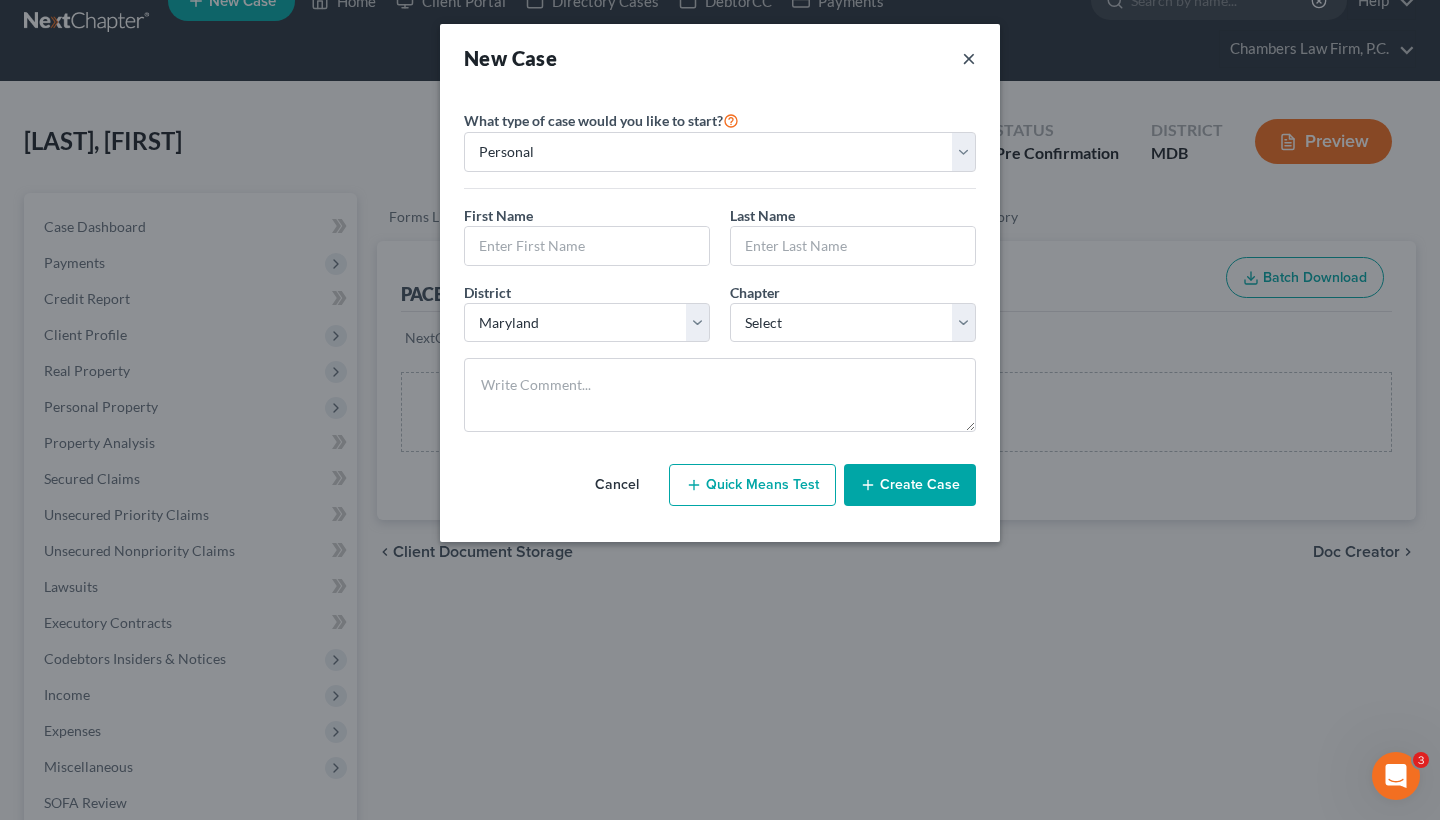 click on "×" at bounding box center [969, 58] 